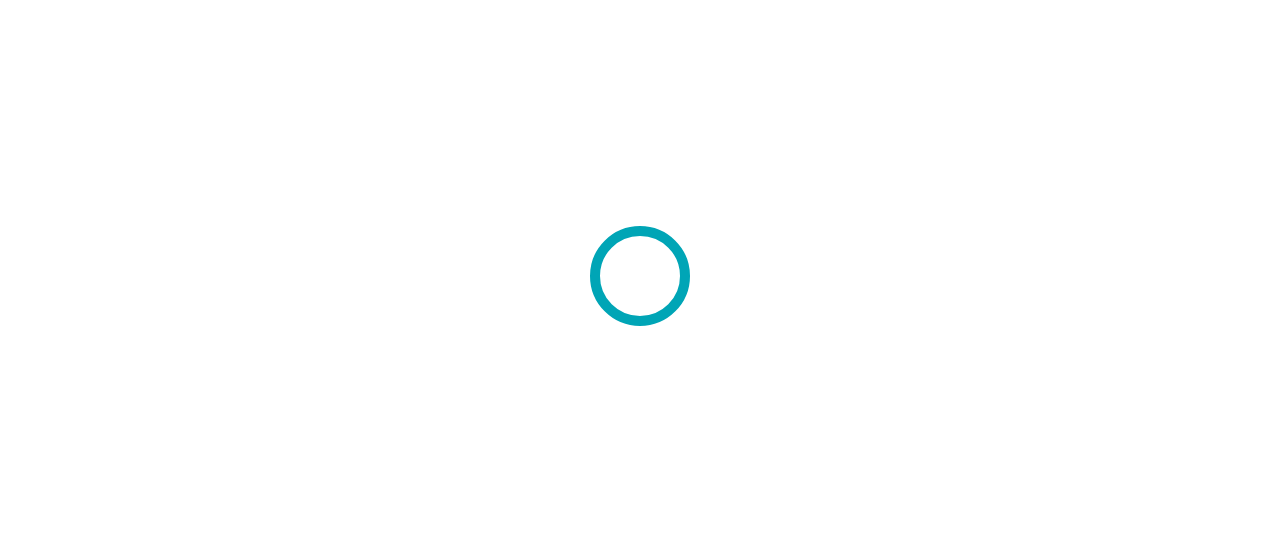 scroll, scrollTop: 0, scrollLeft: 0, axis: both 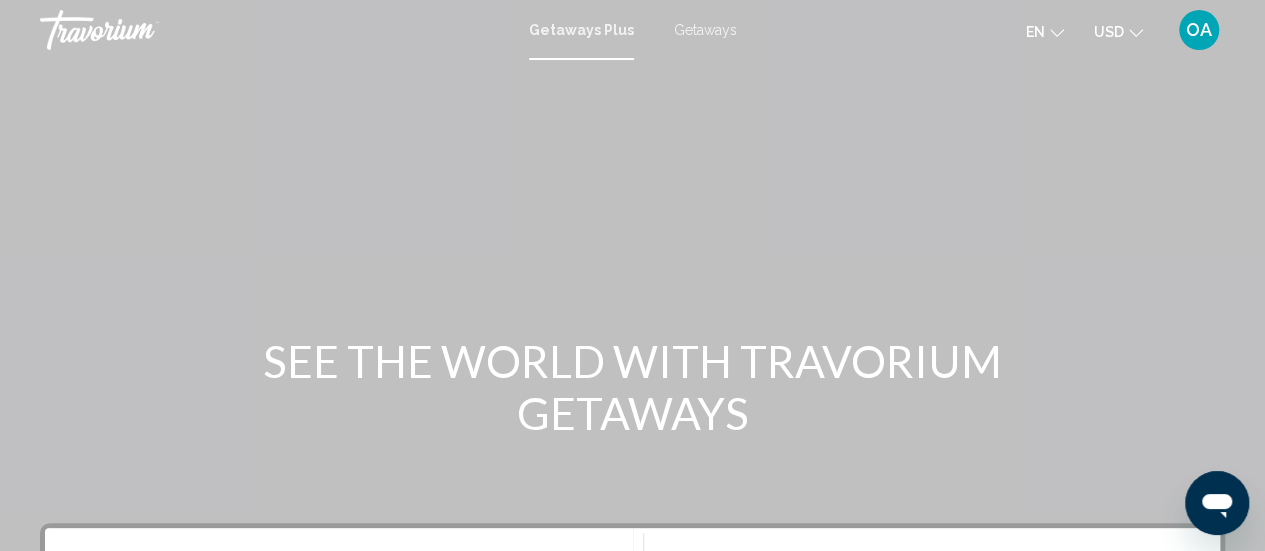 click 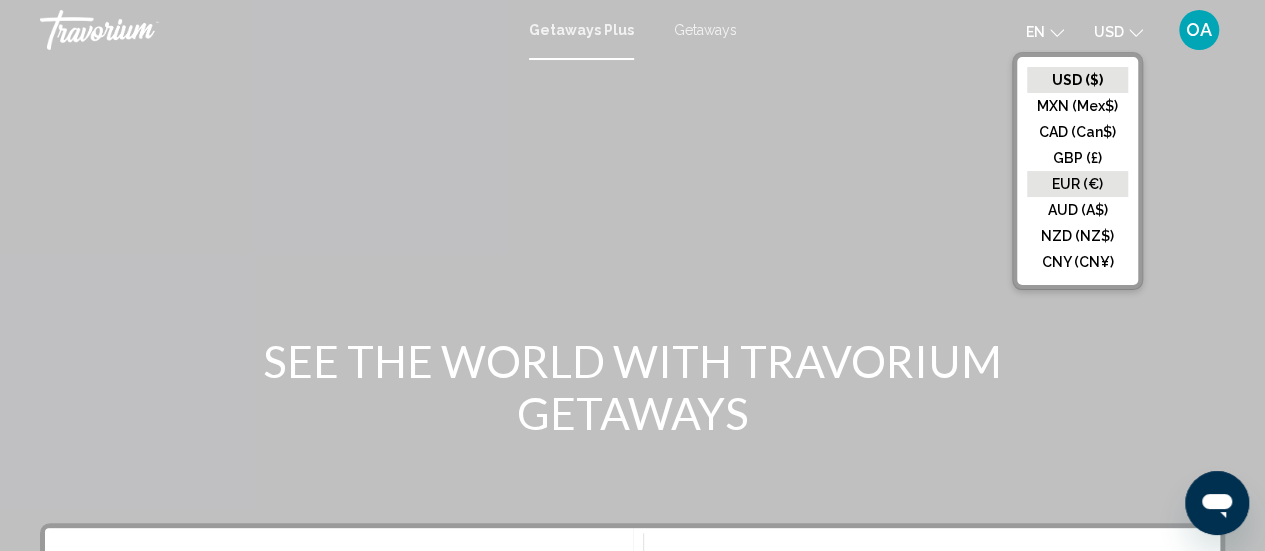 click on "EUR (€)" 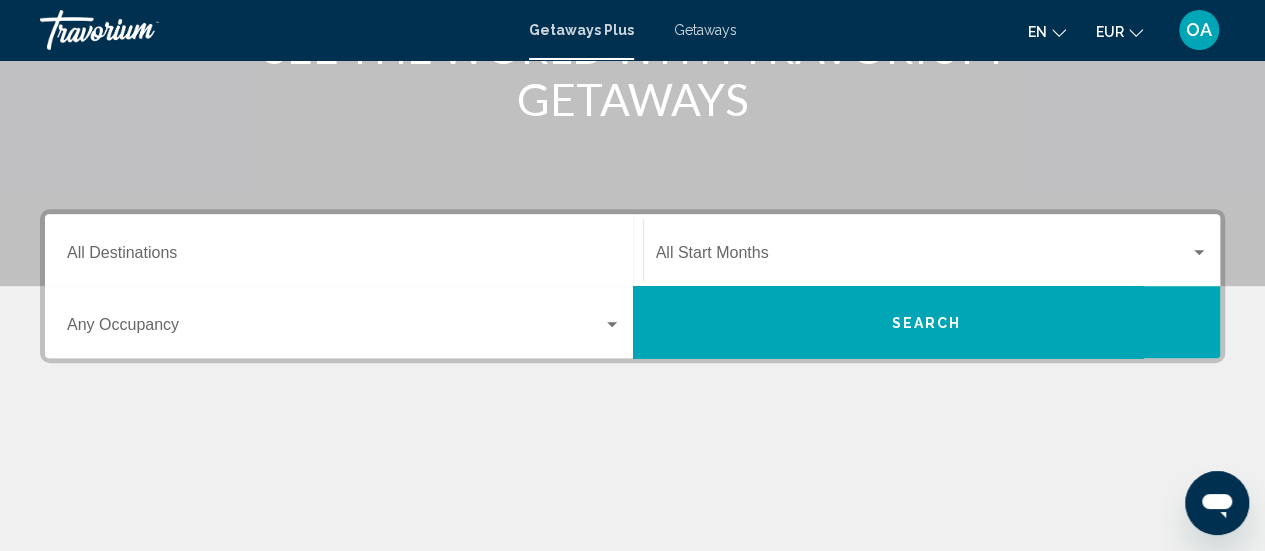 scroll, scrollTop: 400, scrollLeft: 0, axis: vertical 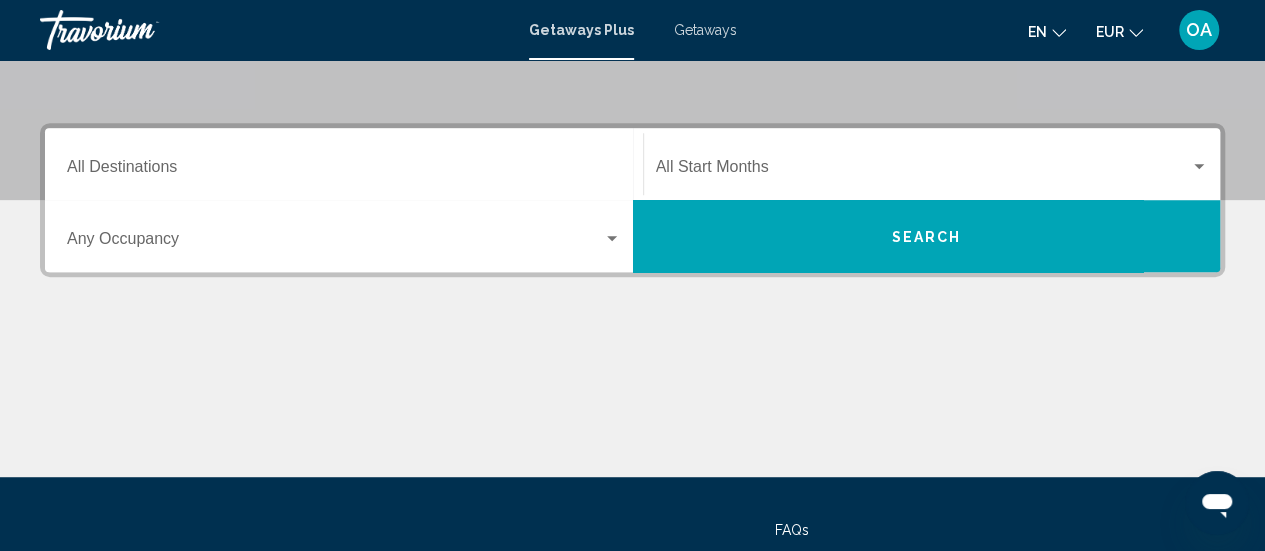 click at bounding box center [612, 238] 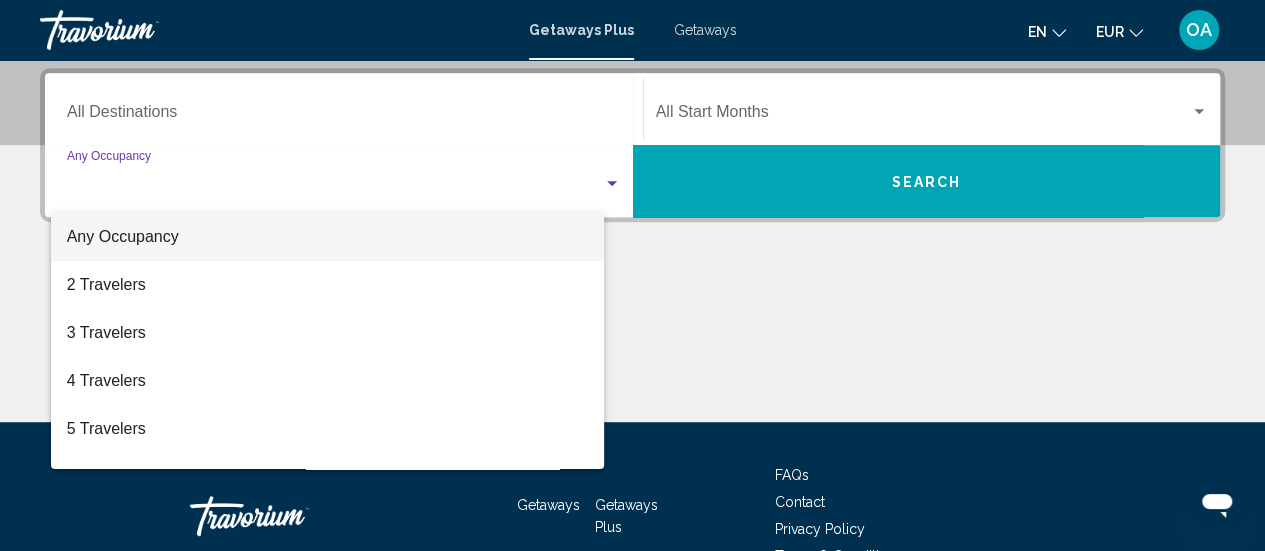 scroll, scrollTop: 458, scrollLeft: 0, axis: vertical 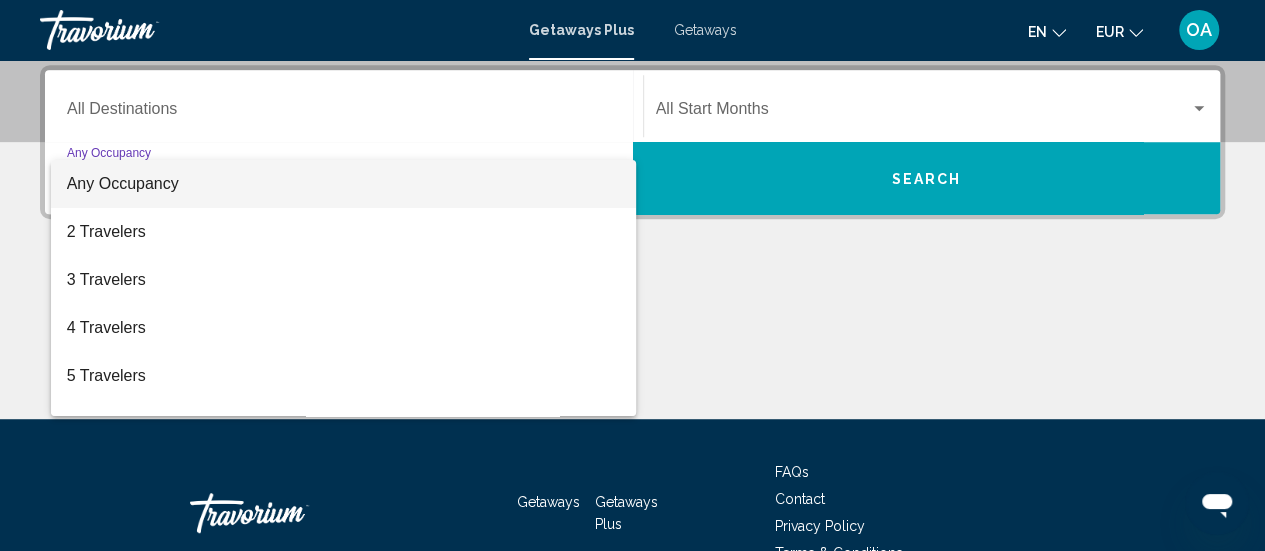 click at bounding box center (632, 275) 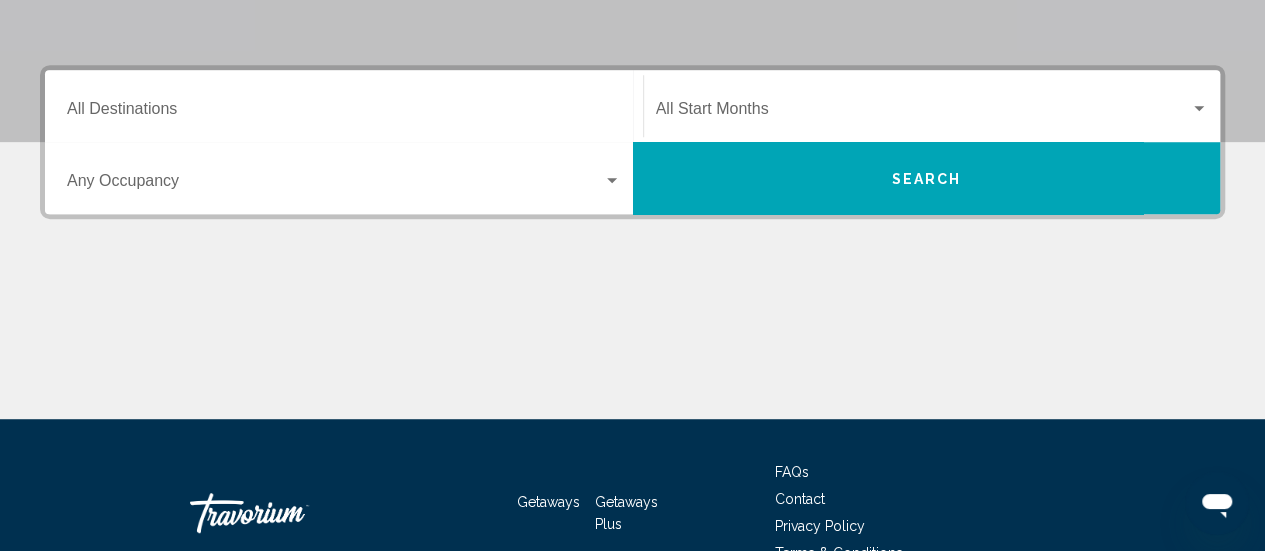 scroll, scrollTop: 0, scrollLeft: 0, axis: both 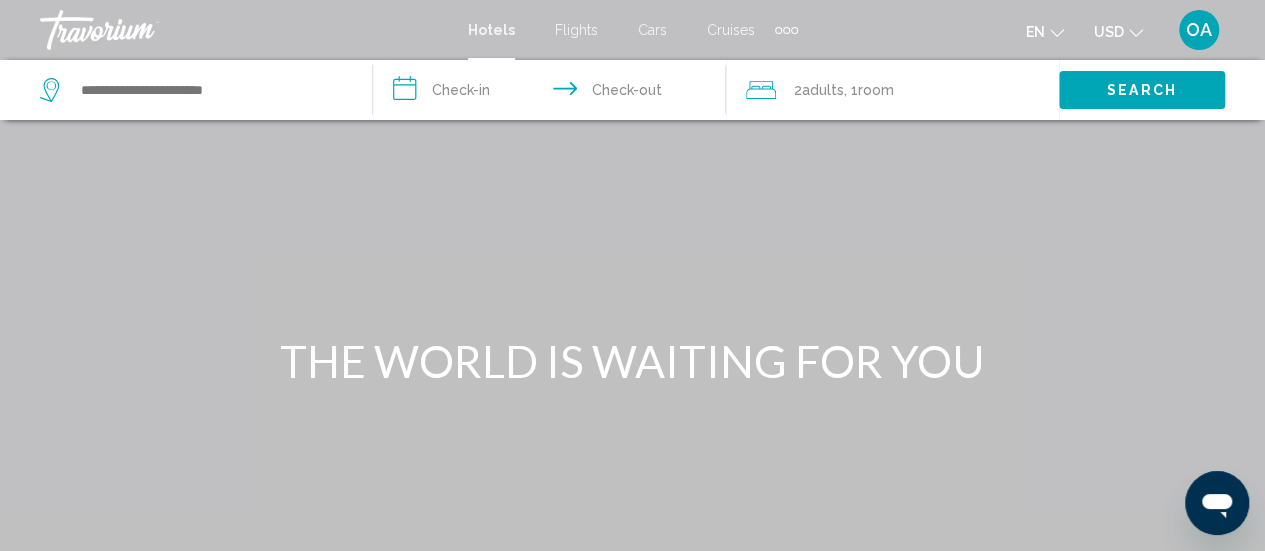 click on "**********" at bounding box center (553, 93) 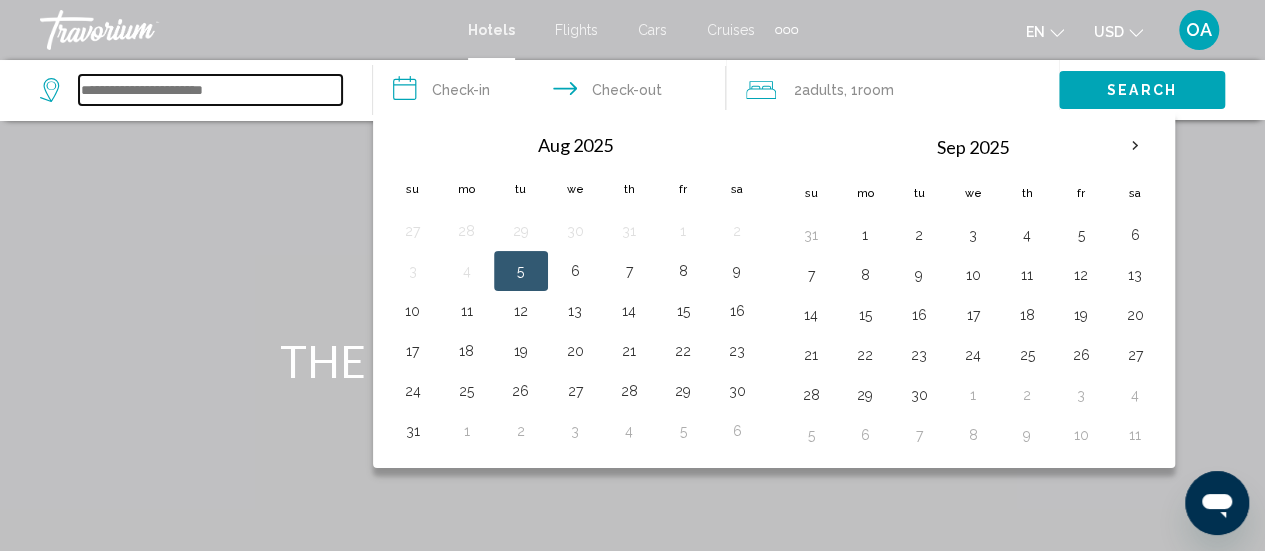 click at bounding box center (210, 90) 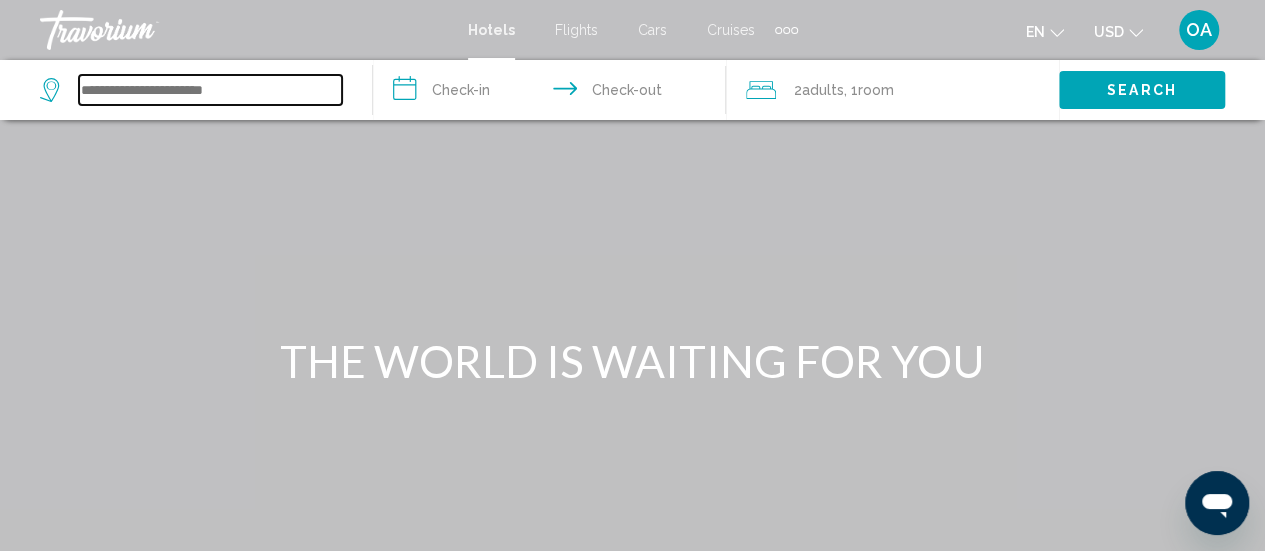 click at bounding box center [210, 90] 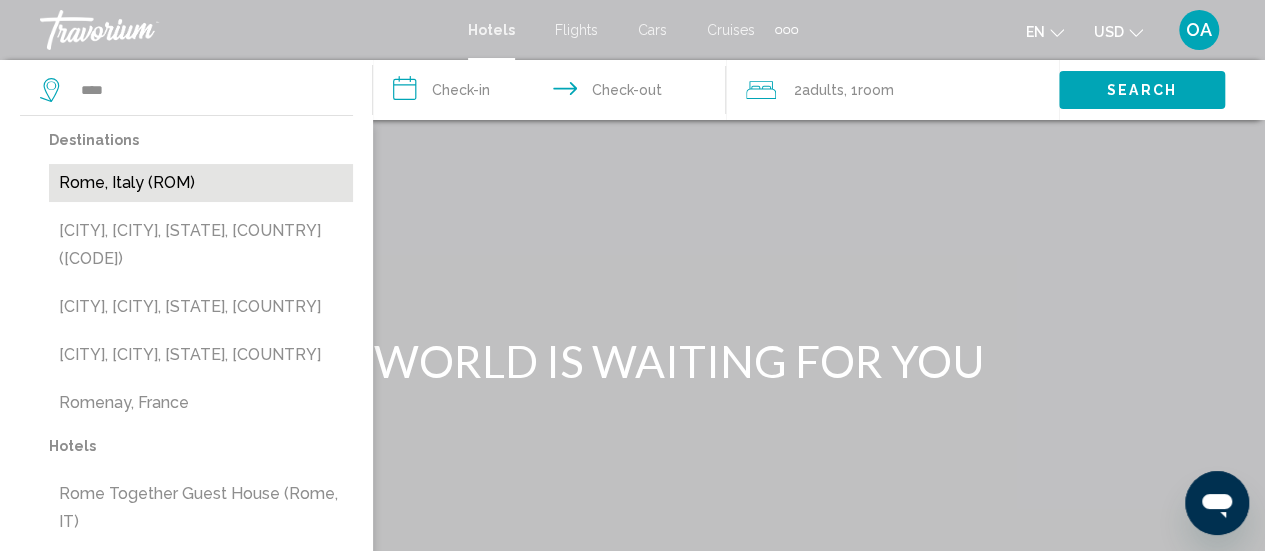 click on "Rome, Italy (ROM)" at bounding box center [201, 183] 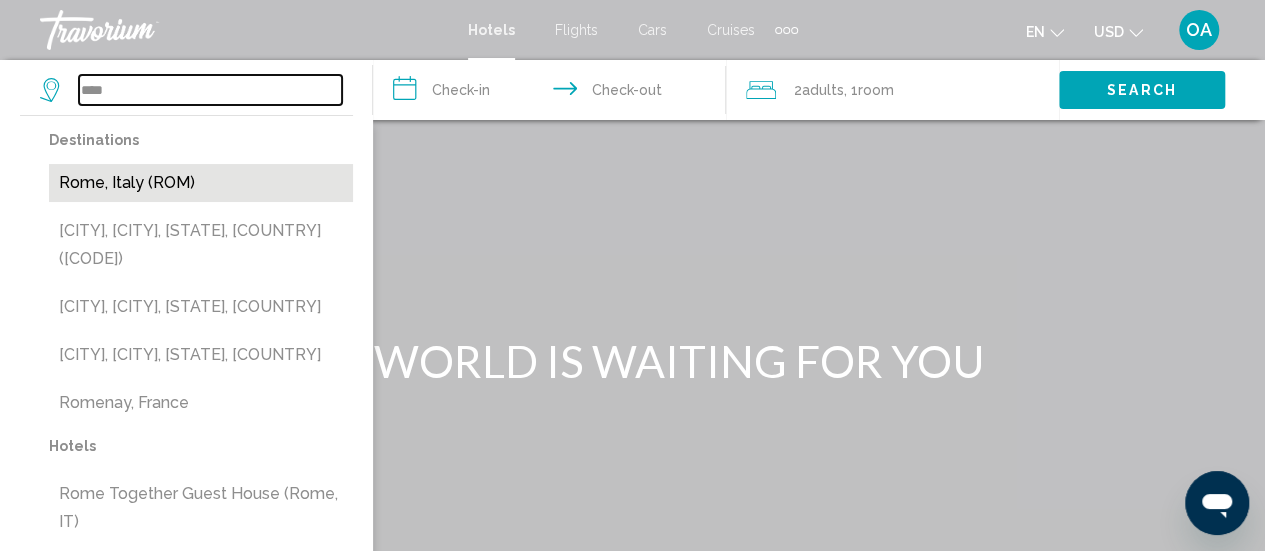 type on "**********" 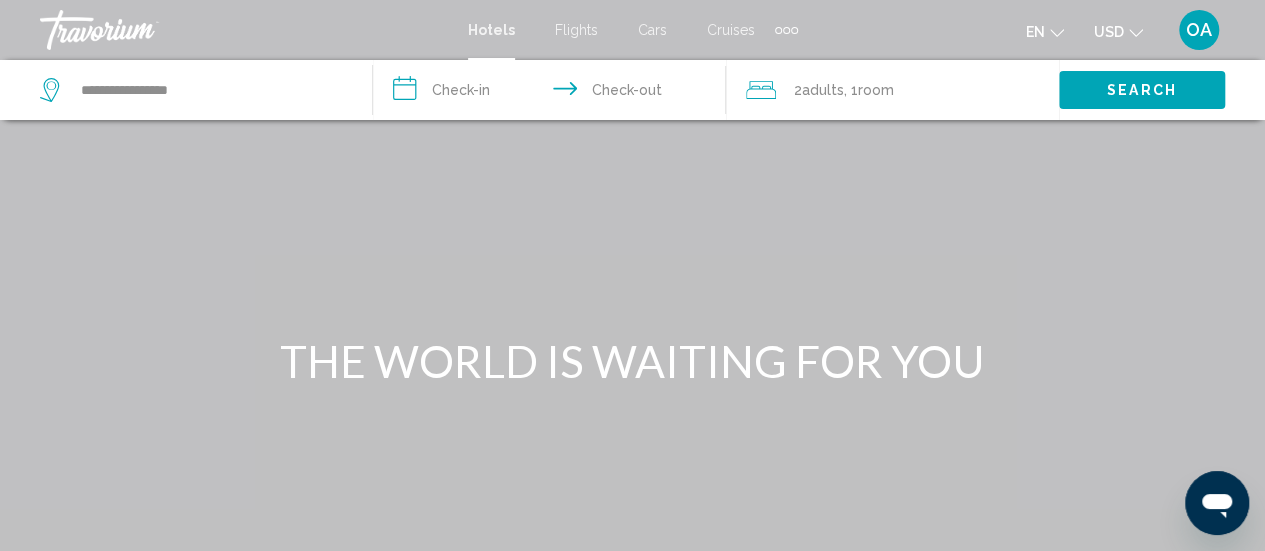 click on "**********" at bounding box center [553, 93] 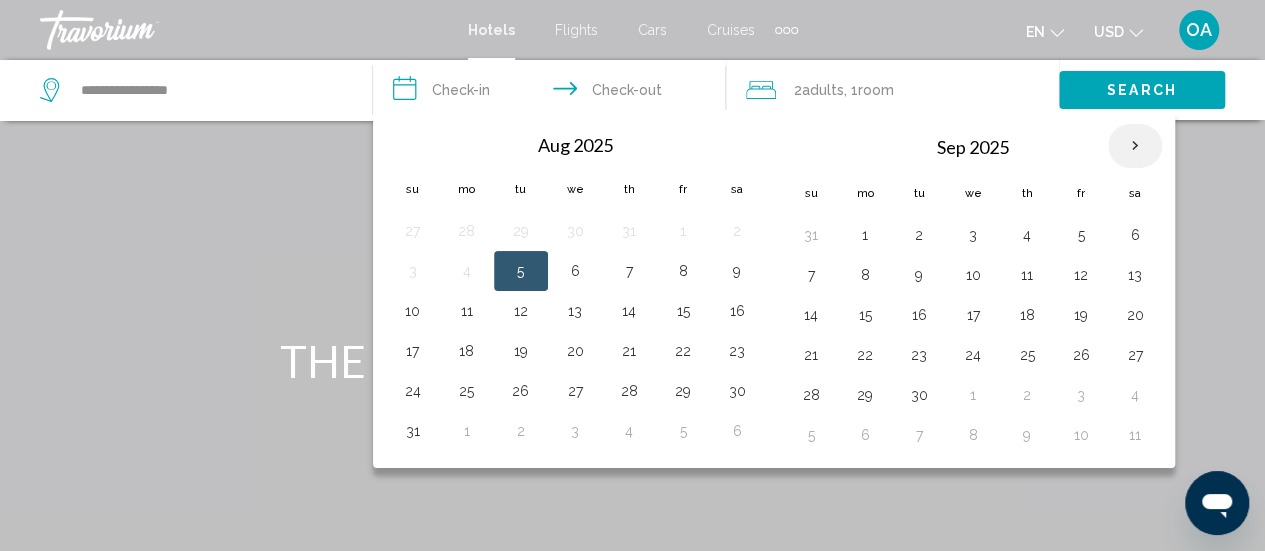 click at bounding box center [1135, 146] 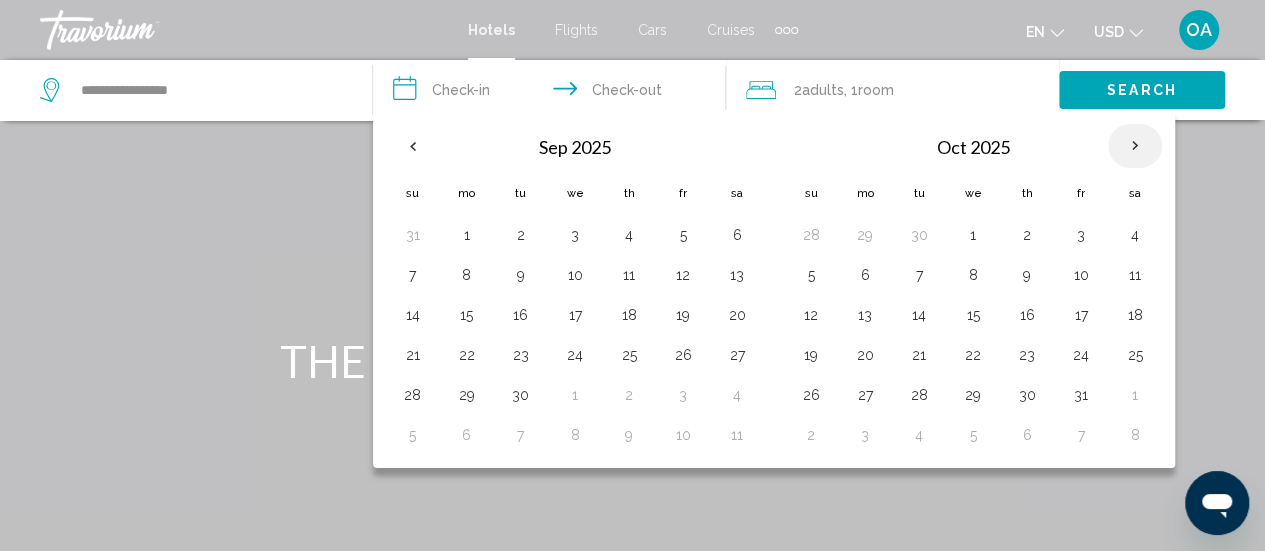 click at bounding box center [1135, 146] 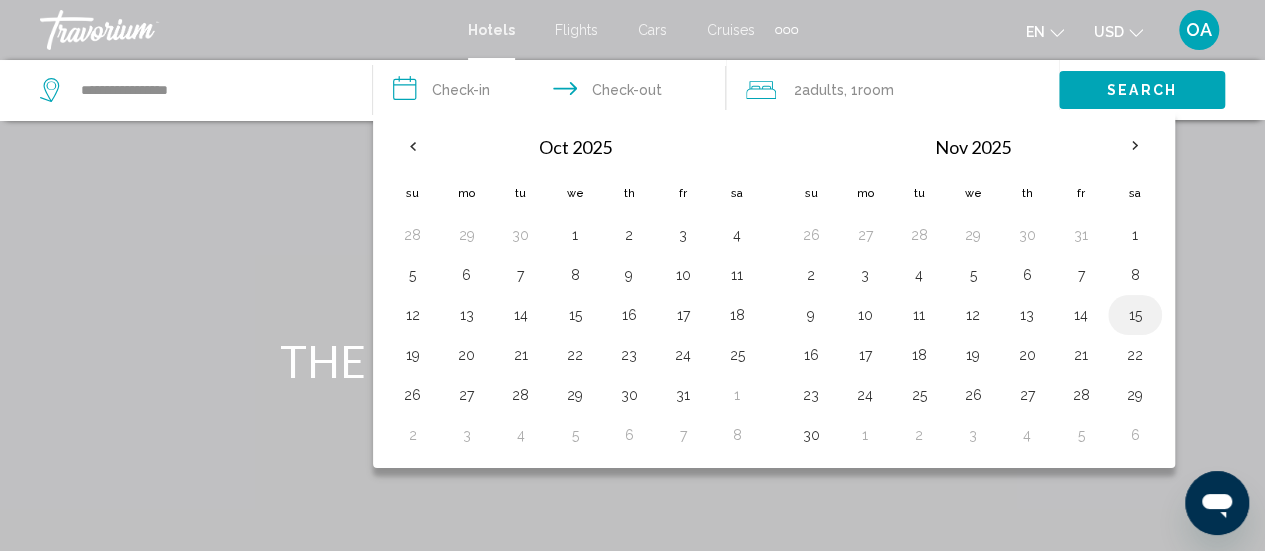 click on "15" at bounding box center (1135, 315) 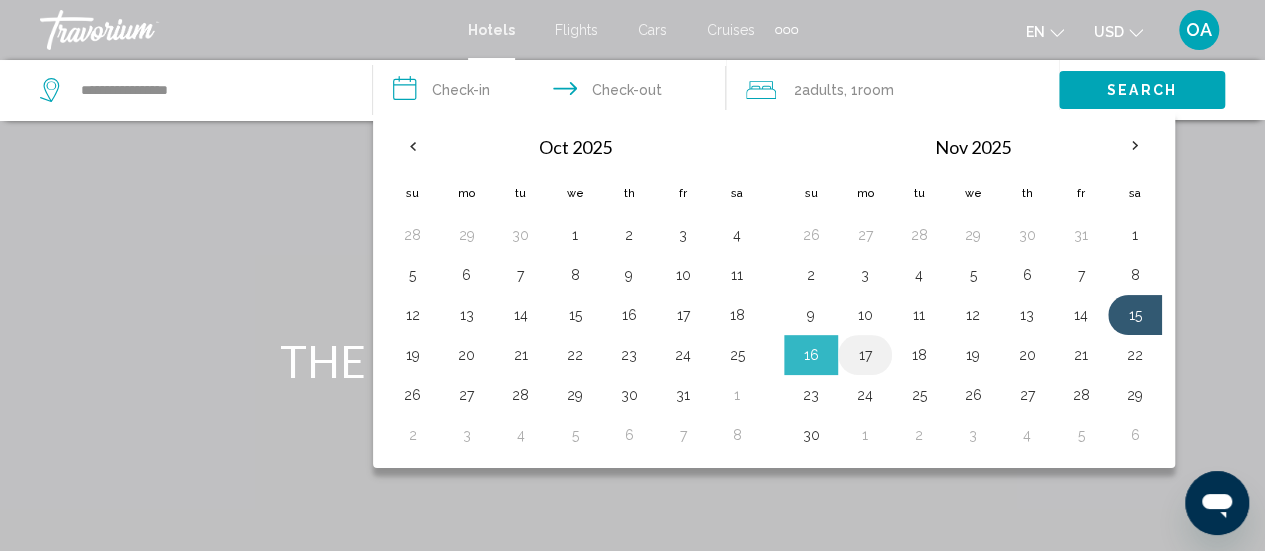 click on "17" at bounding box center (865, 355) 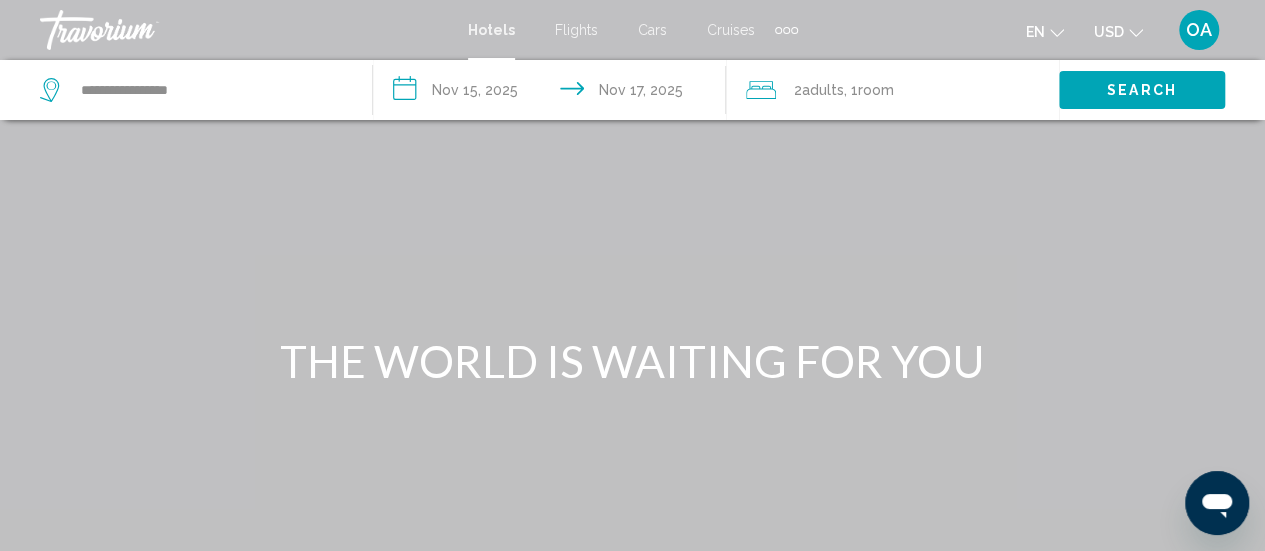 click on "Adults" 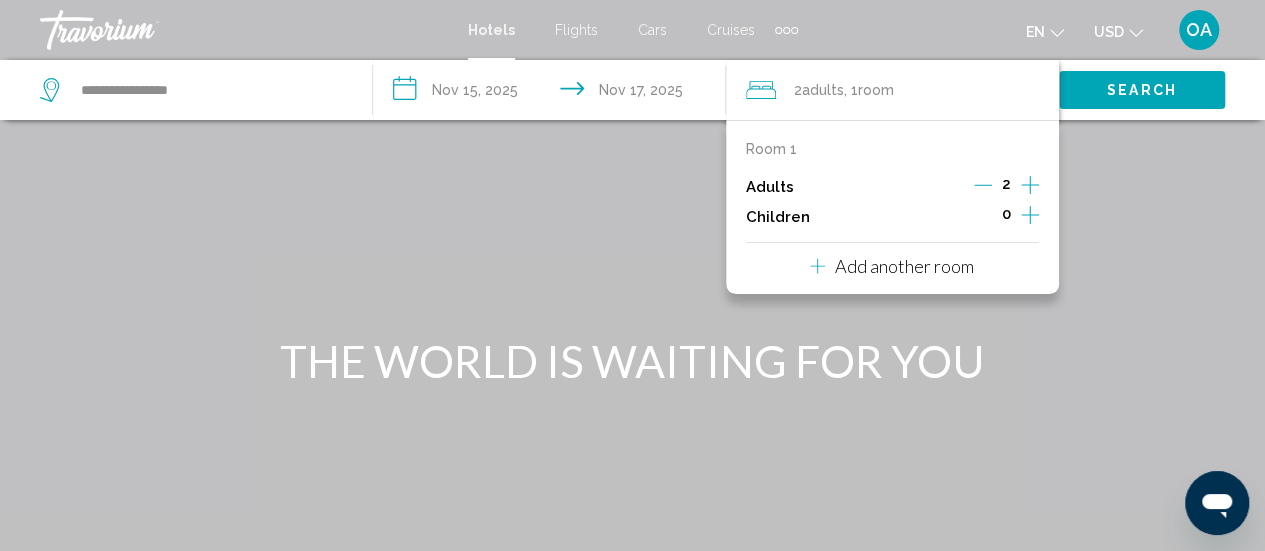 click 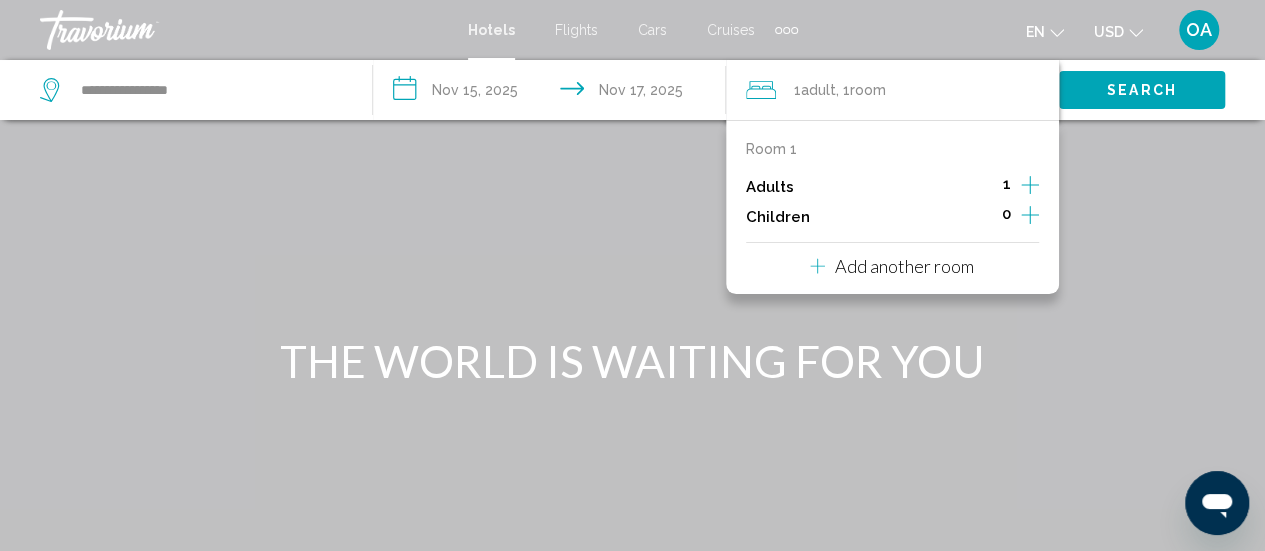 click 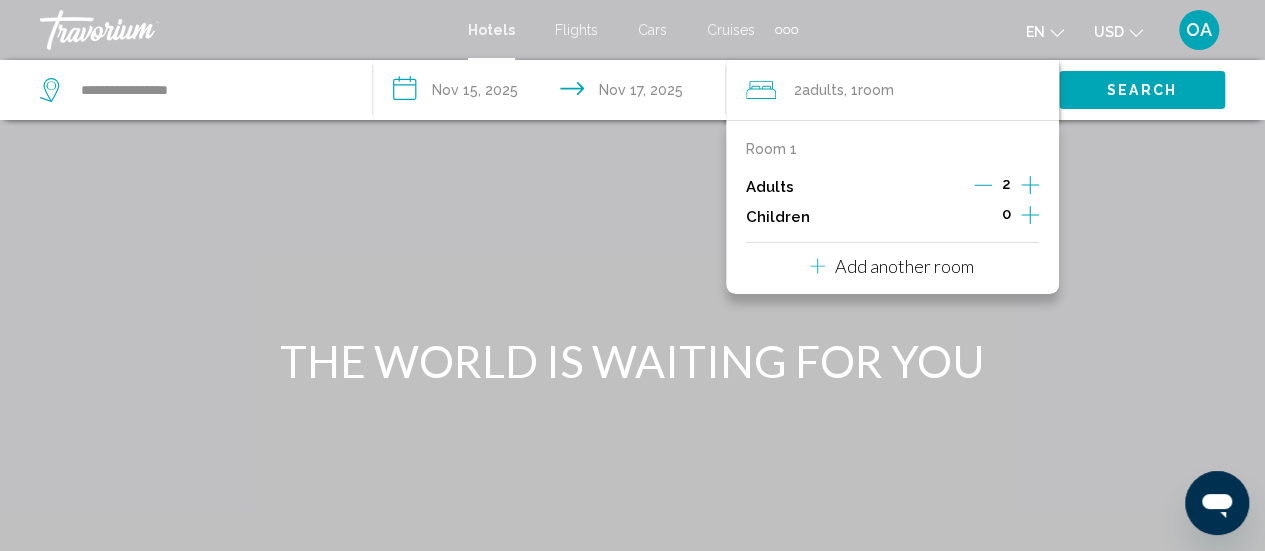 click on "Search" at bounding box center [1142, 89] 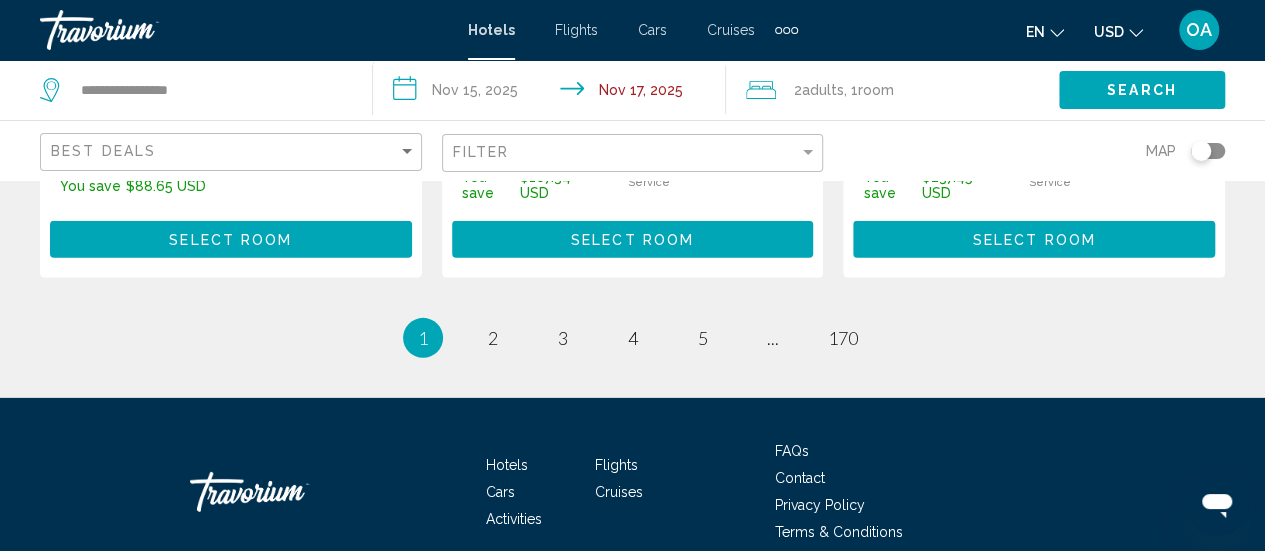 scroll, scrollTop: 3033, scrollLeft: 0, axis: vertical 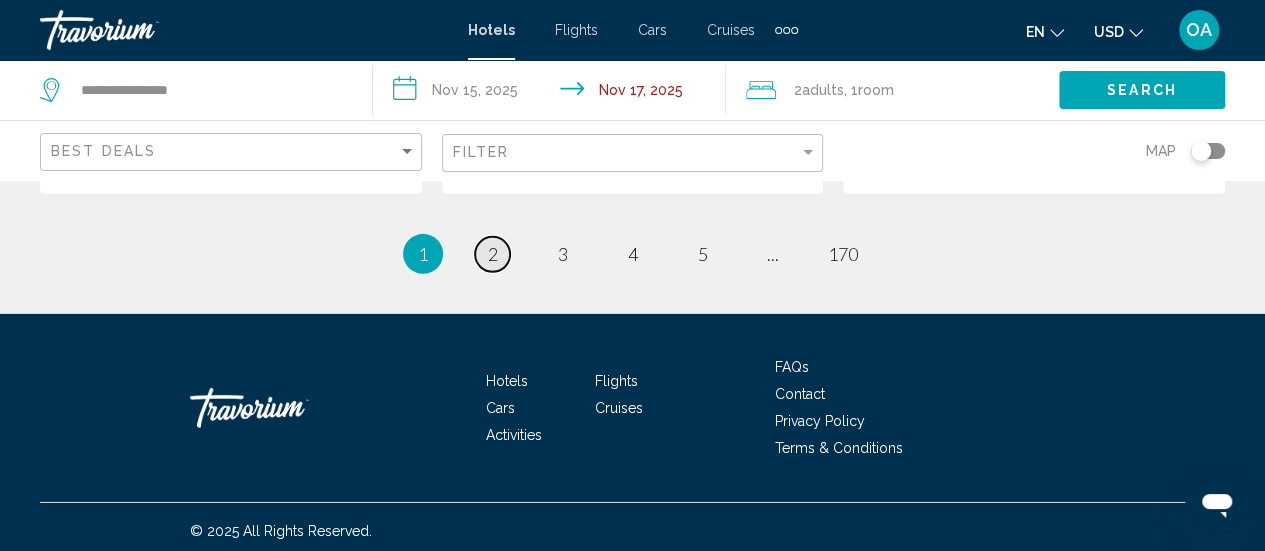 click on "2" at bounding box center (493, 254) 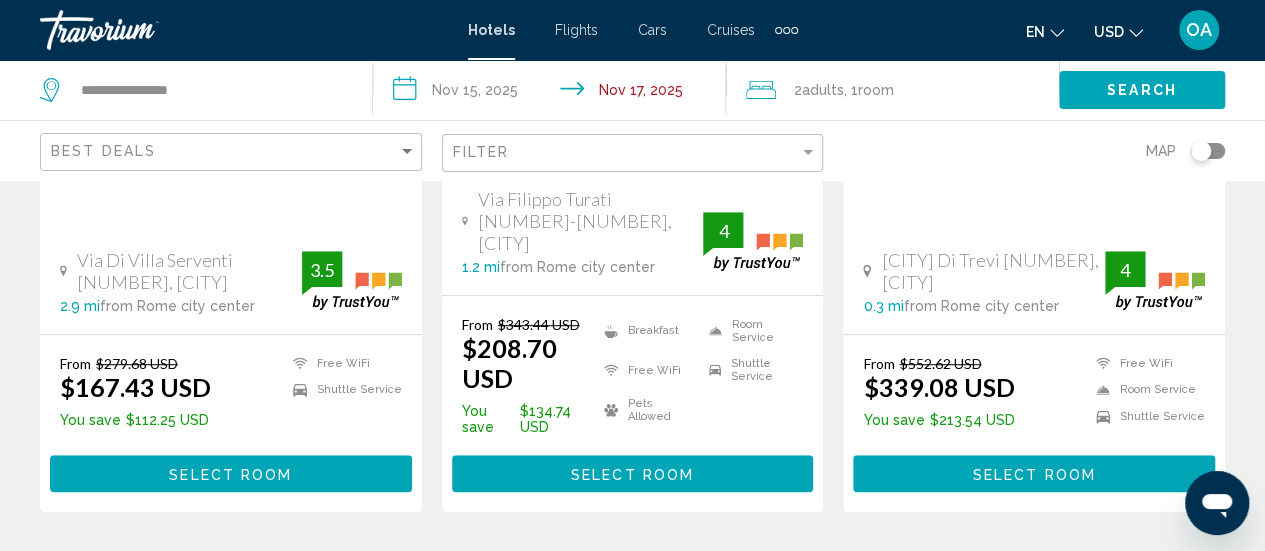 scroll, scrollTop: 500, scrollLeft: 0, axis: vertical 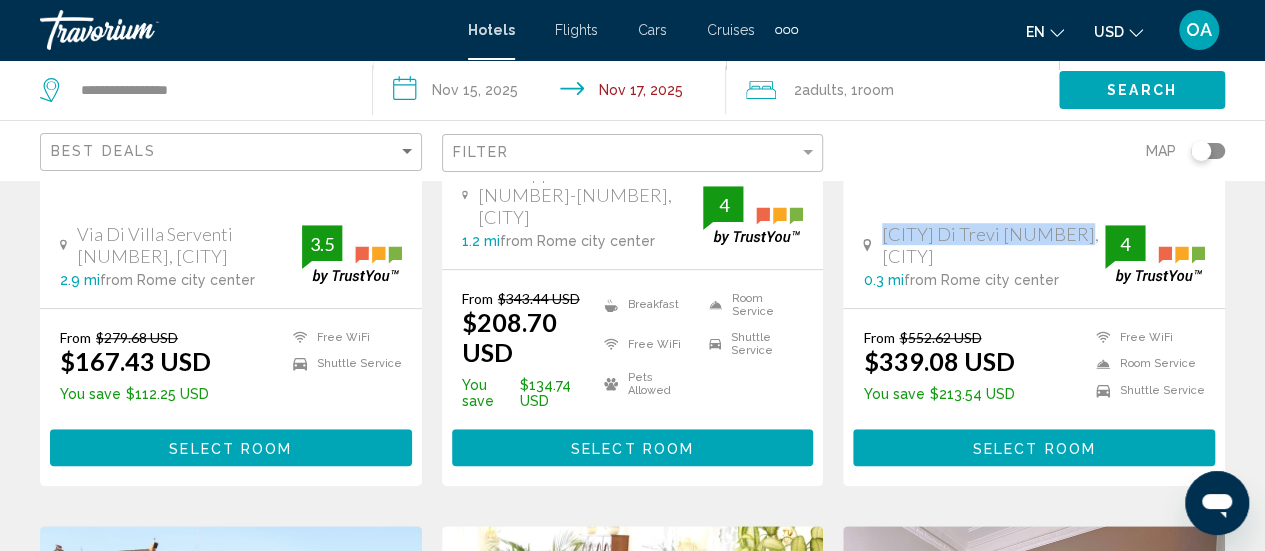 drag, startPoint x: 884, startPoint y: 227, endPoint x: 1080, endPoint y: 223, distance: 196.04082 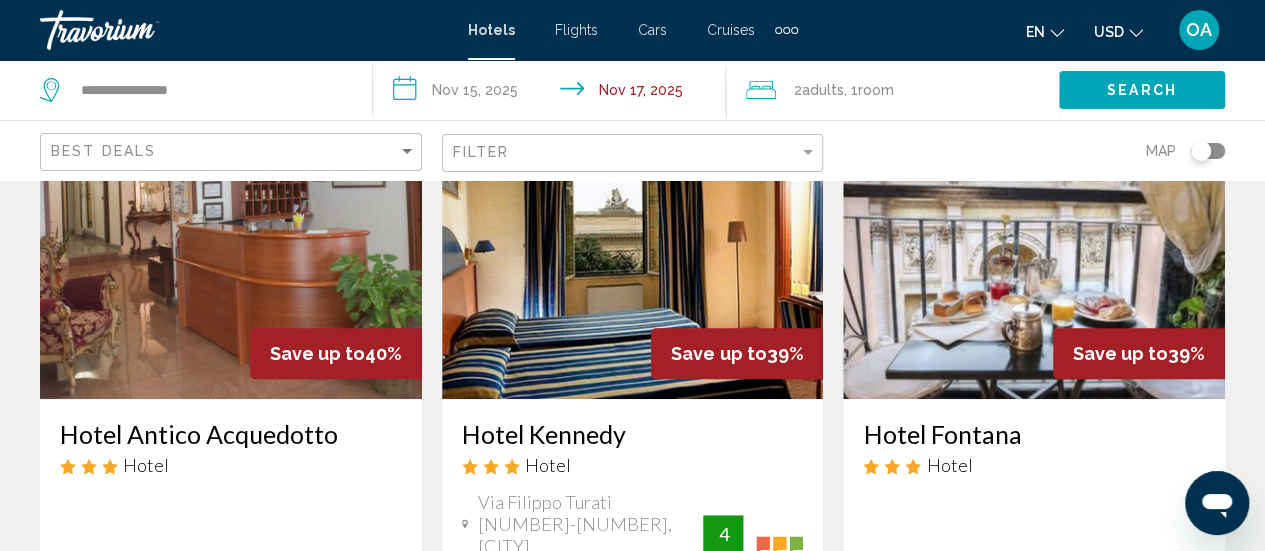scroll, scrollTop: 100, scrollLeft: 0, axis: vertical 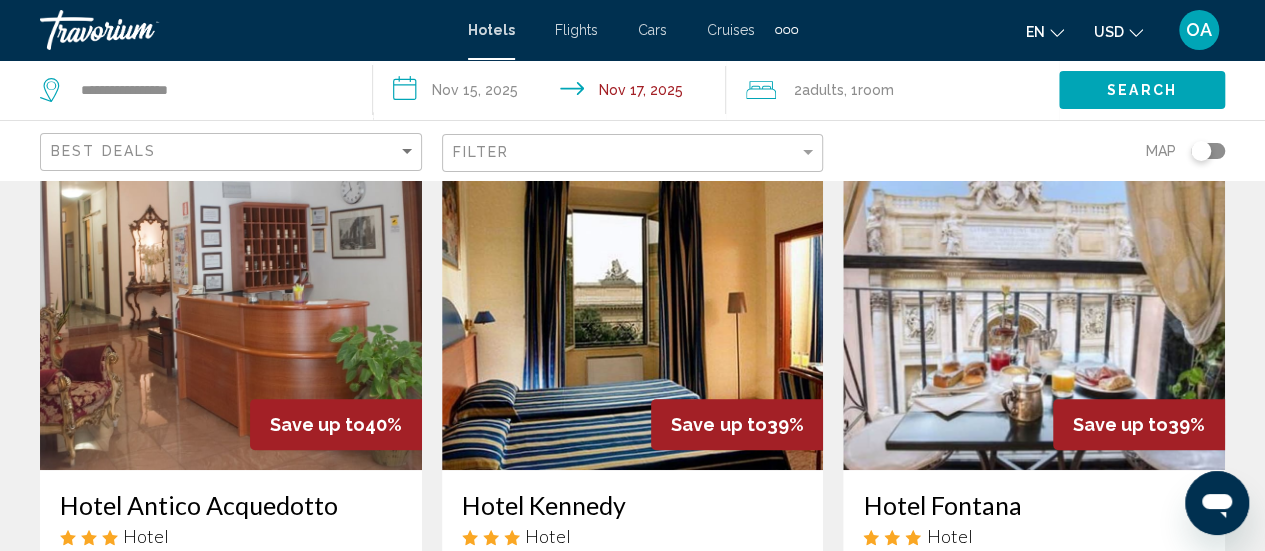 click at bounding box center [1034, 310] 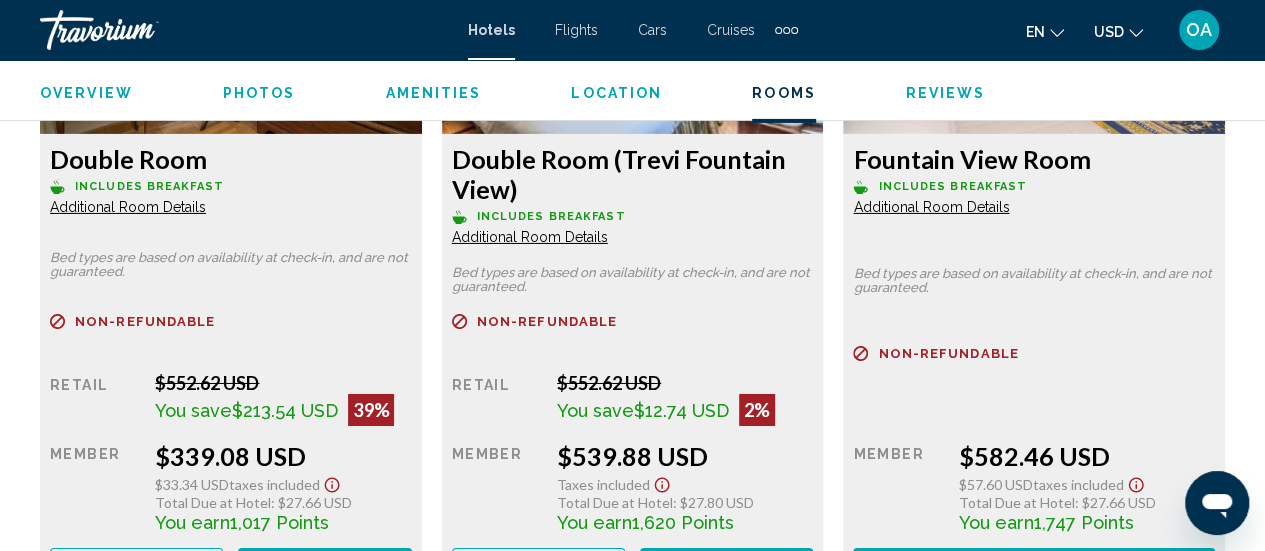 scroll, scrollTop: 3300, scrollLeft: 0, axis: vertical 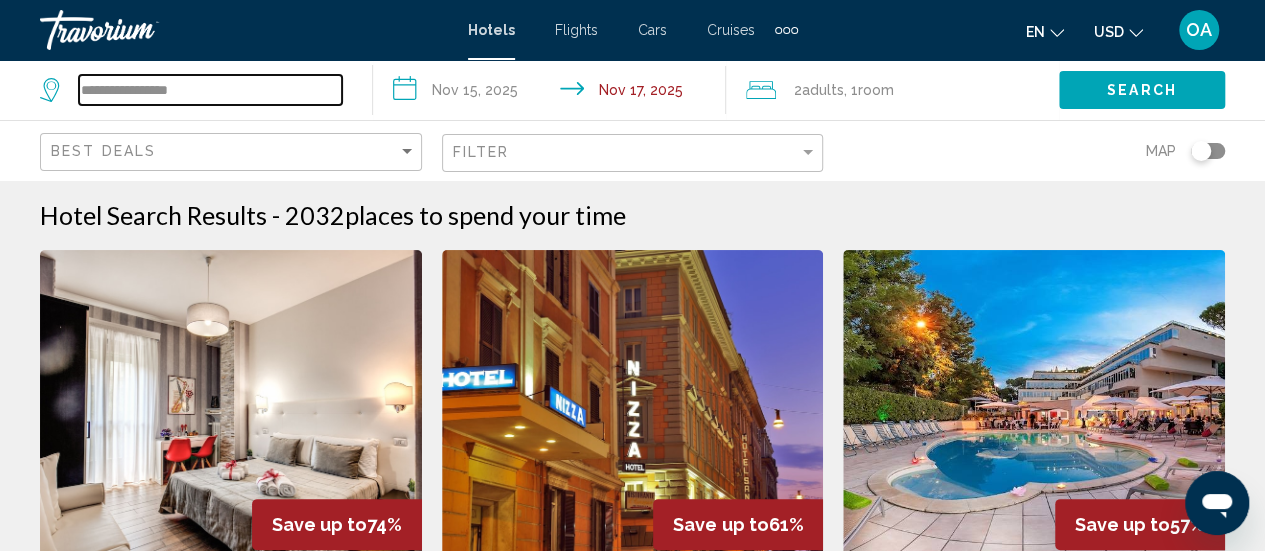 click on "**********" at bounding box center (210, 90) 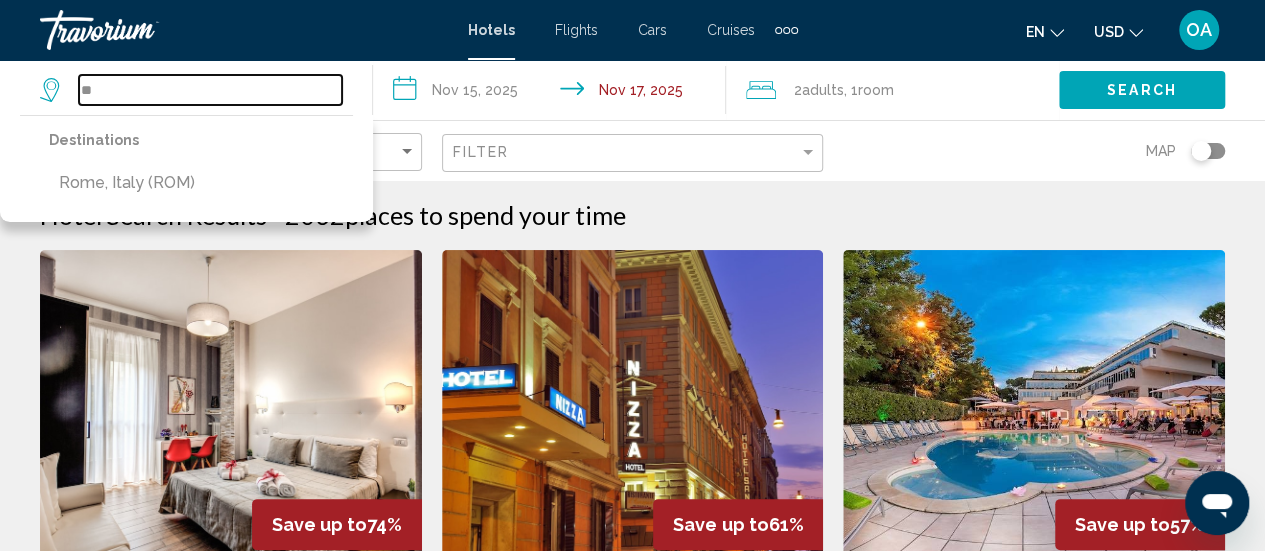 type on "*" 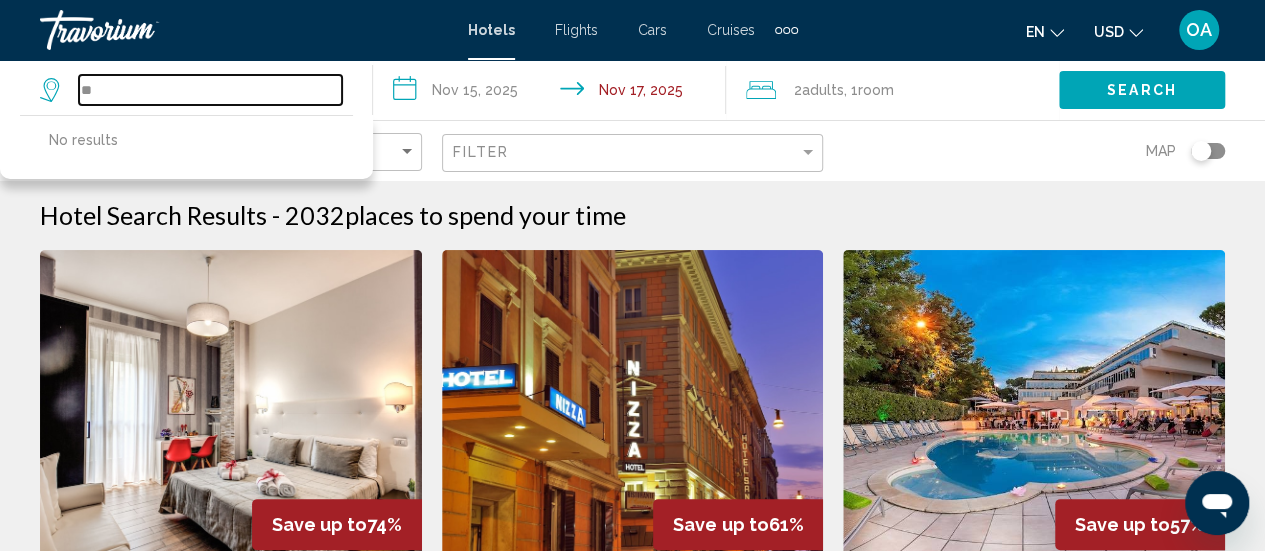 type on "*" 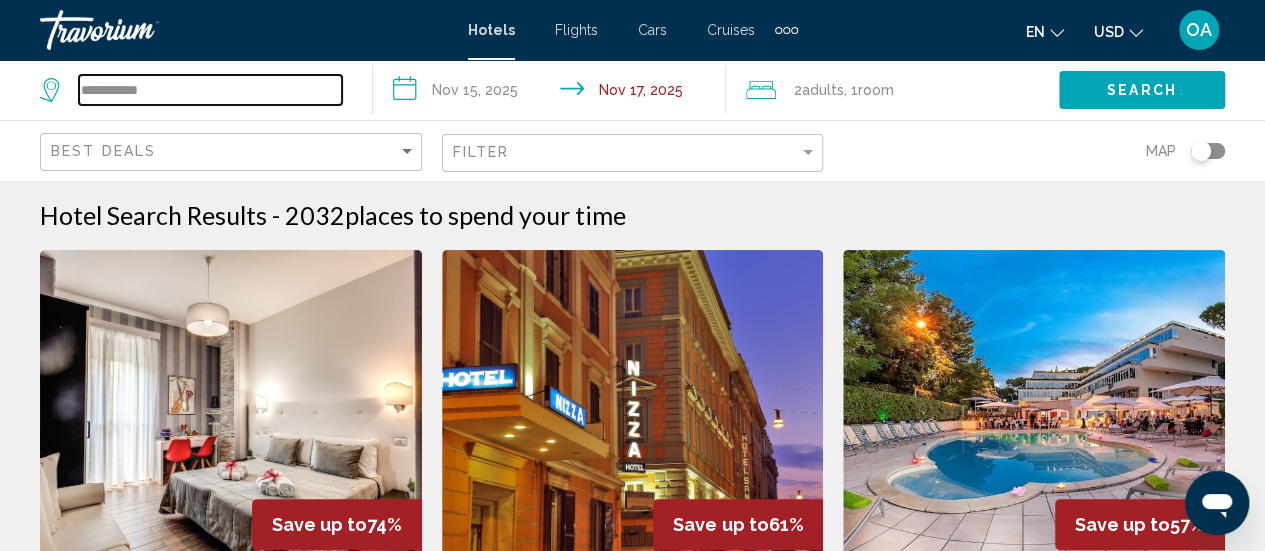 click on "**********" at bounding box center (210, 90) 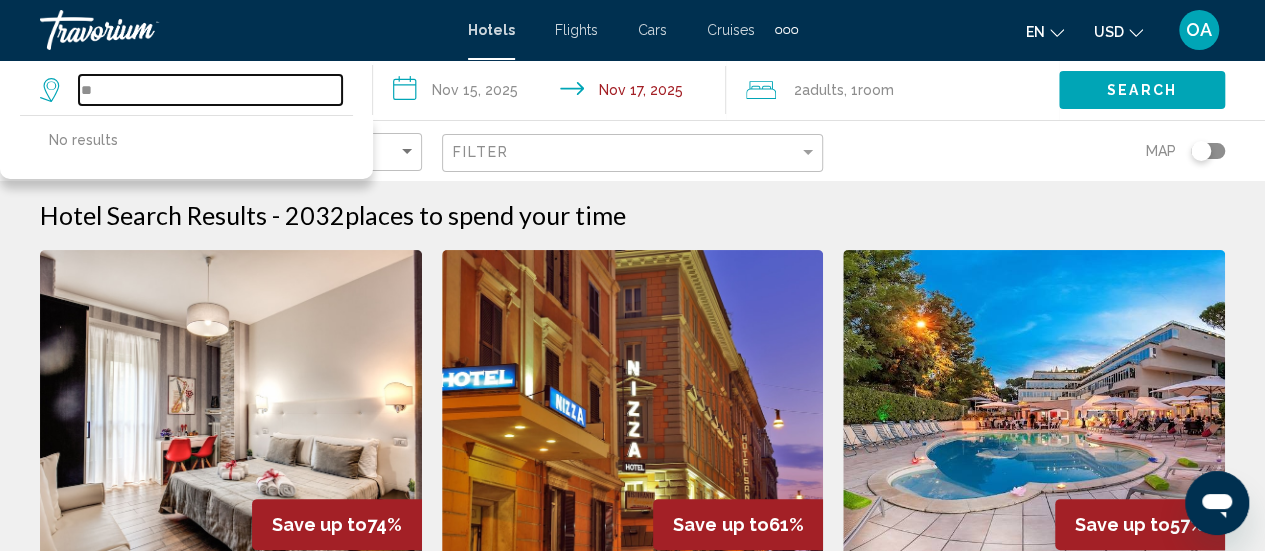 type on "*" 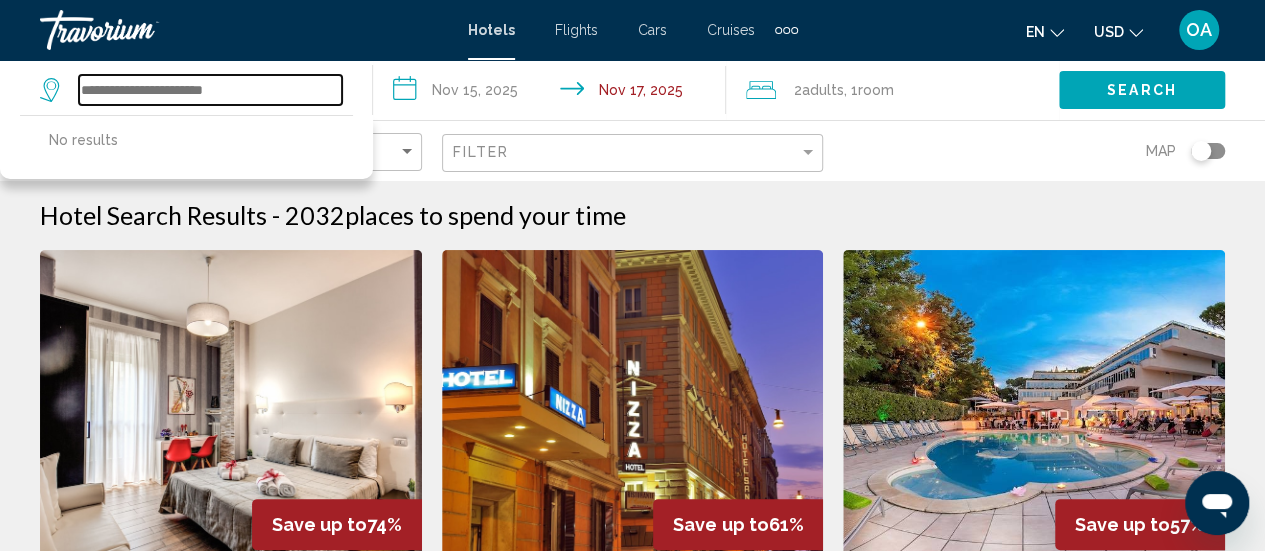 click at bounding box center [210, 90] 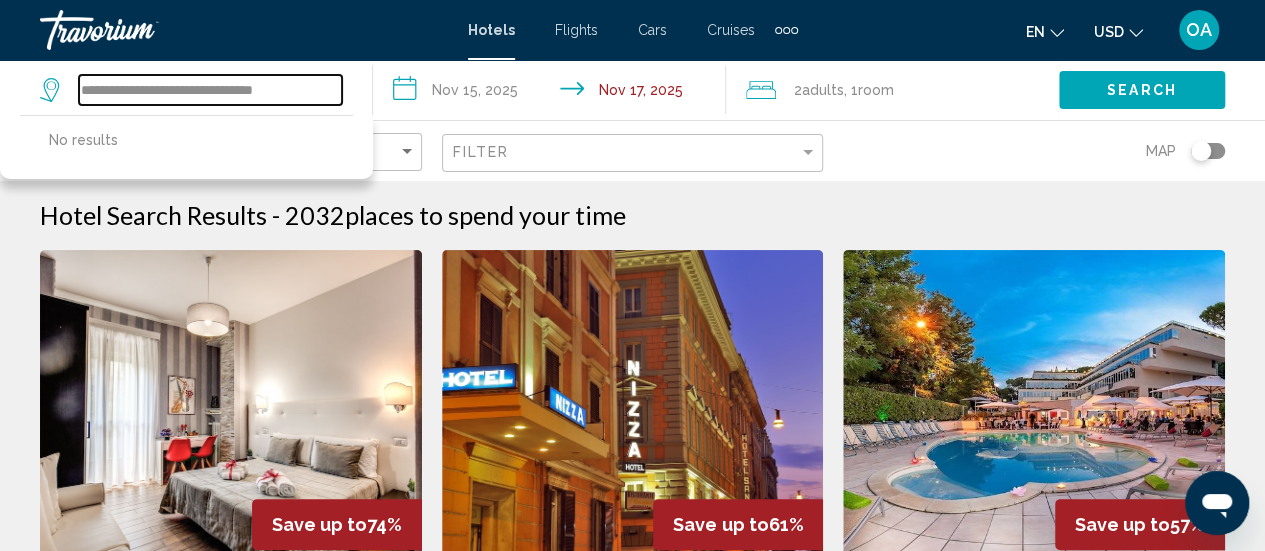 click on "**********" at bounding box center [210, 90] 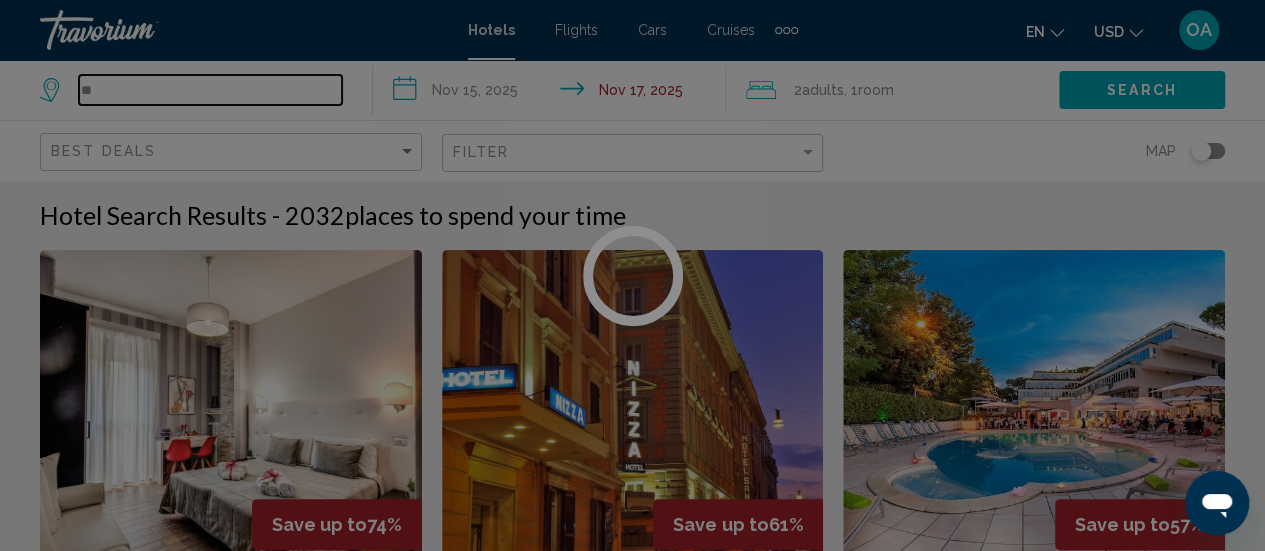 type on "*" 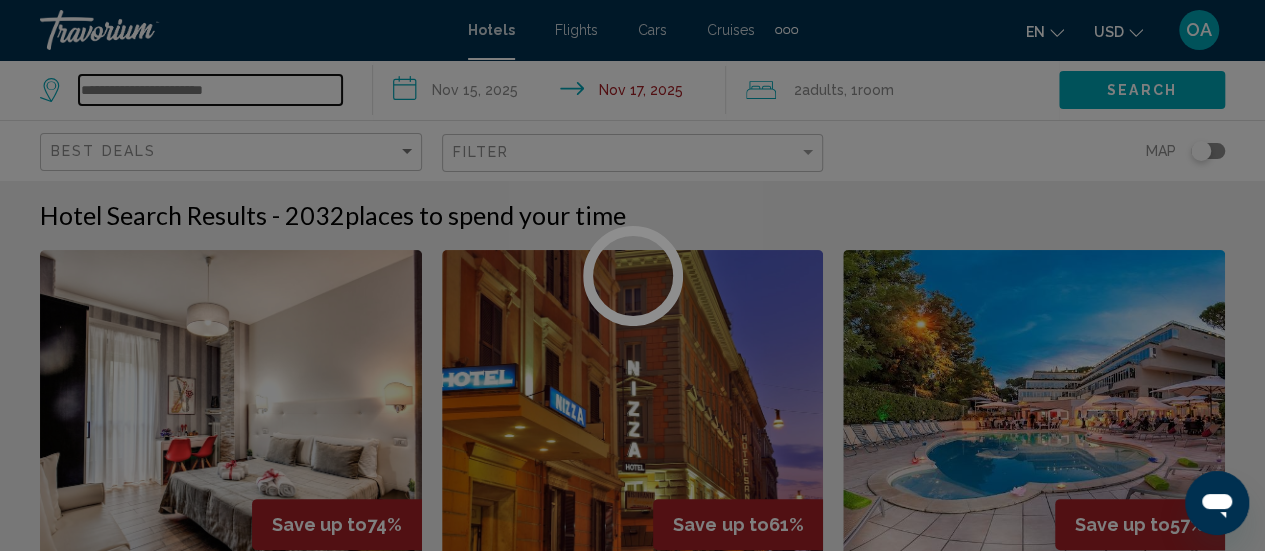 type 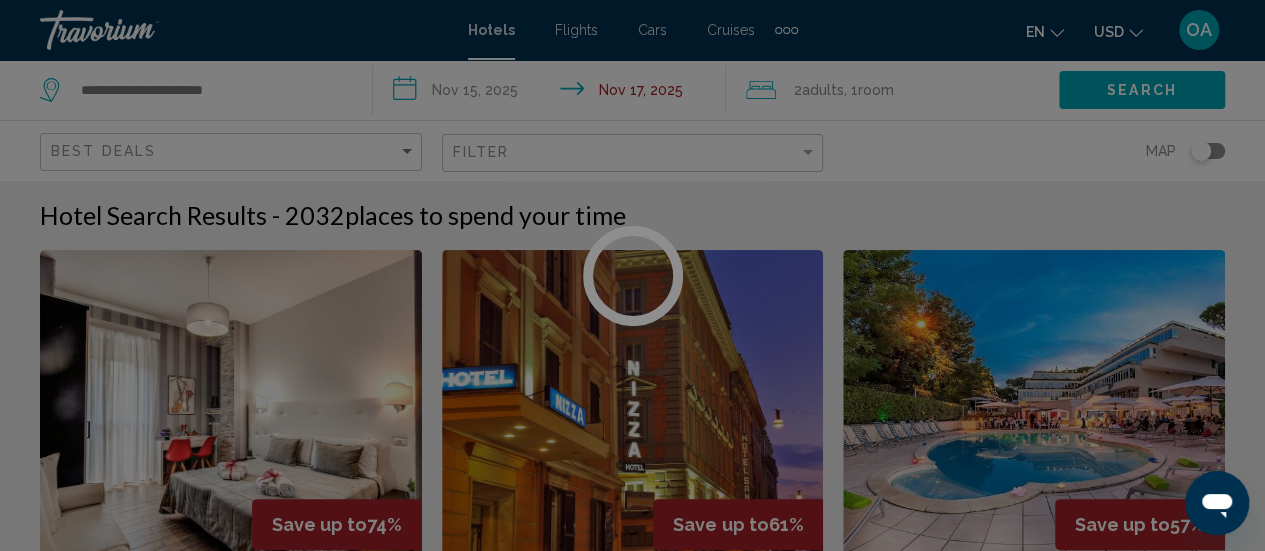 click at bounding box center (632, 275) 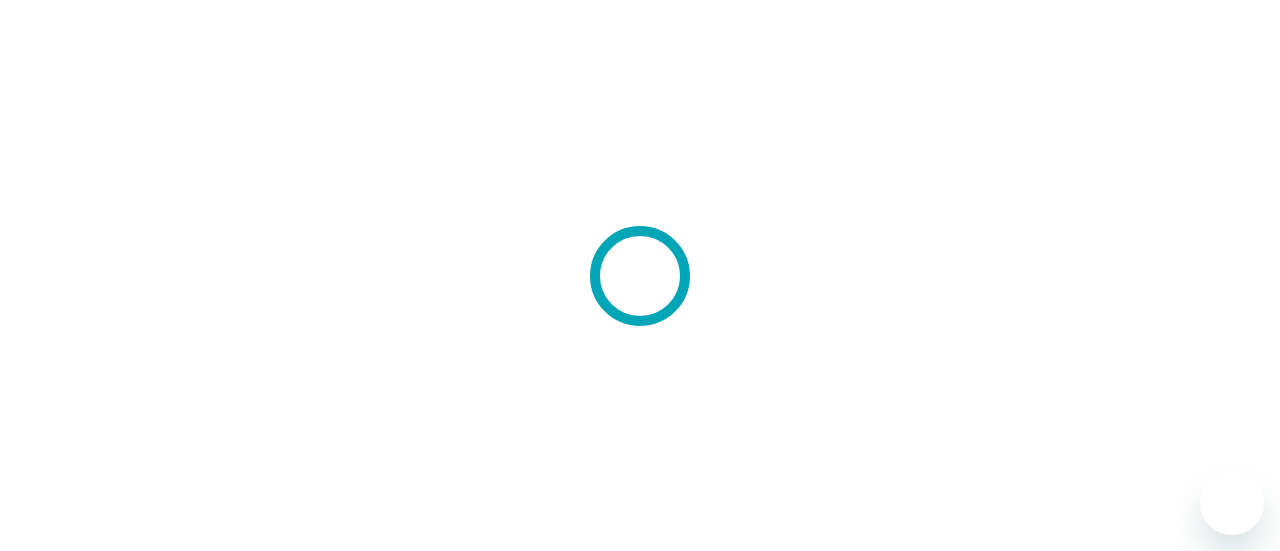 scroll, scrollTop: 0, scrollLeft: 0, axis: both 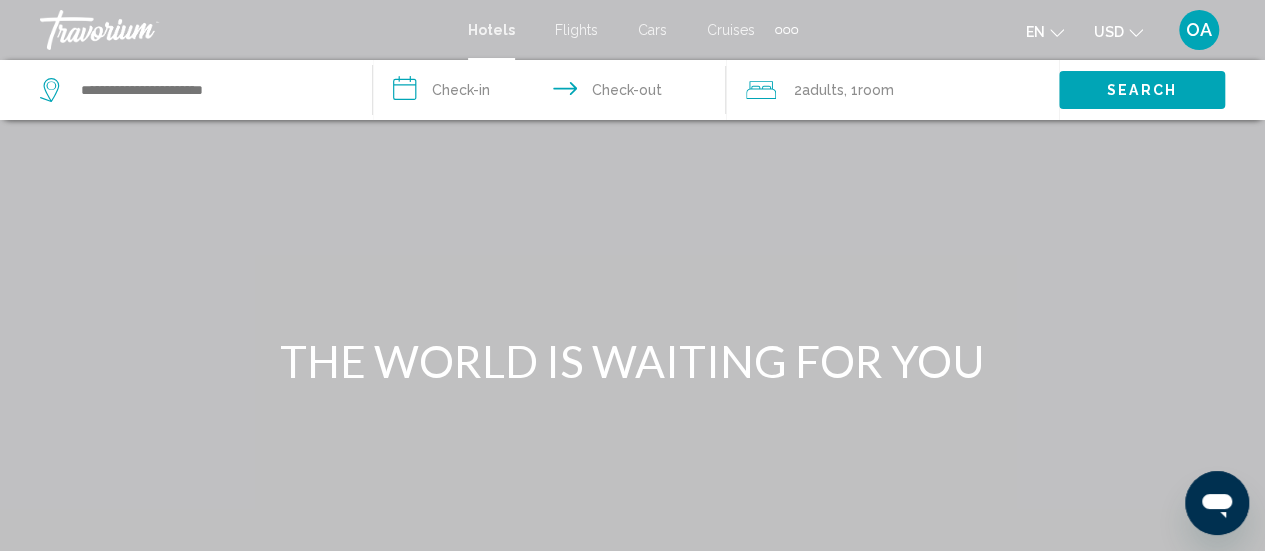 click on "**********" at bounding box center (553, 93) 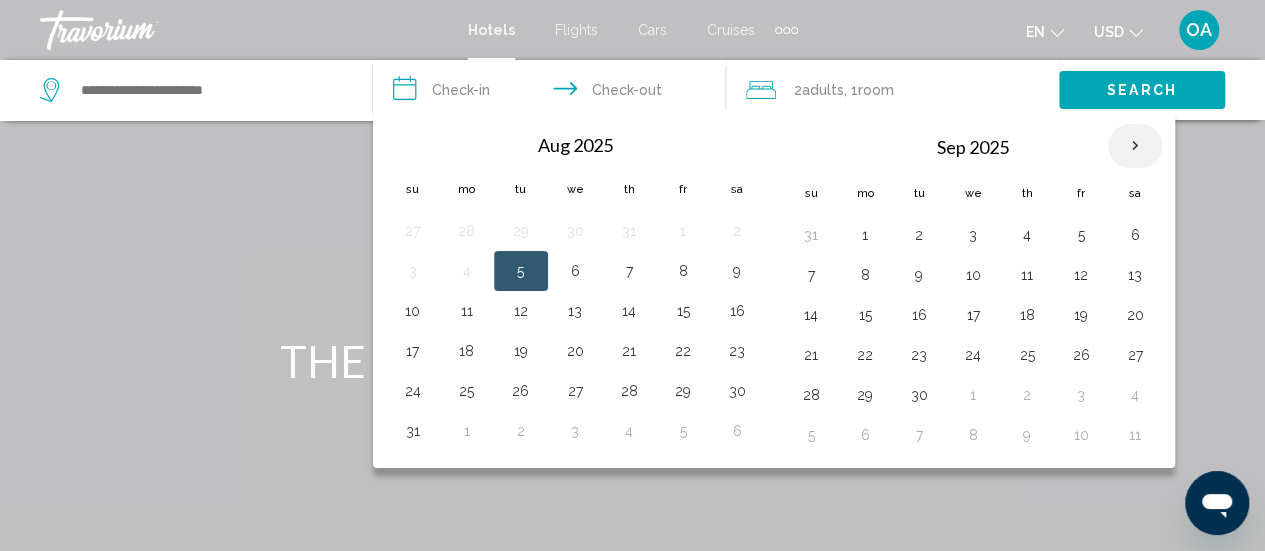 click at bounding box center [1135, 146] 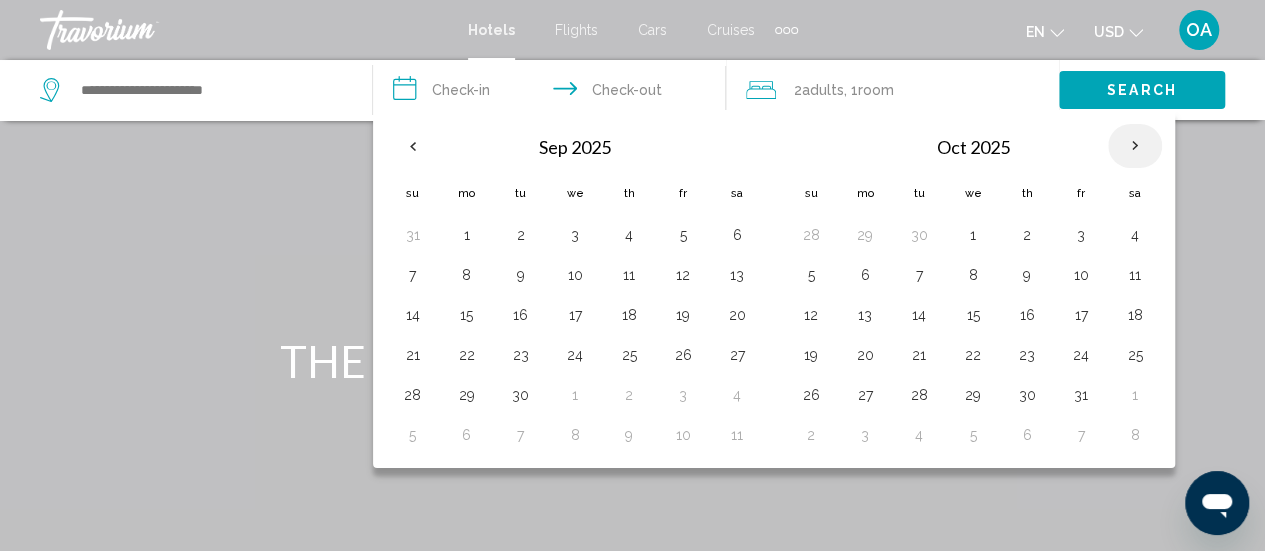 click at bounding box center [1135, 146] 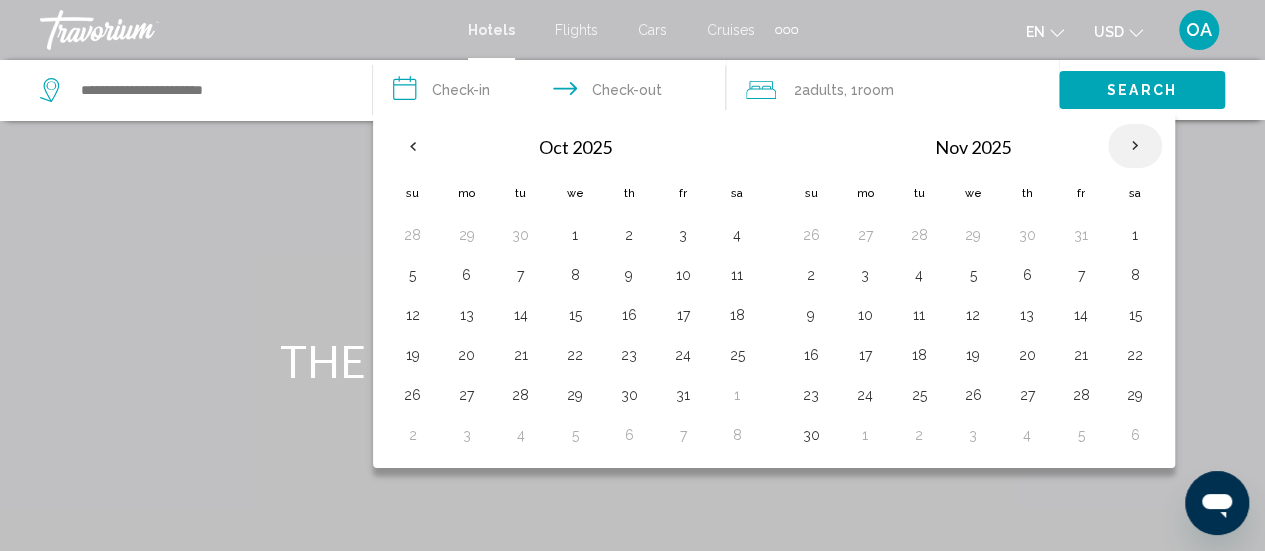 click at bounding box center (1135, 146) 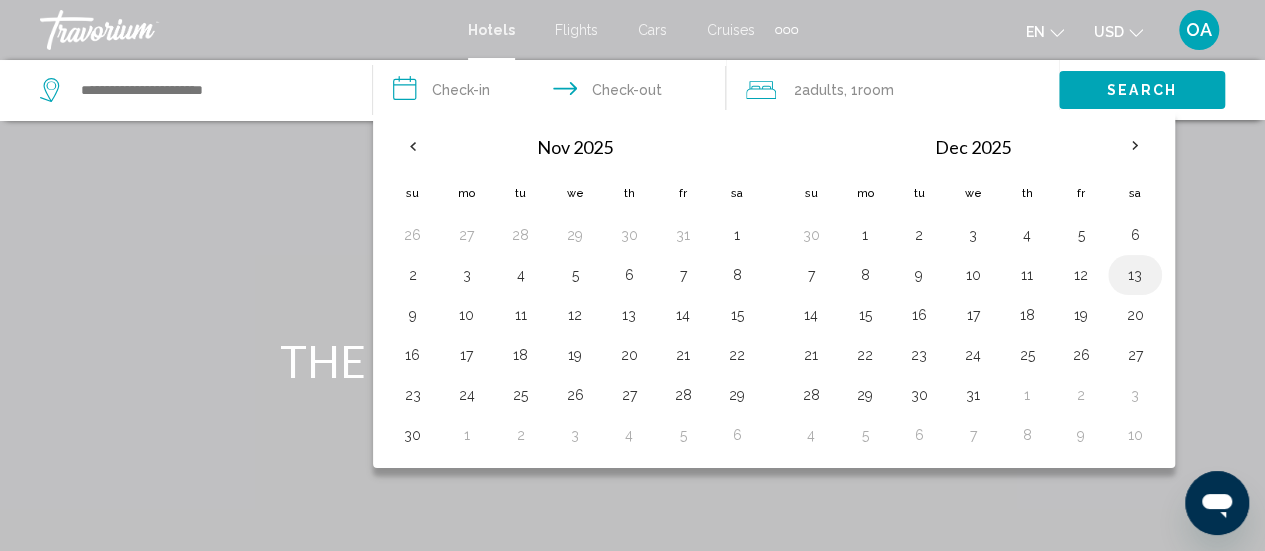 click on "13" at bounding box center (1135, 275) 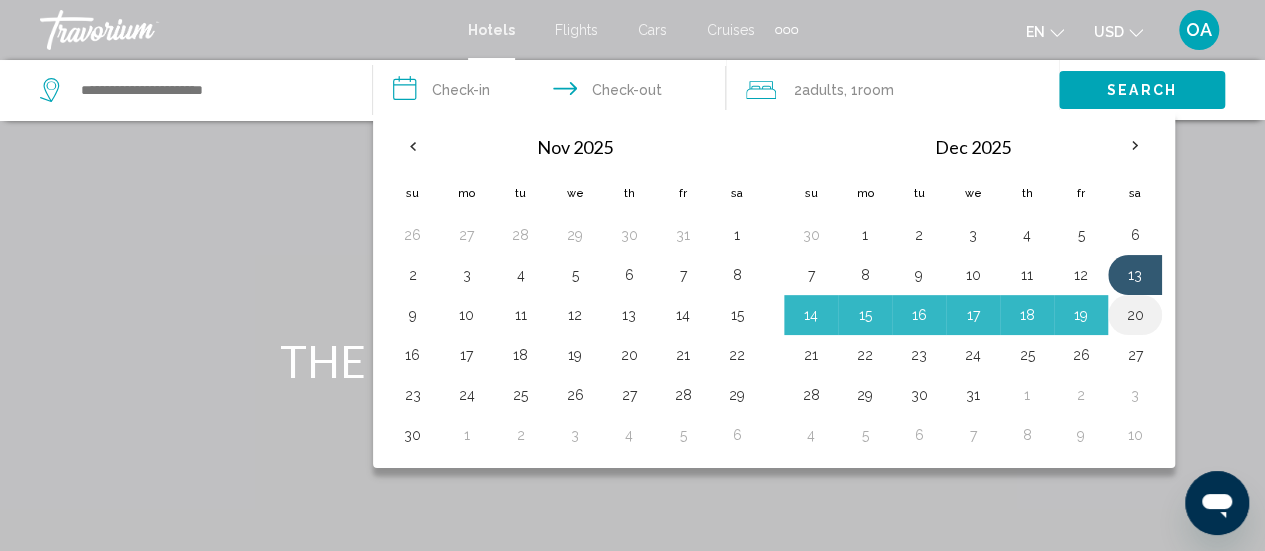 click on "20" at bounding box center (1135, 315) 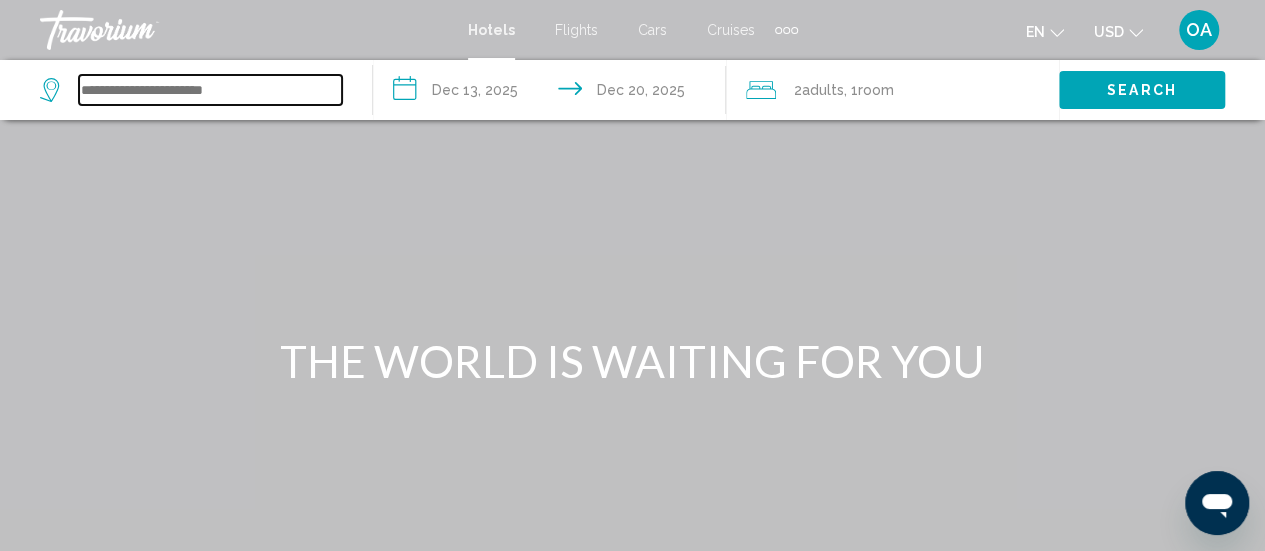 click at bounding box center (210, 90) 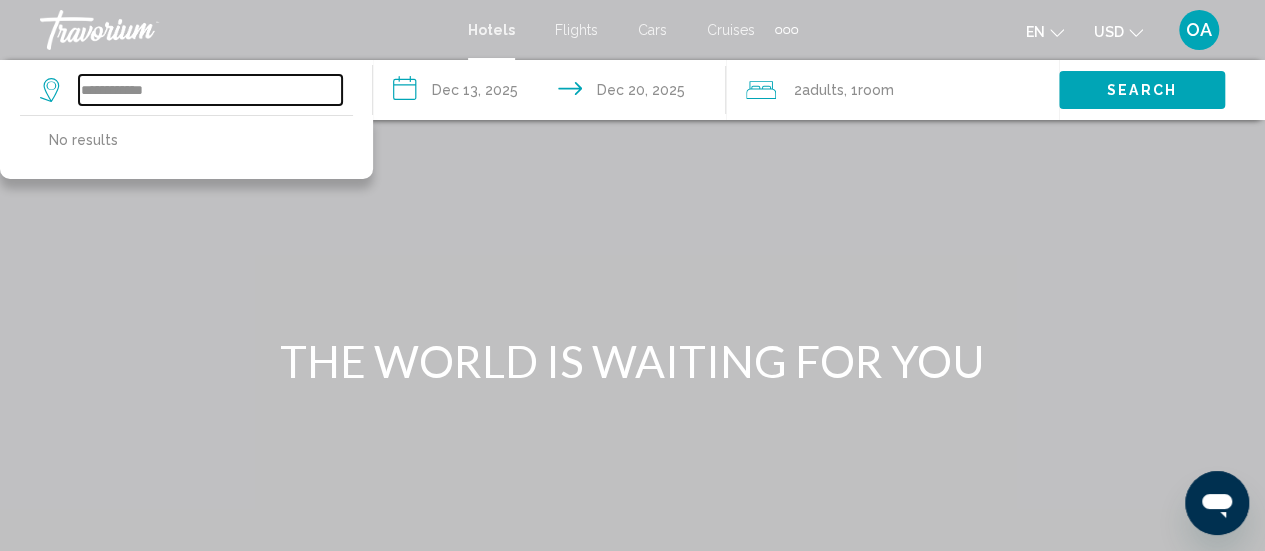 click on "**********" at bounding box center (210, 90) 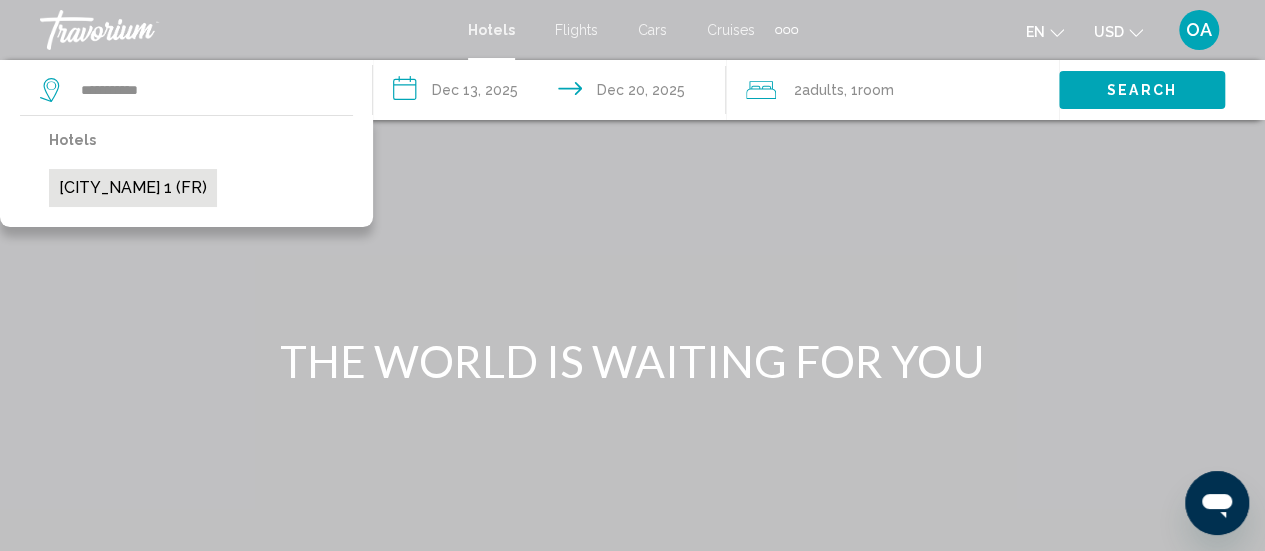 click on "Val Gardena 1 (FR)" at bounding box center [133, 188] 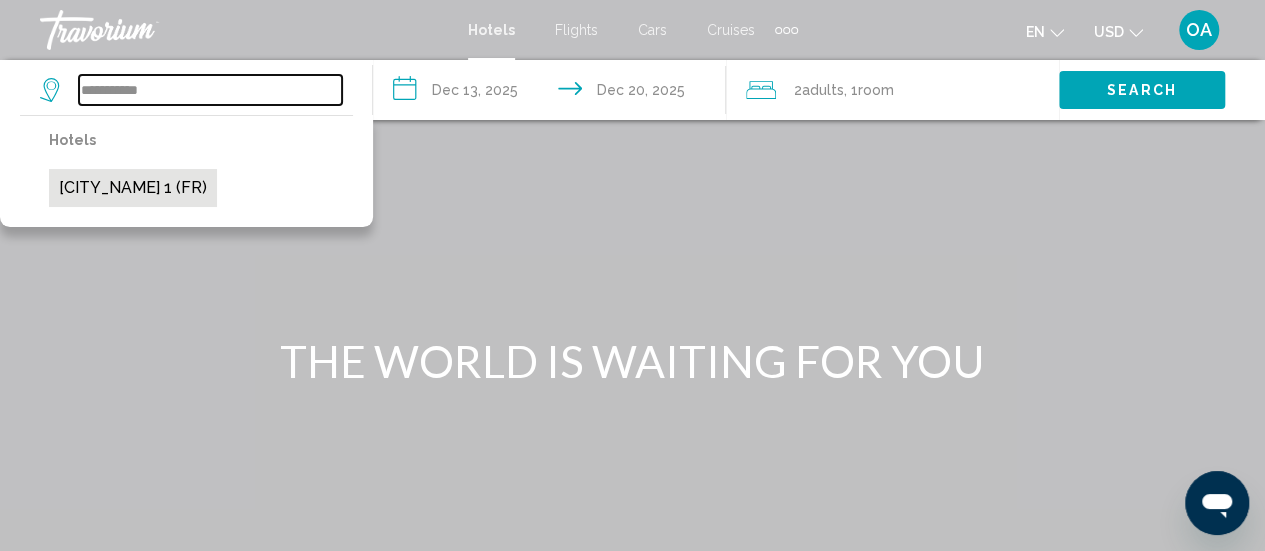 type on "**********" 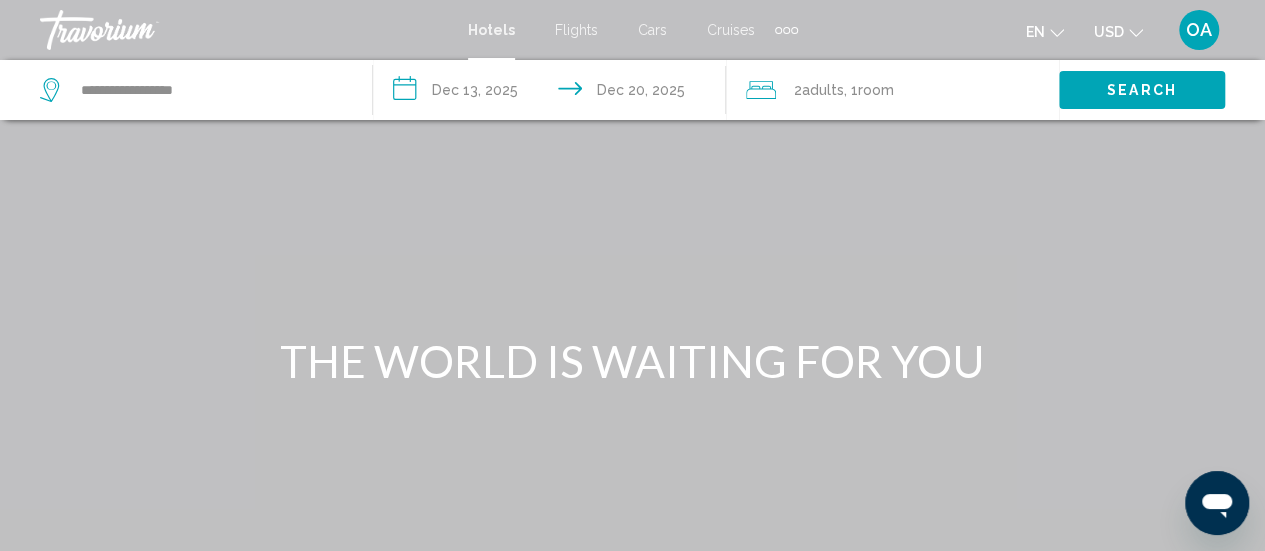 click on "Room" 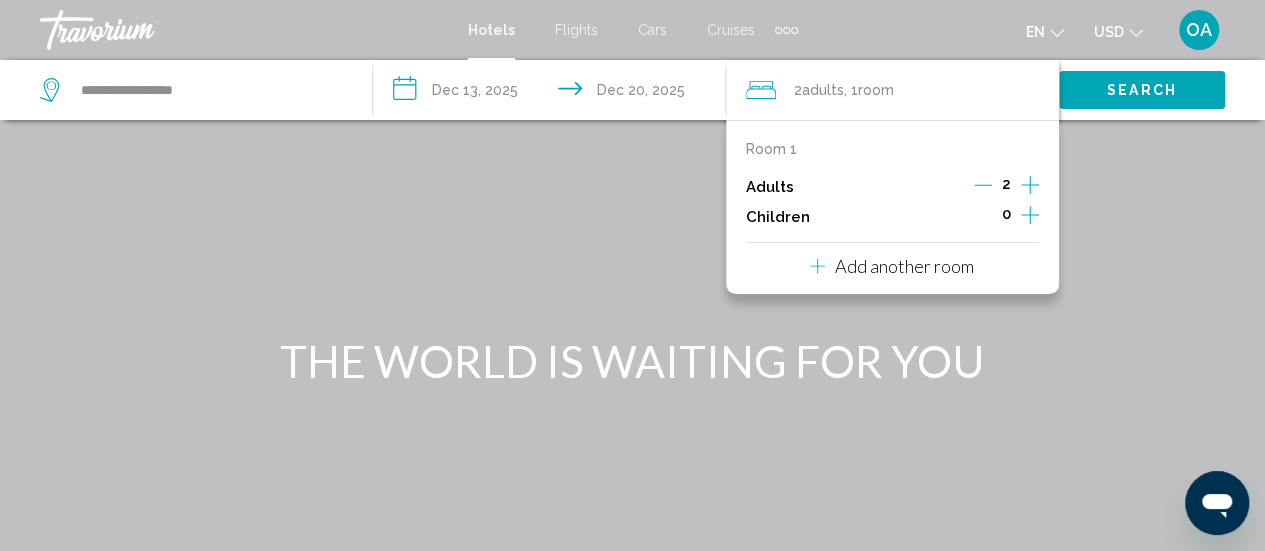 click 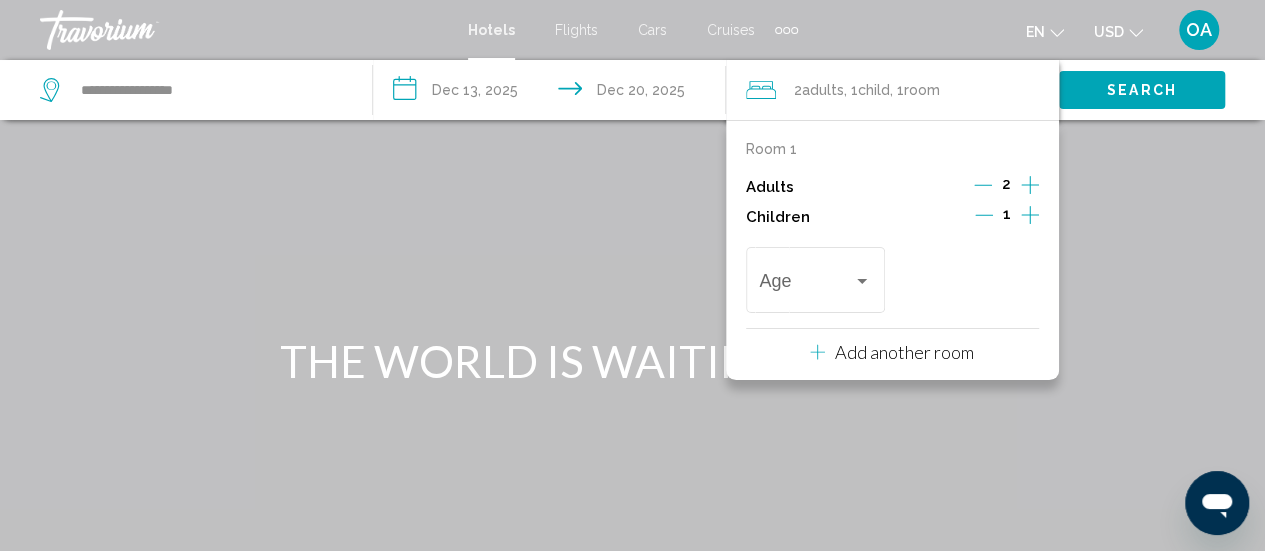 click on "Search" at bounding box center (1142, 91) 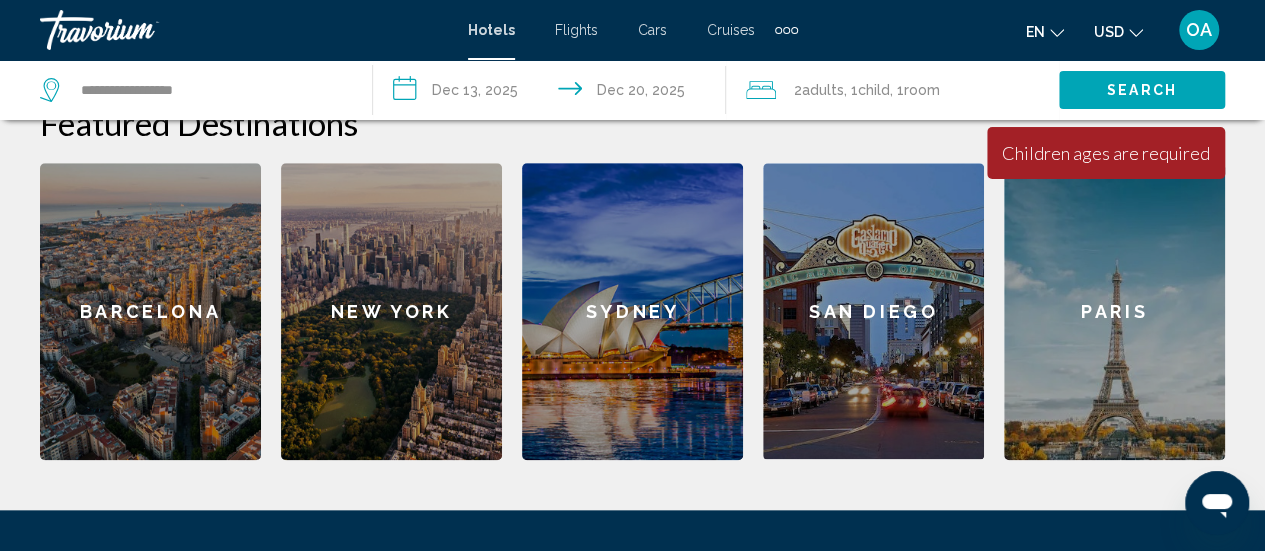 scroll, scrollTop: 0, scrollLeft: 0, axis: both 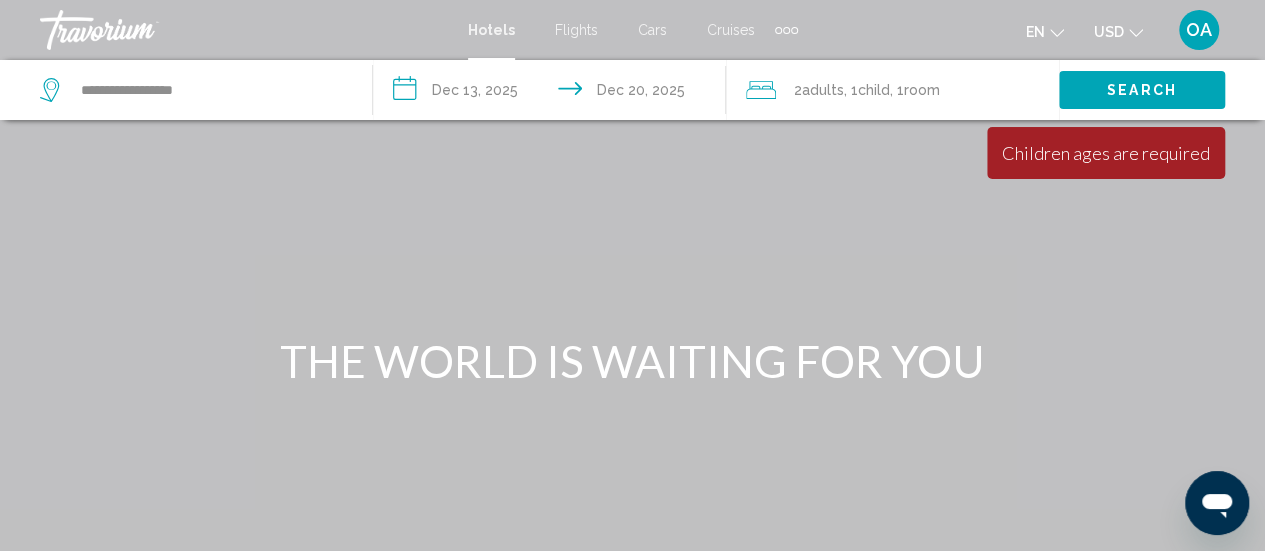 click on ", 1  Room rooms" 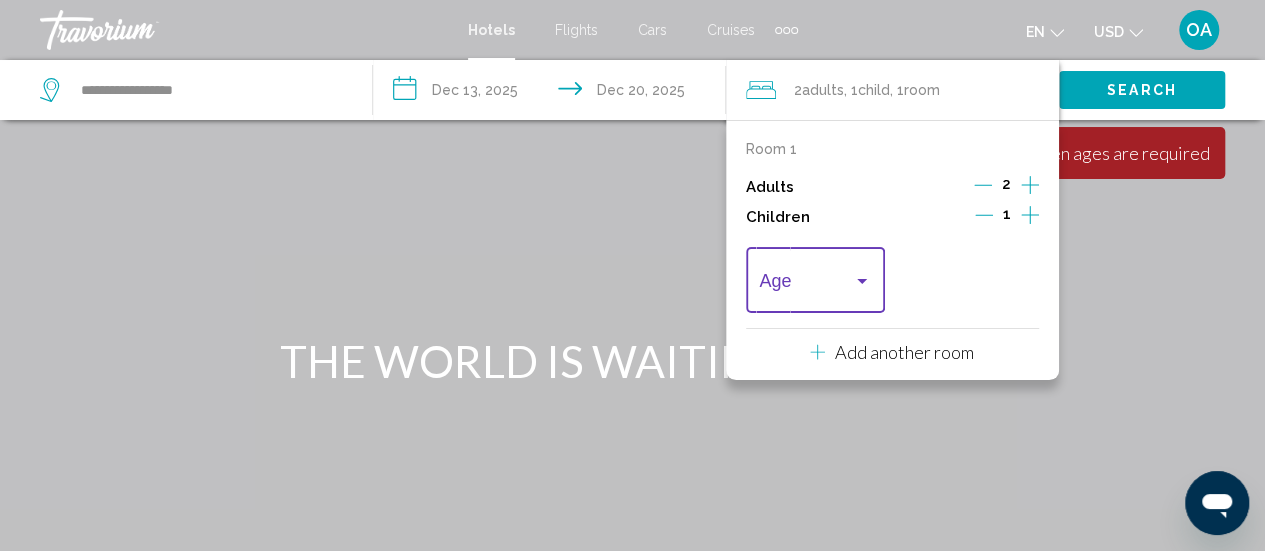 click at bounding box center (862, 281) 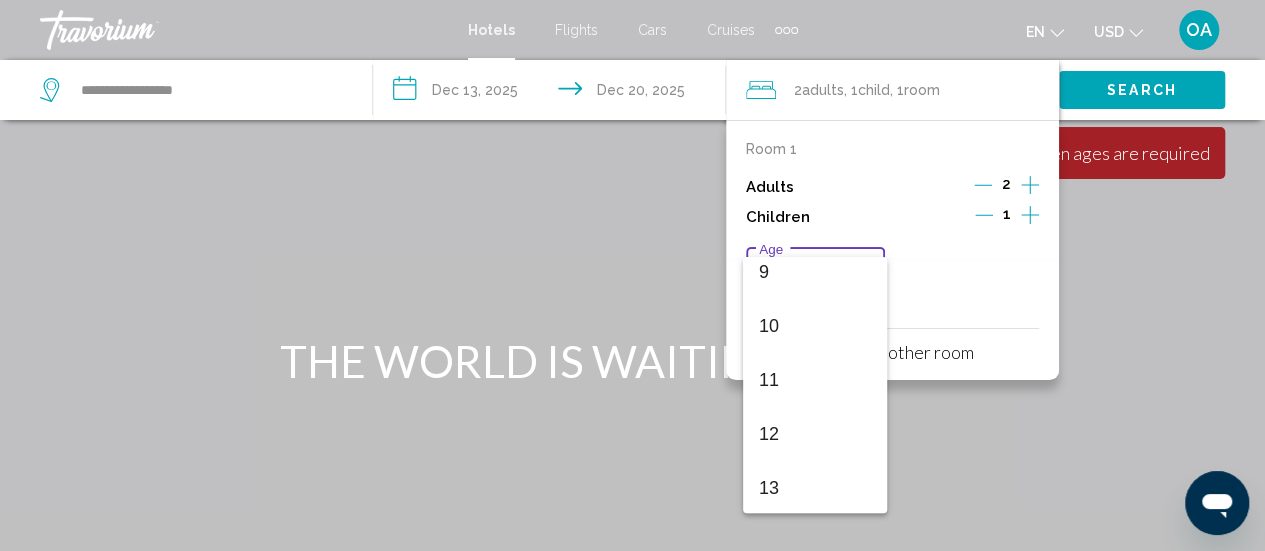 scroll, scrollTop: 400, scrollLeft: 0, axis: vertical 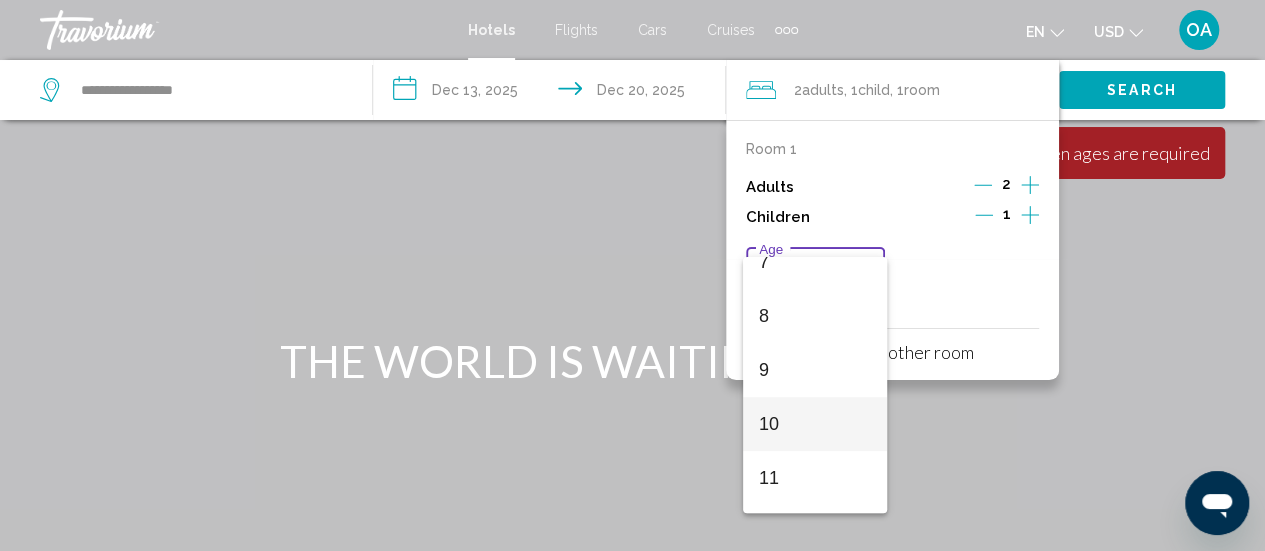 click on "10" at bounding box center [815, 424] 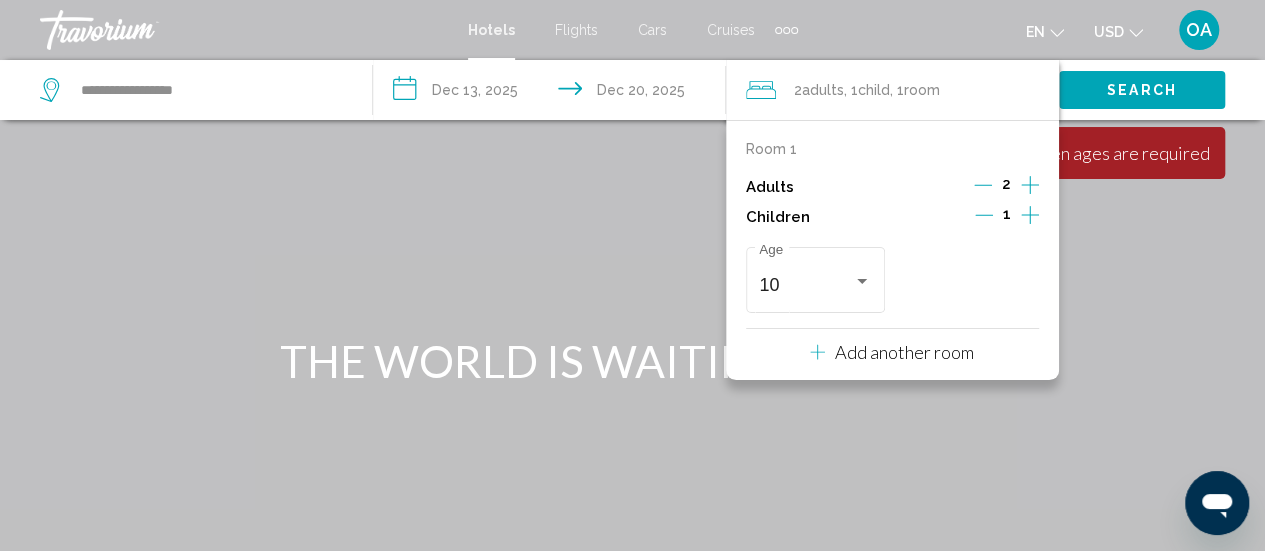 click at bounding box center [632, 300] 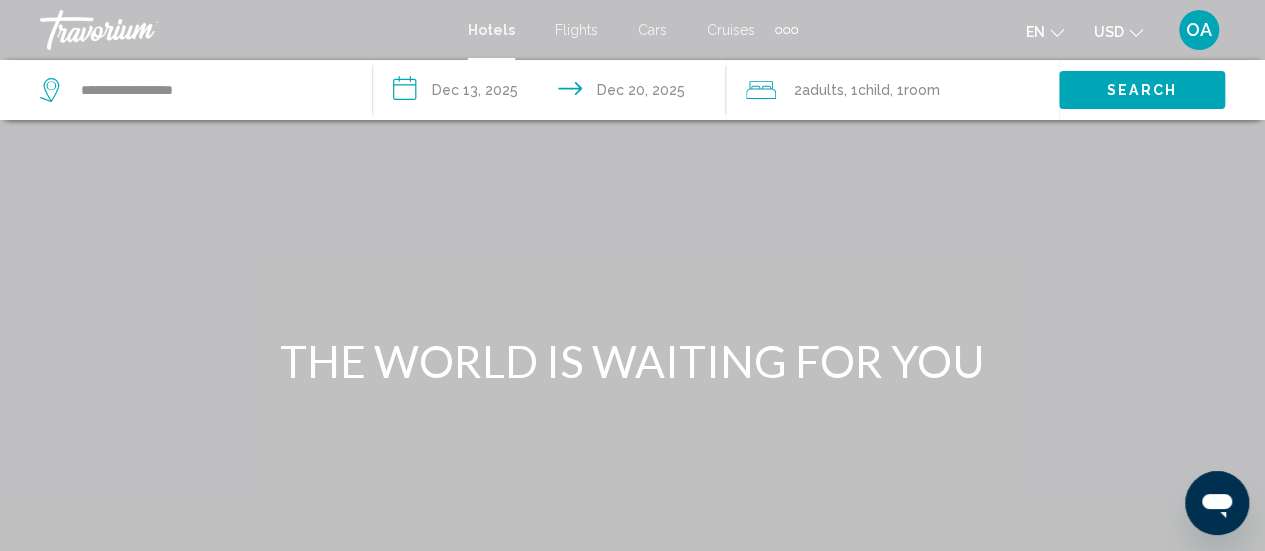 click on "Search" at bounding box center (1142, 89) 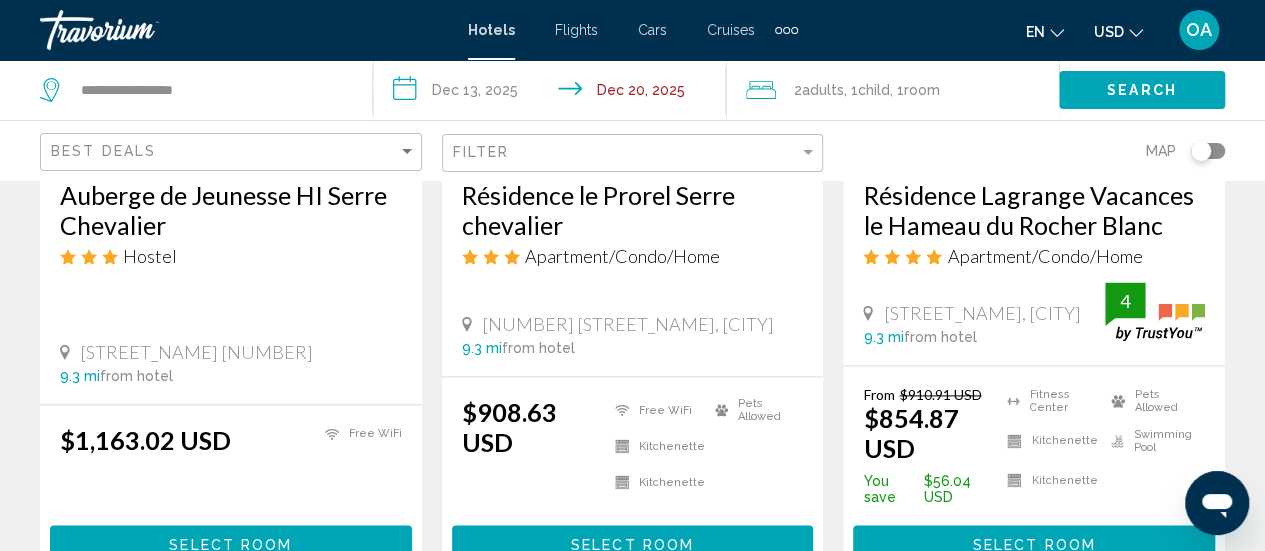 scroll, scrollTop: 1293, scrollLeft: 0, axis: vertical 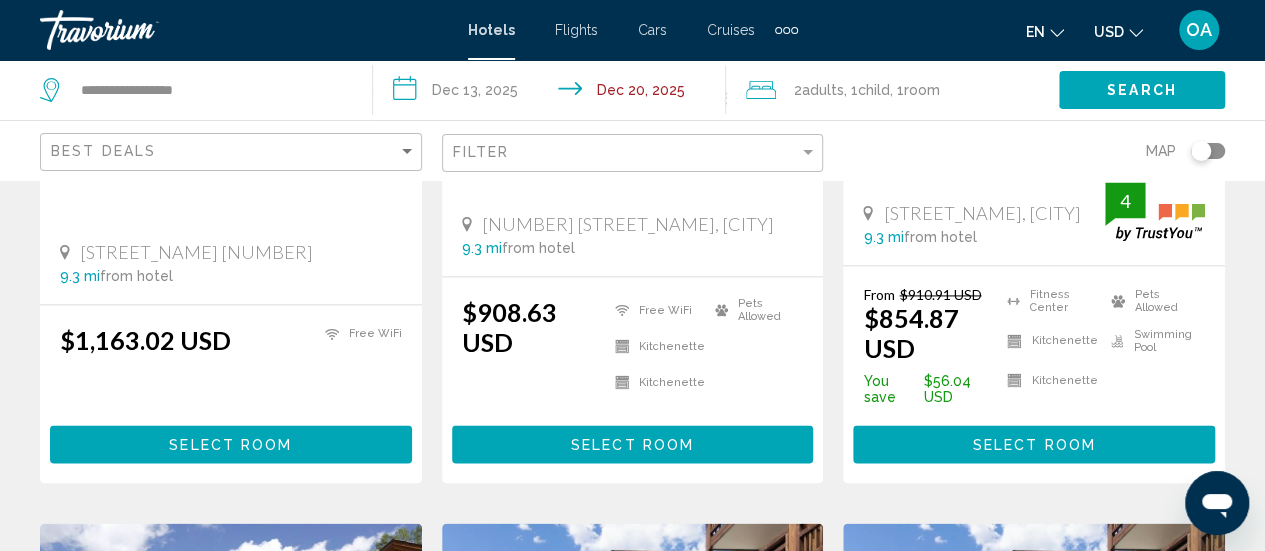 click on "Select Room" at bounding box center [230, 445] 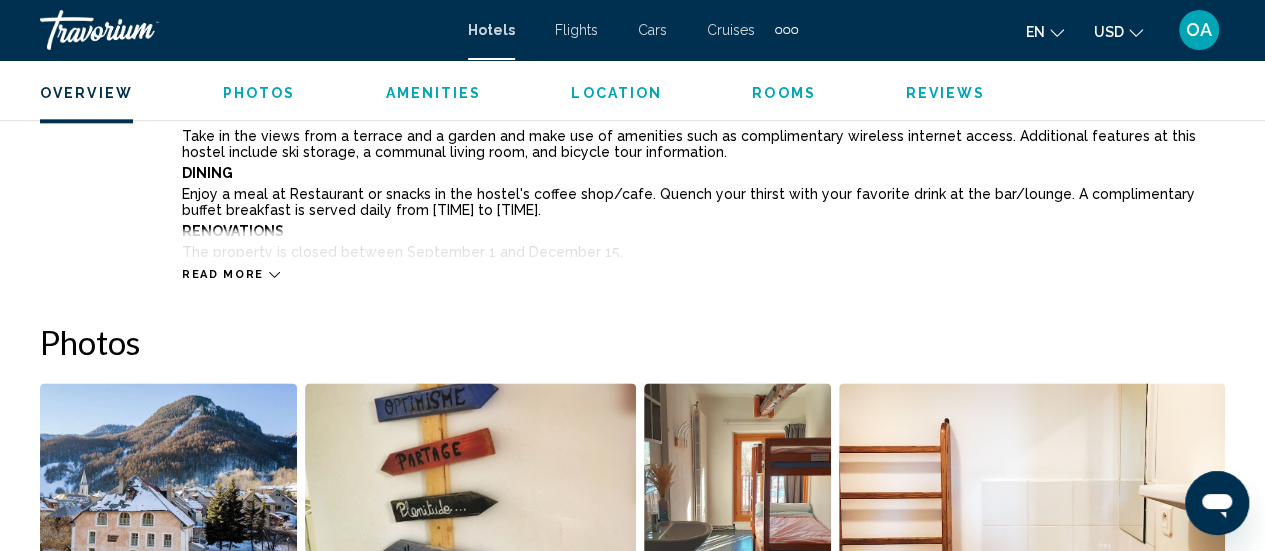 scroll, scrollTop: 1159, scrollLeft: 0, axis: vertical 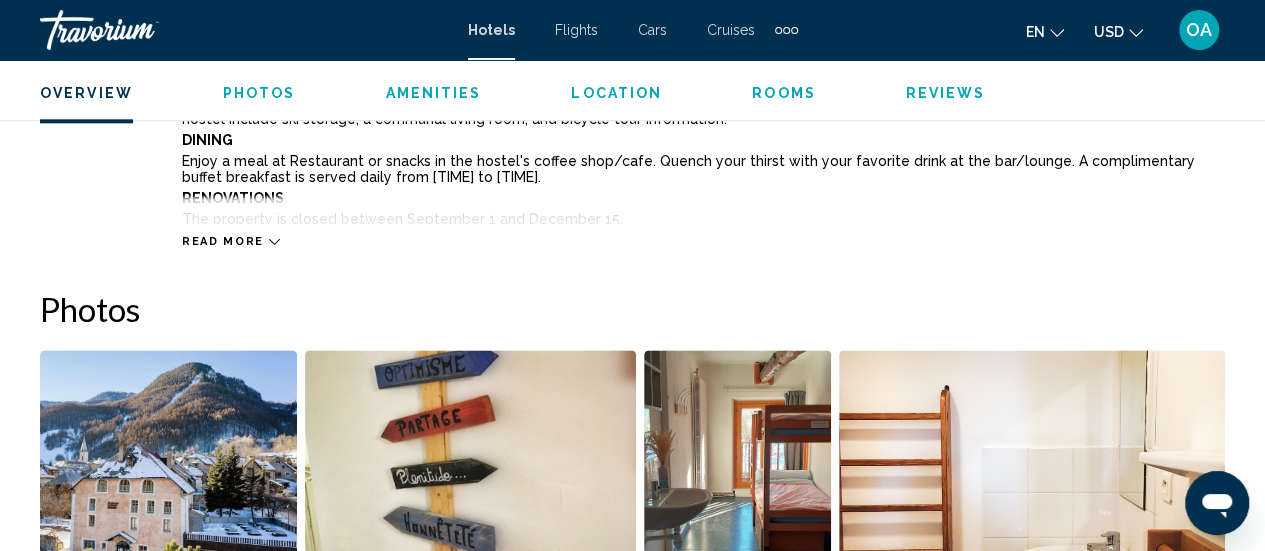 click on "Read more" at bounding box center (223, 241) 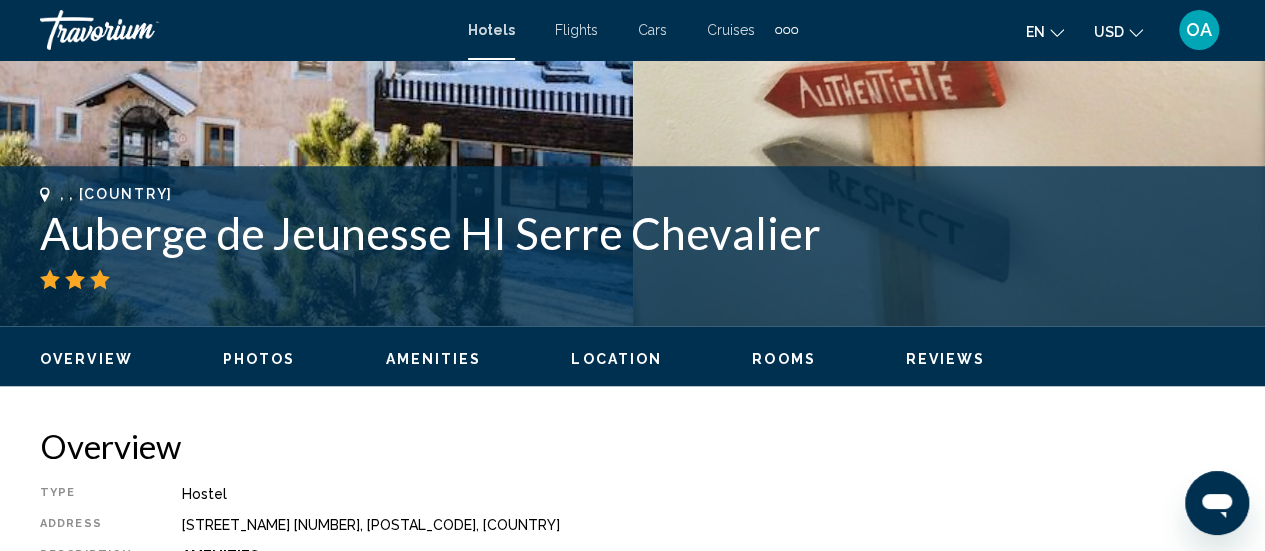 scroll, scrollTop: 700, scrollLeft: 0, axis: vertical 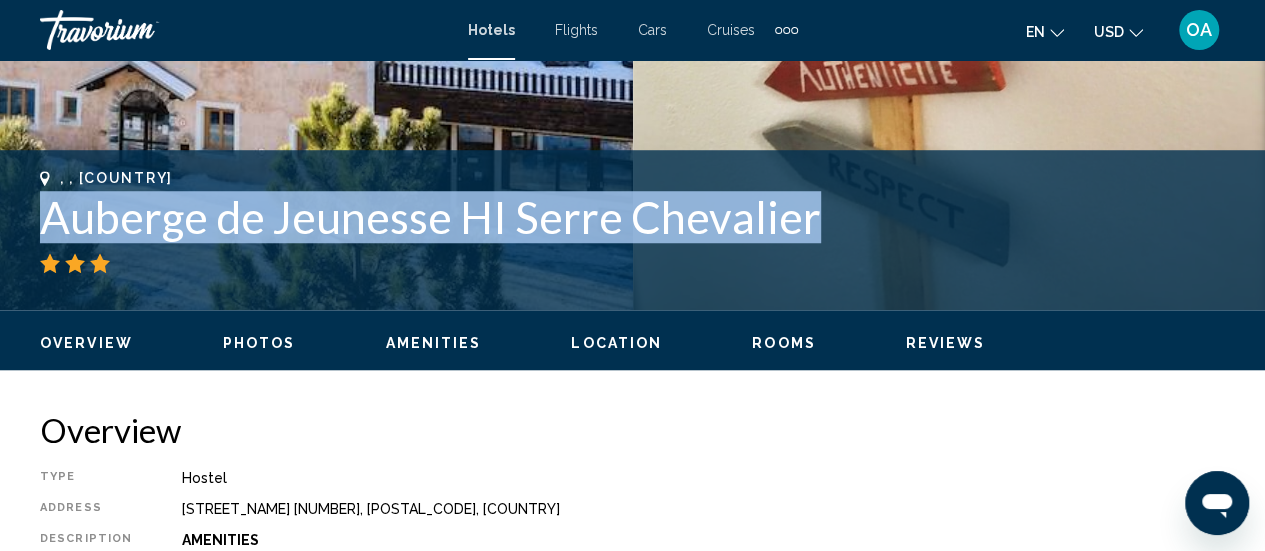 drag, startPoint x: 43, startPoint y: 226, endPoint x: 820, endPoint y: 214, distance: 777.09265 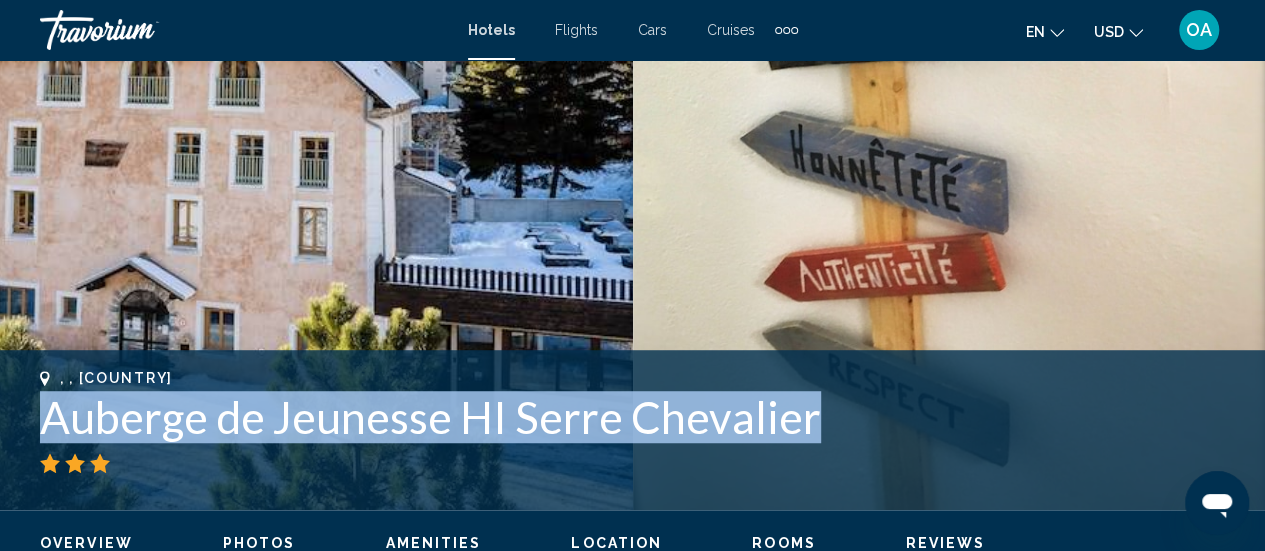 scroll, scrollTop: 0, scrollLeft: 0, axis: both 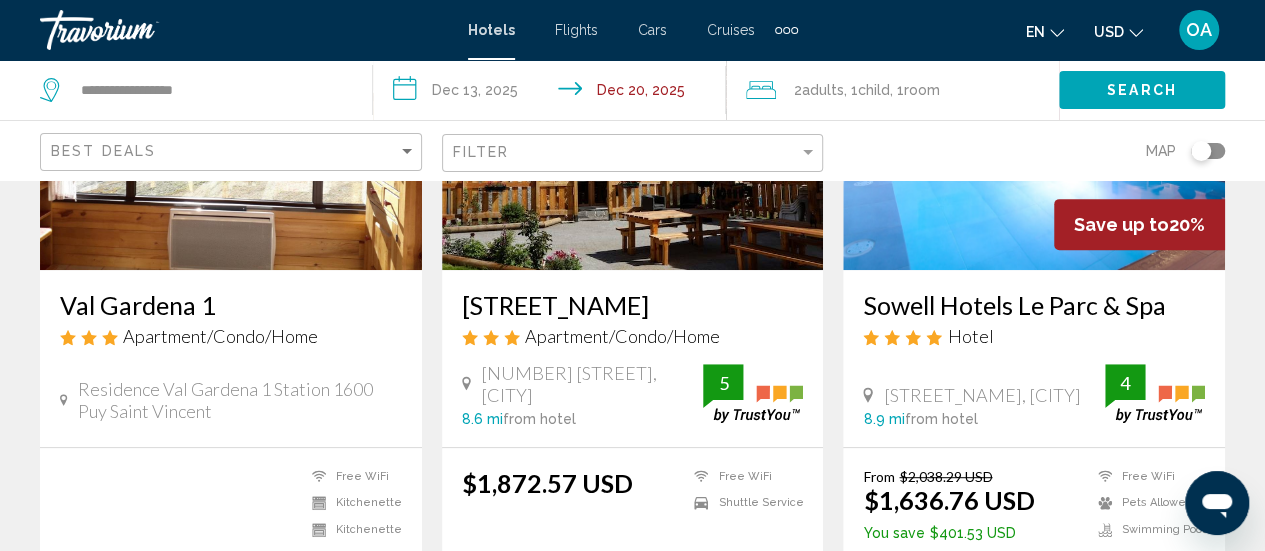 drag, startPoint x: 460, startPoint y: 297, endPoint x: 623, endPoint y: 298, distance: 163.00307 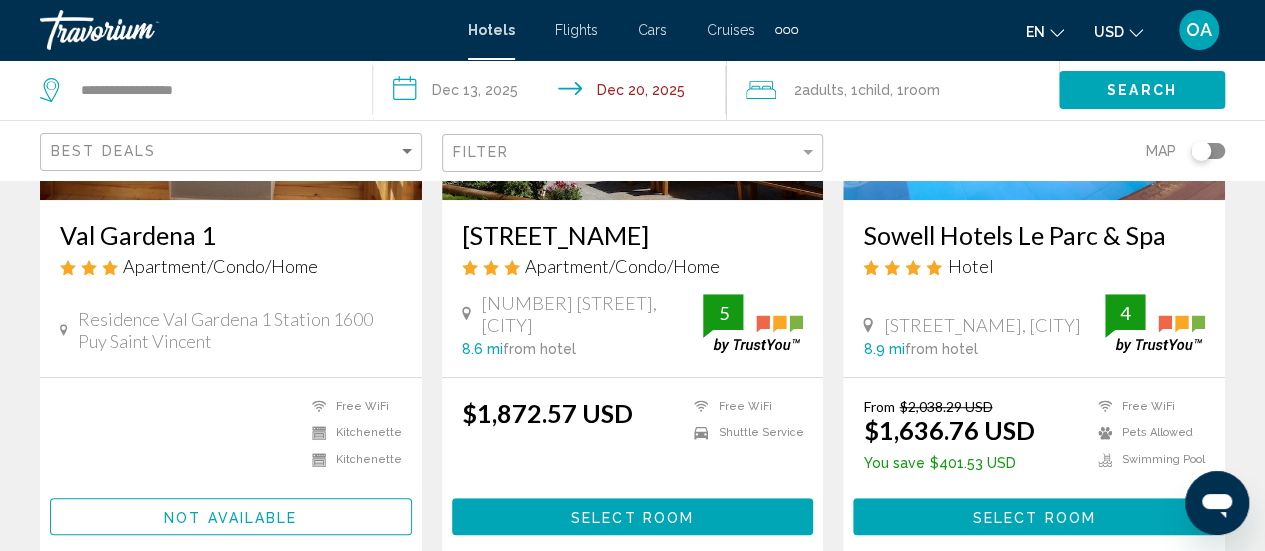 scroll, scrollTop: 400, scrollLeft: 0, axis: vertical 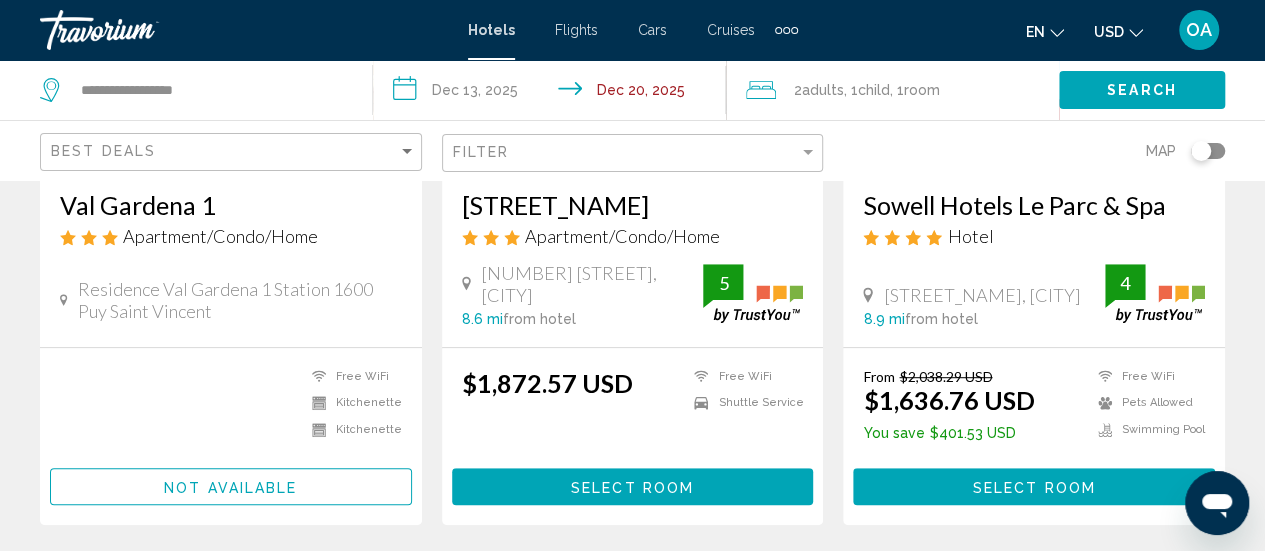 click on "Le Bacchu Ber" at bounding box center [633, 205] 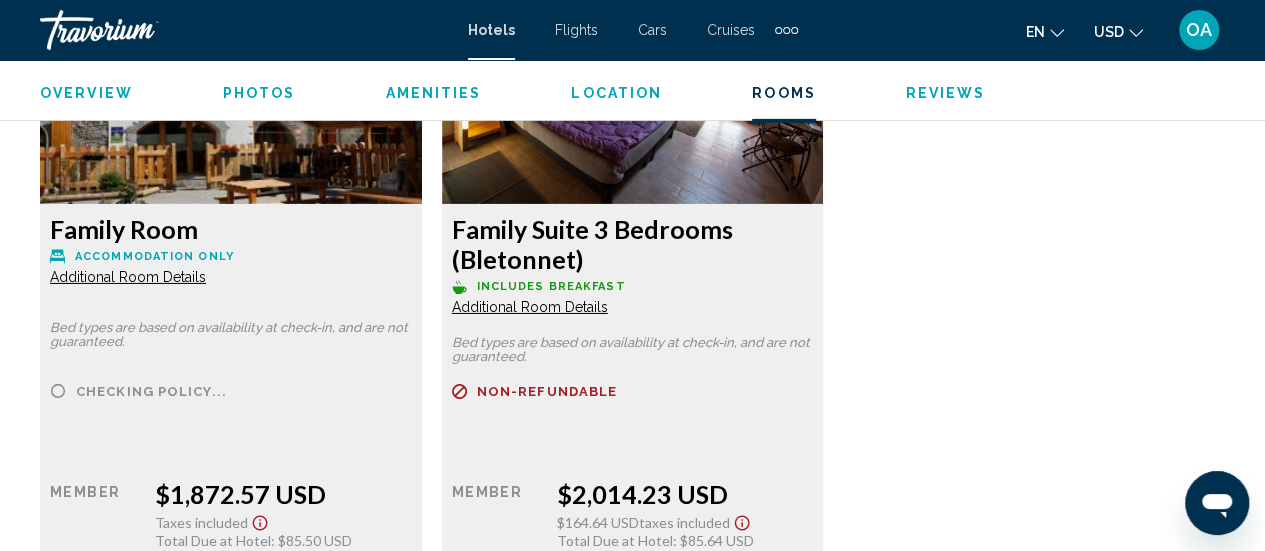 scroll, scrollTop: 3259, scrollLeft: 0, axis: vertical 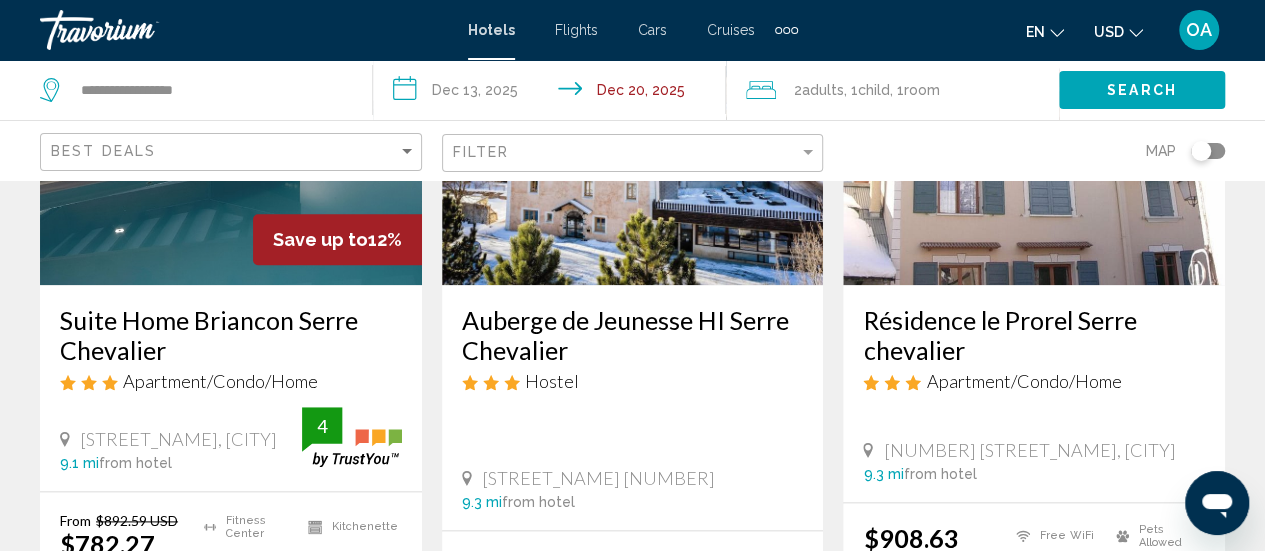 click on "Suite Home Briancon Serre Chevalier" at bounding box center [231, 335] 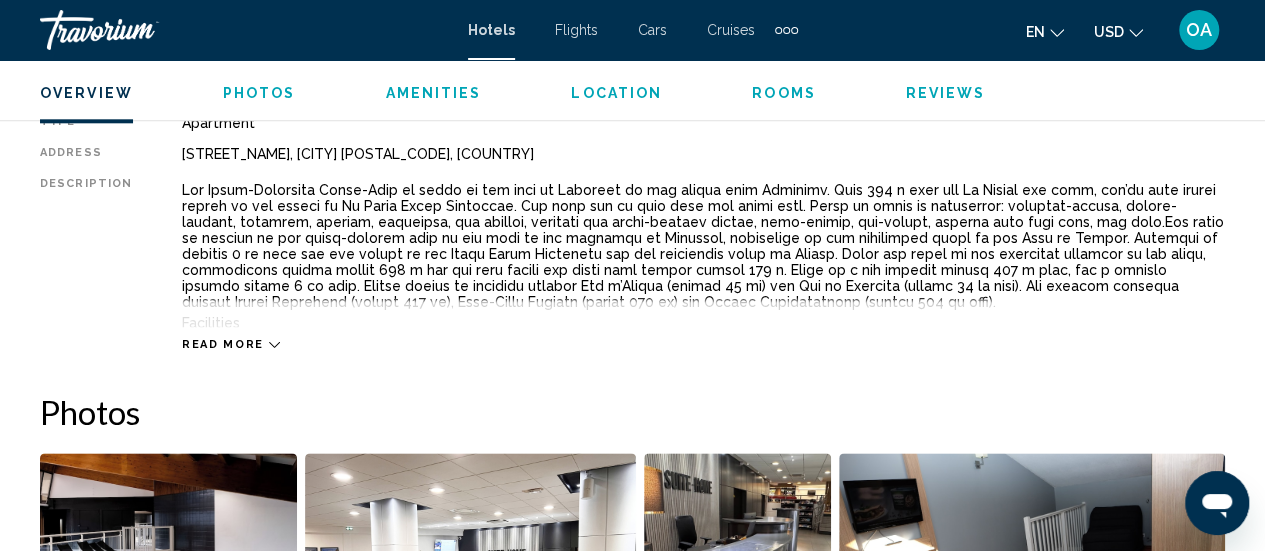 scroll, scrollTop: 1059, scrollLeft: 0, axis: vertical 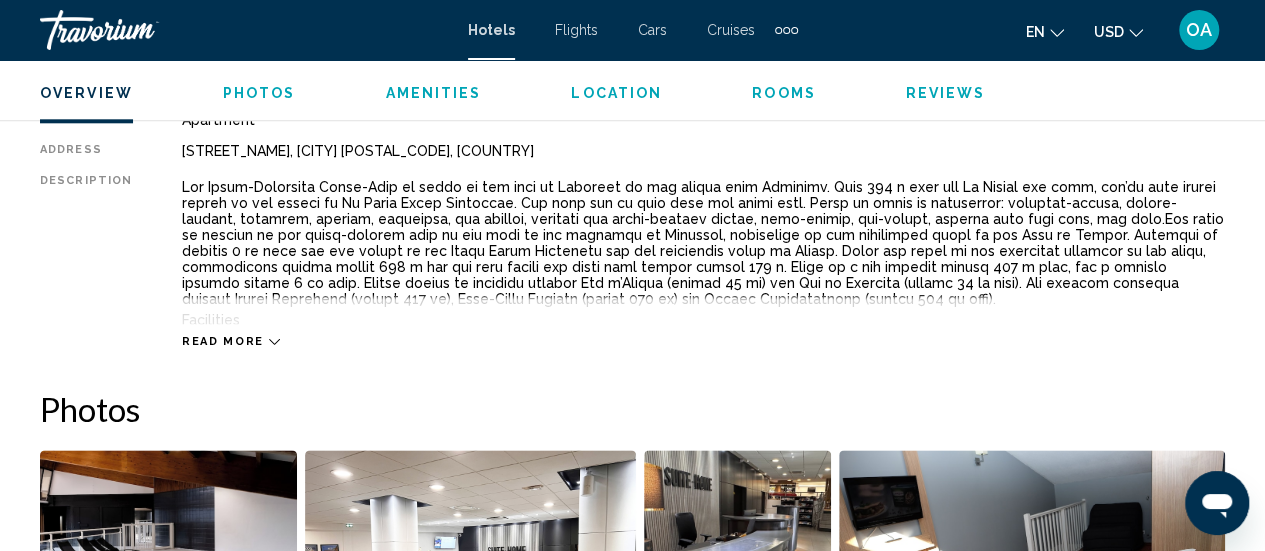click on "Read more" at bounding box center (223, 341) 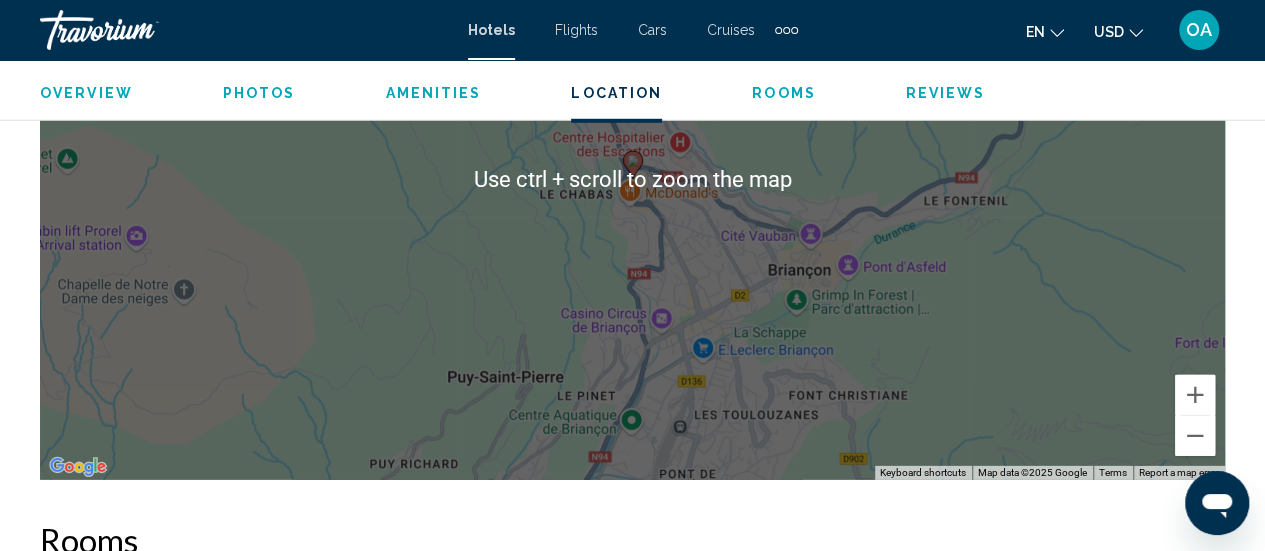 scroll, scrollTop: 2859, scrollLeft: 0, axis: vertical 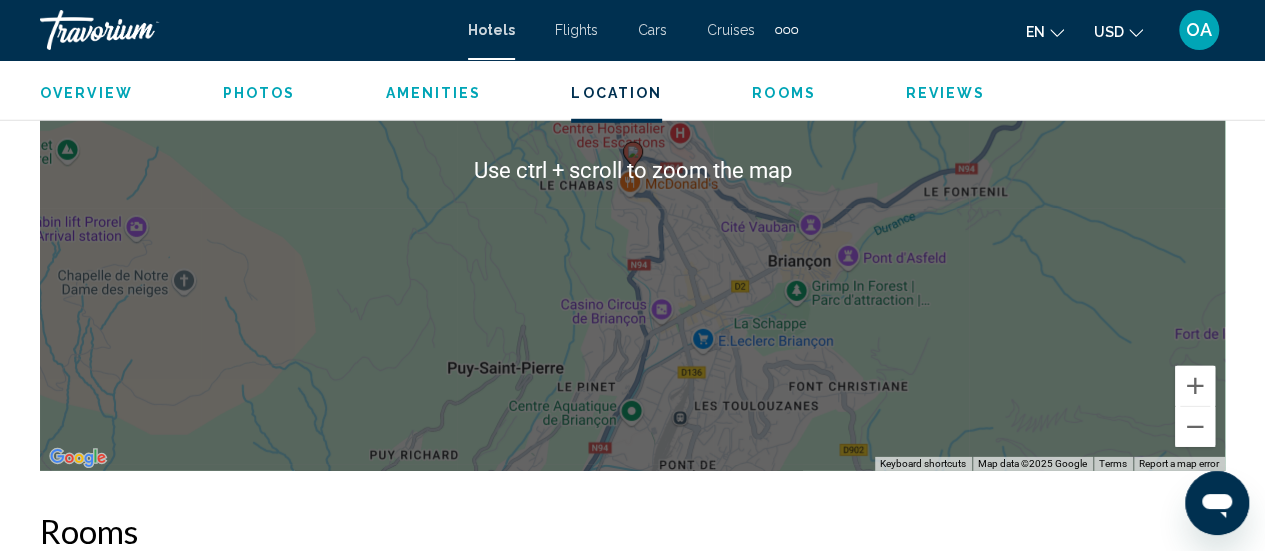 click on "To activate drag with keyboard, press Alt + Enter. Once in keyboard drag state, use the arrow keys to move the marker. To complete the drag, press the Enter key. To cancel, press Escape." at bounding box center [632, 171] 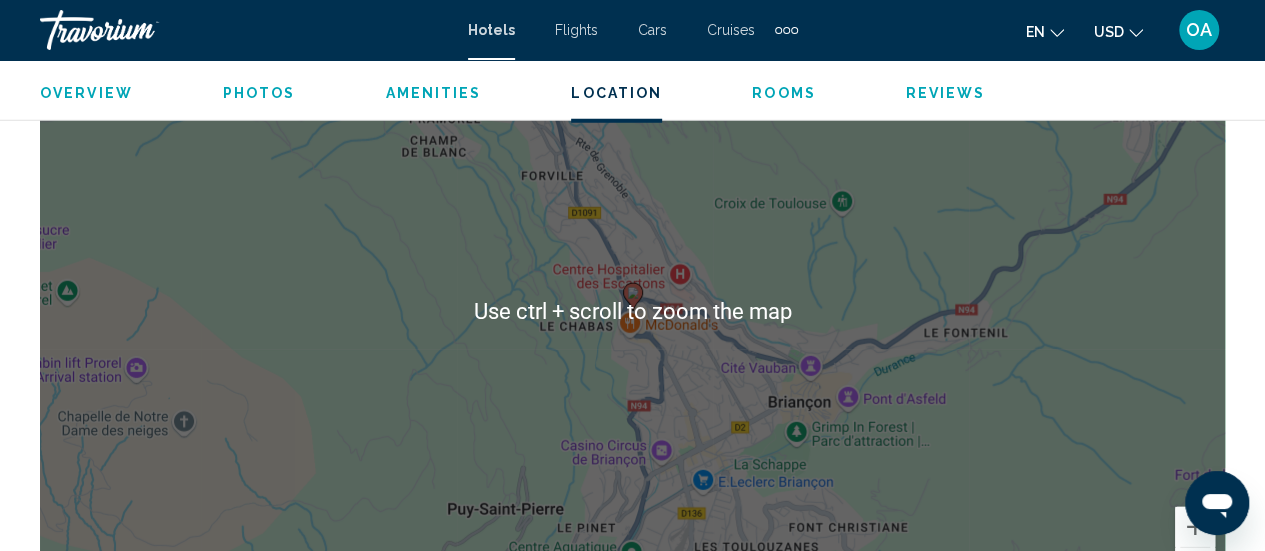 scroll, scrollTop: 2759, scrollLeft: 0, axis: vertical 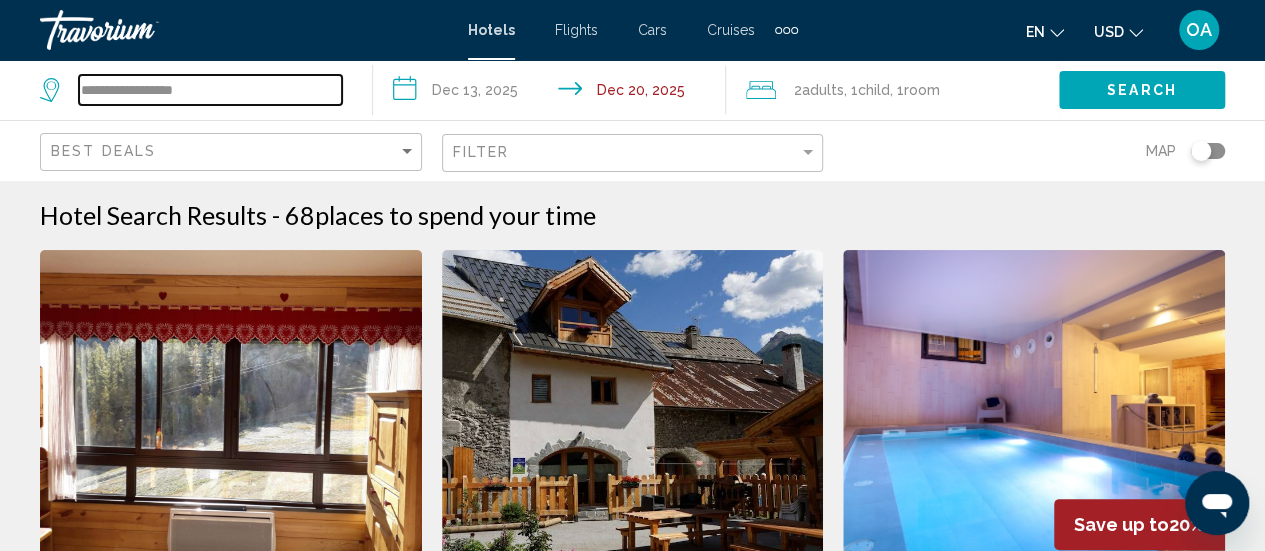 click on "**********" at bounding box center (210, 90) 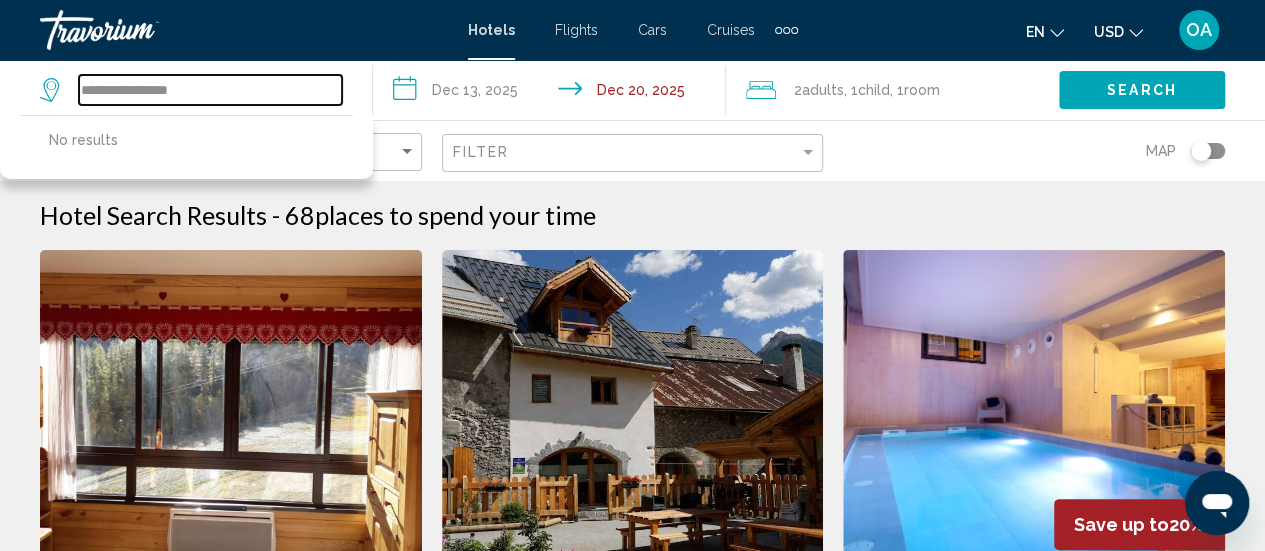 click on "**********" at bounding box center [210, 90] 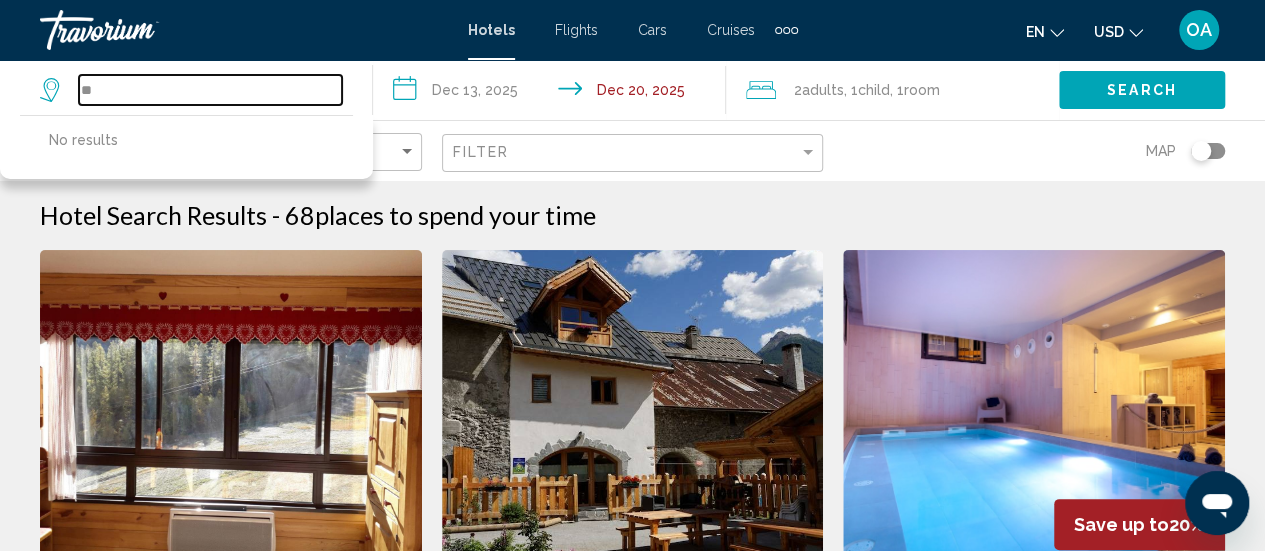 type on "*" 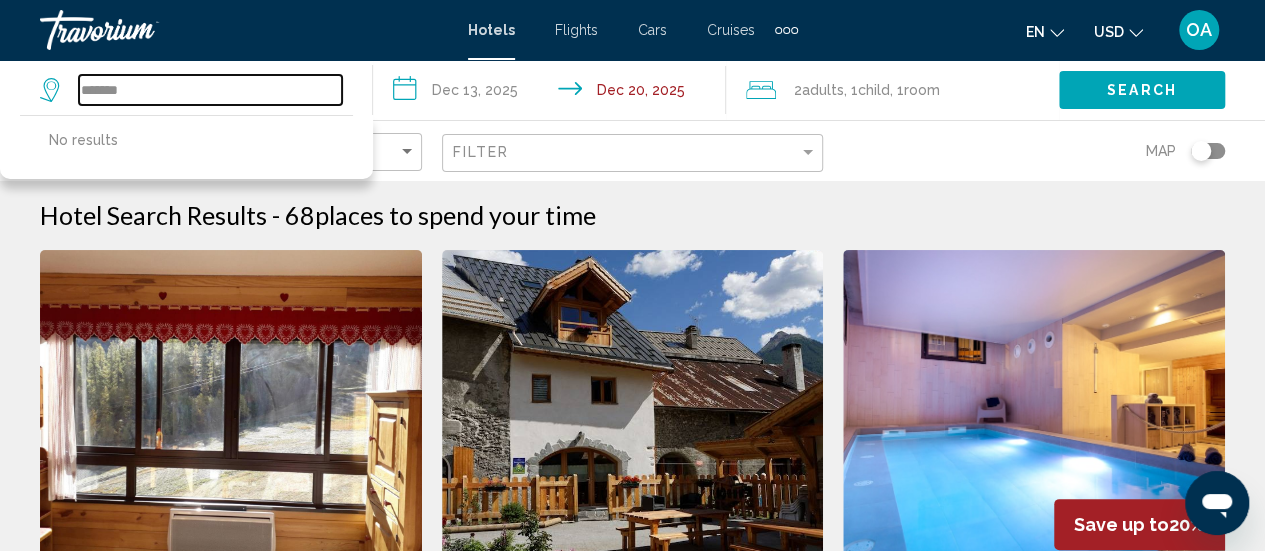 click on "*******" at bounding box center (210, 90) 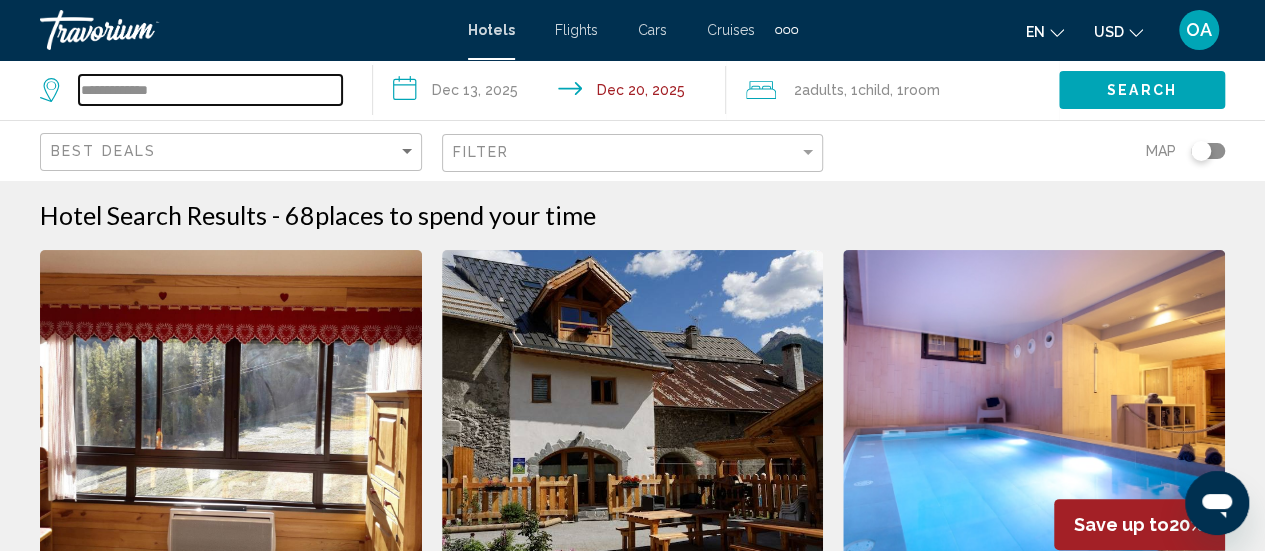 click on "**********" at bounding box center (210, 90) 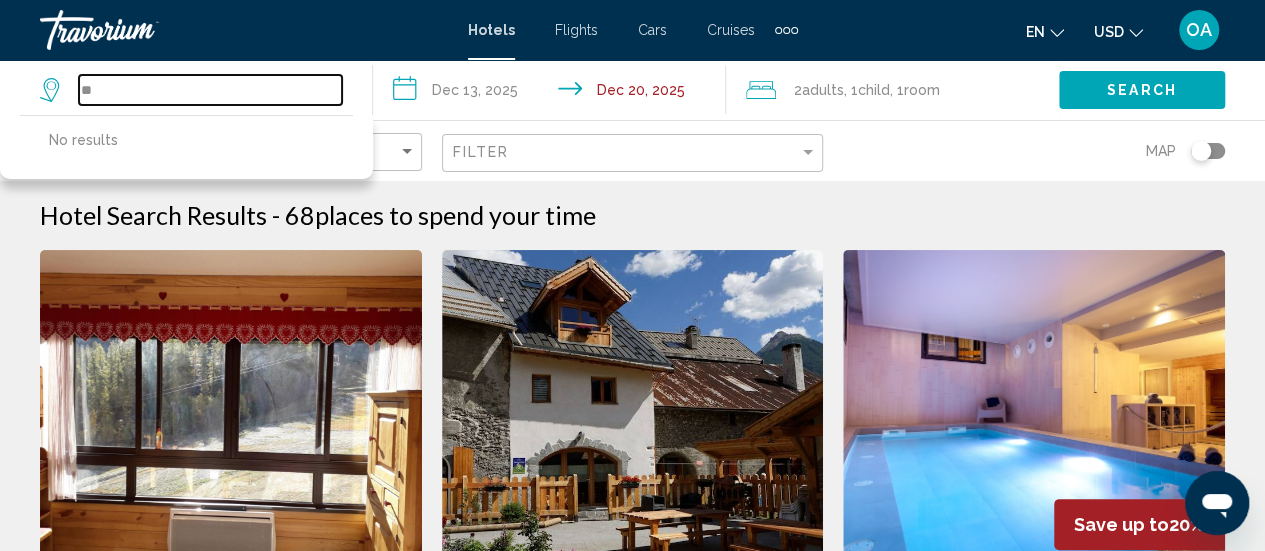 type on "*" 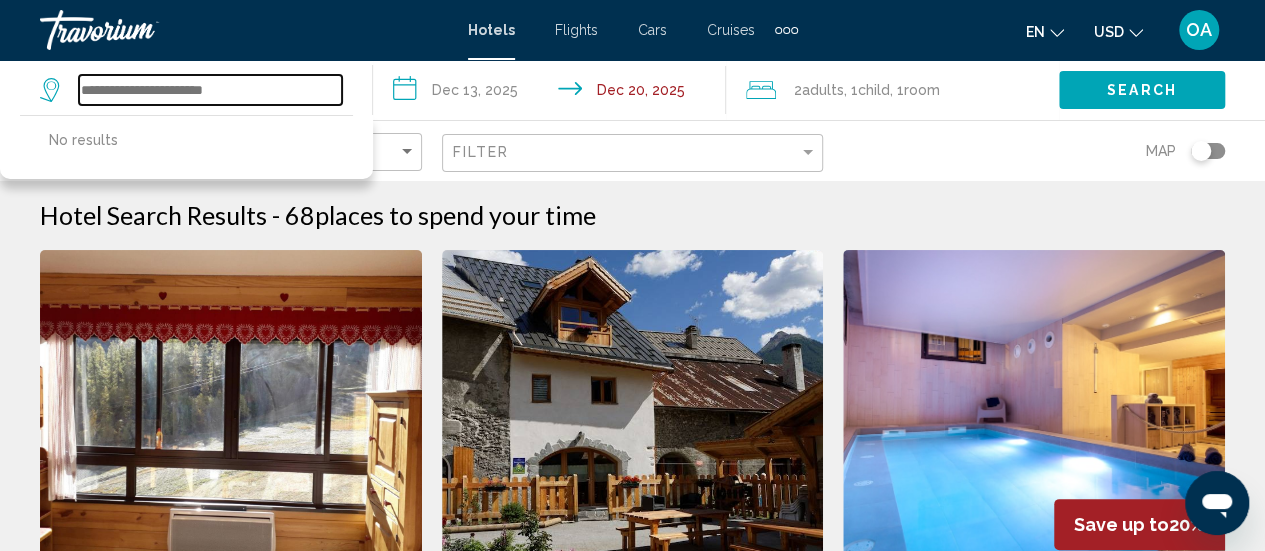 click at bounding box center (210, 90) 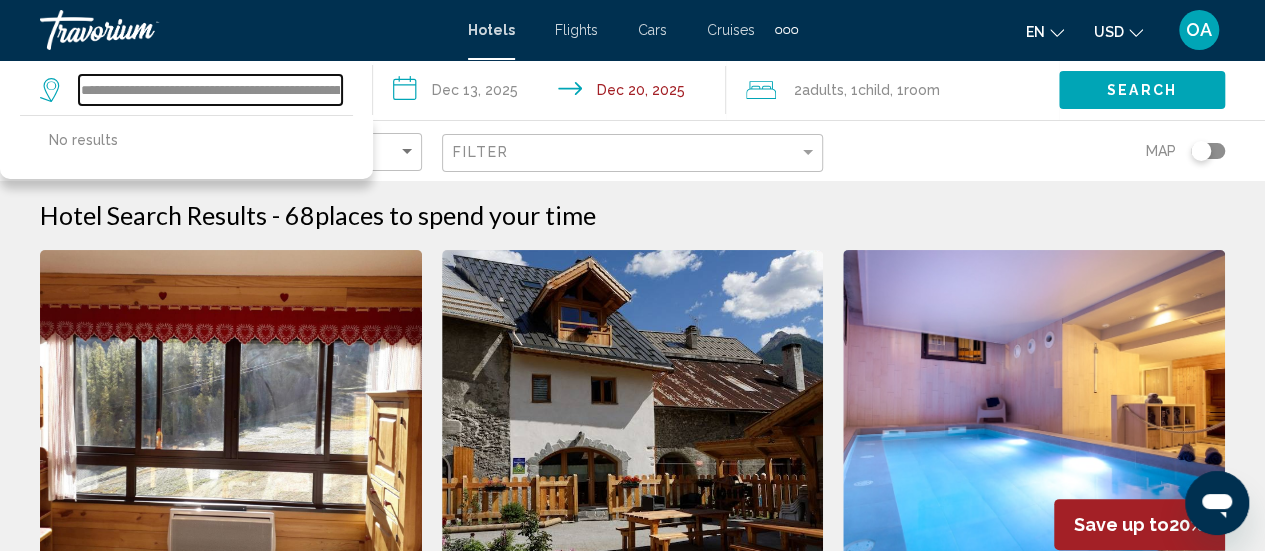 scroll, scrollTop: 0, scrollLeft: 873, axis: horizontal 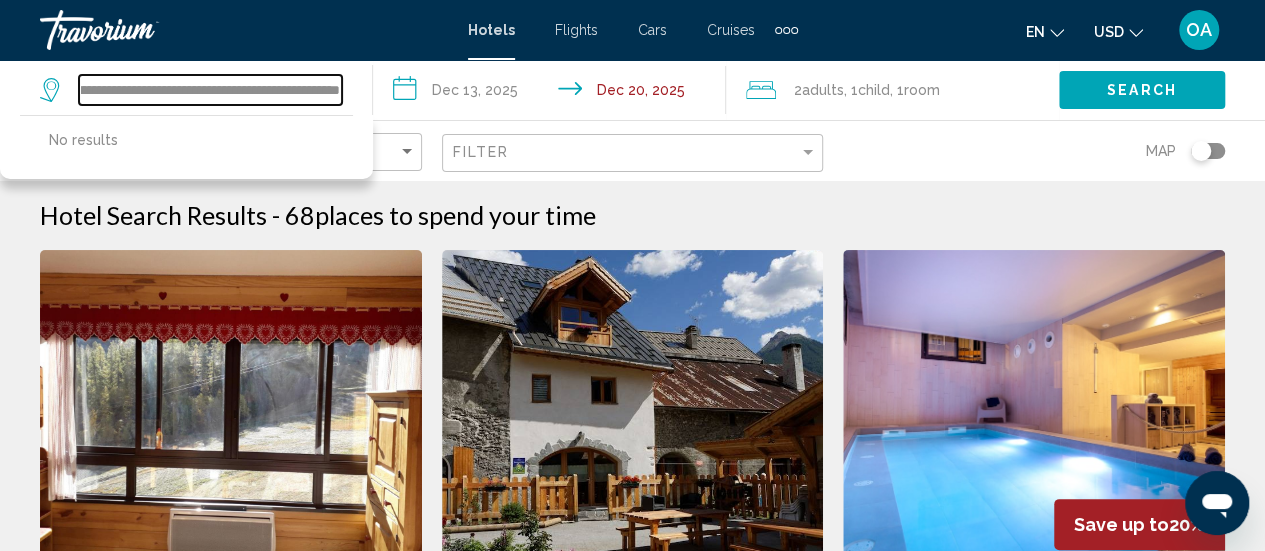 type on "**********" 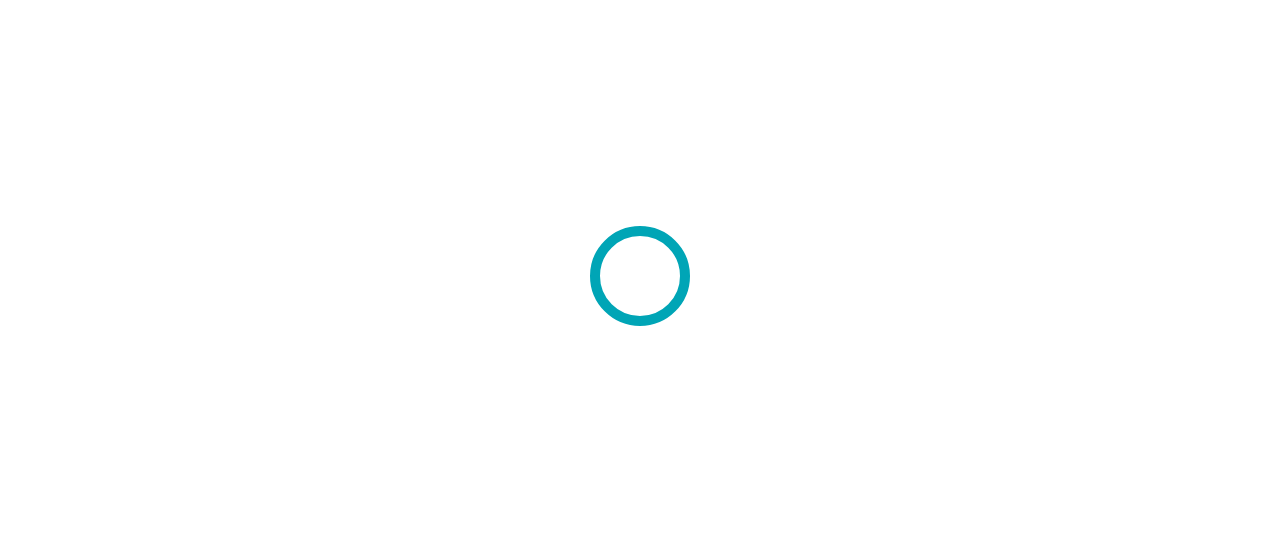scroll, scrollTop: 0, scrollLeft: 0, axis: both 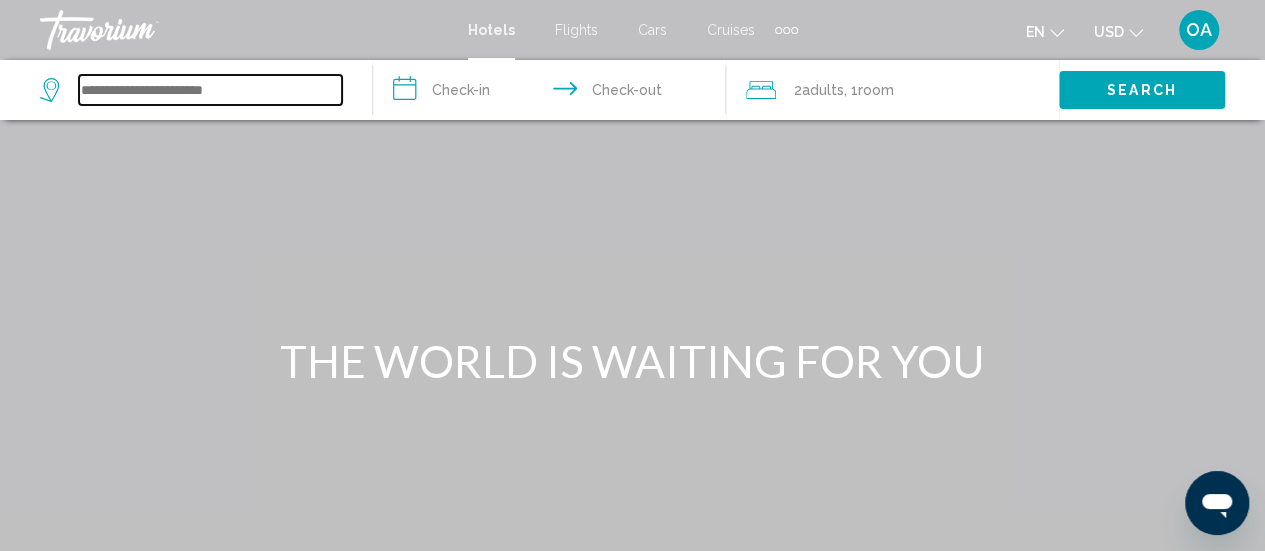 paste on "**********" 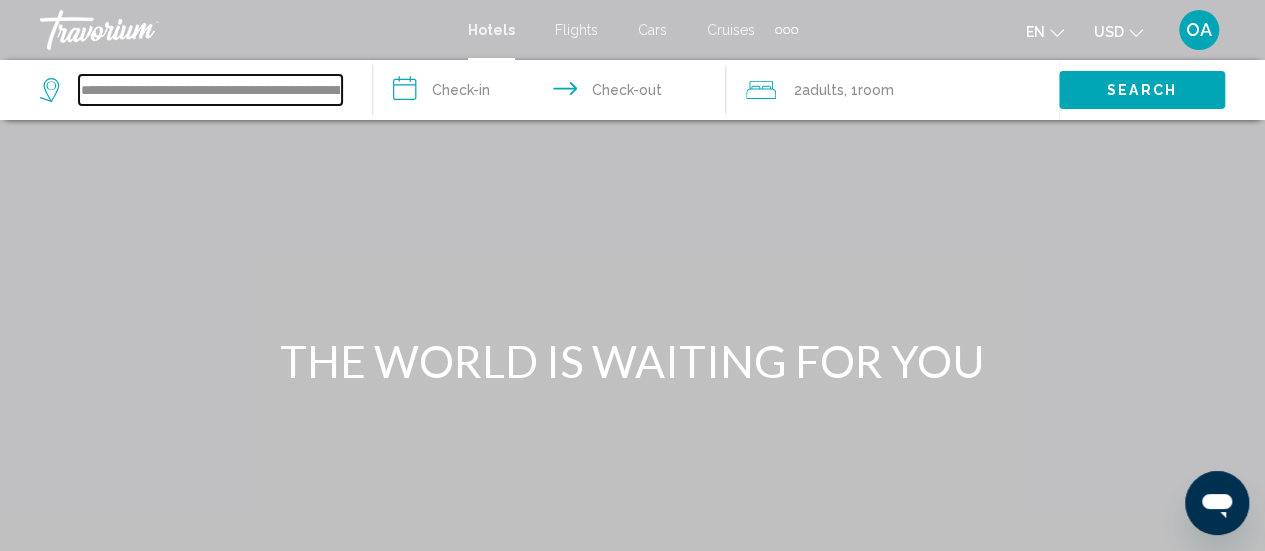 scroll, scrollTop: 0, scrollLeft: 873, axis: horizontal 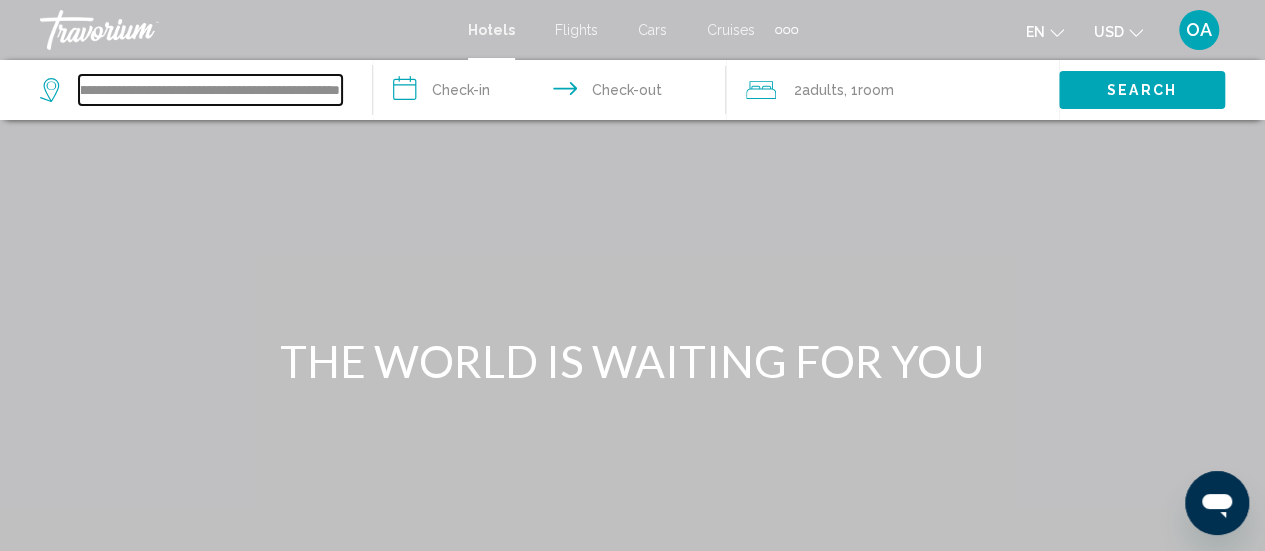 type on "**********" 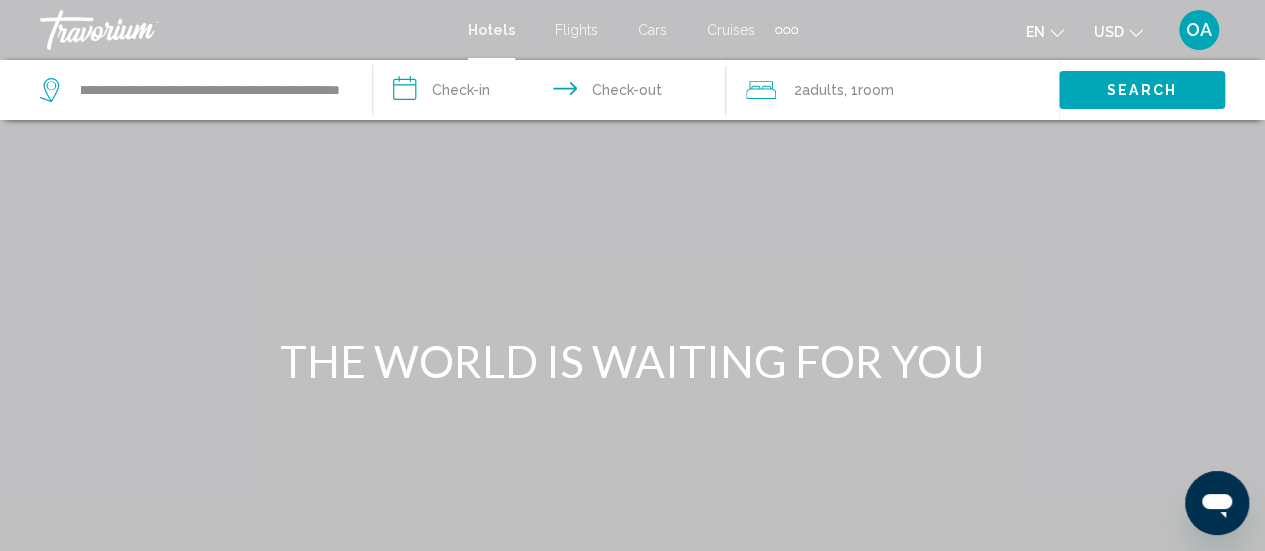 scroll, scrollTop: 0, scrollLeft: 0, axis: both 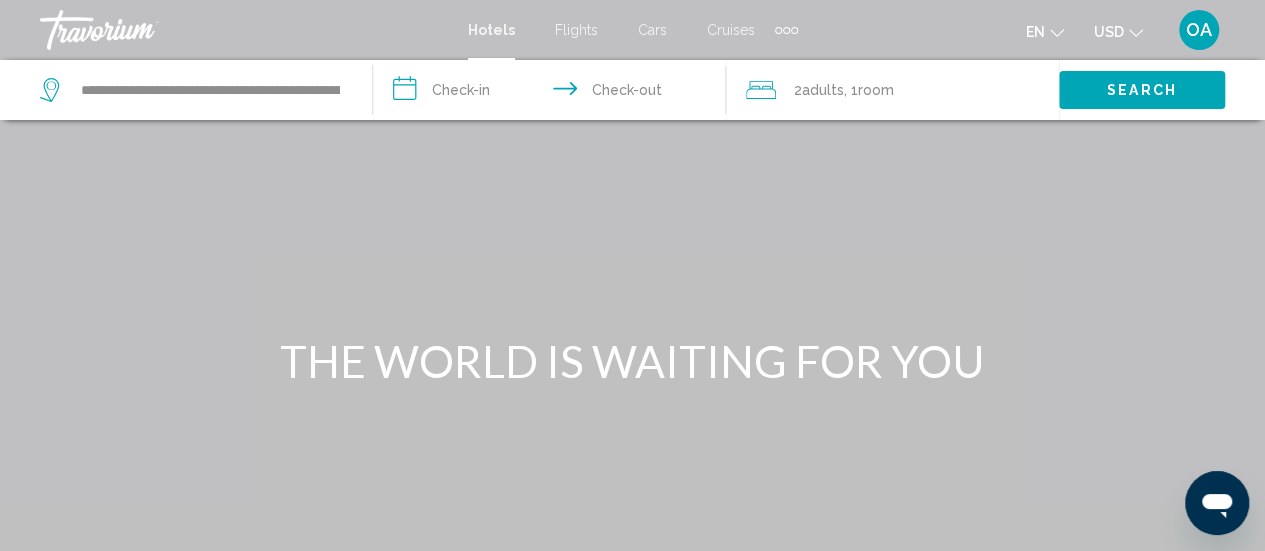 click on "**********" at bounding box center (553, 93) 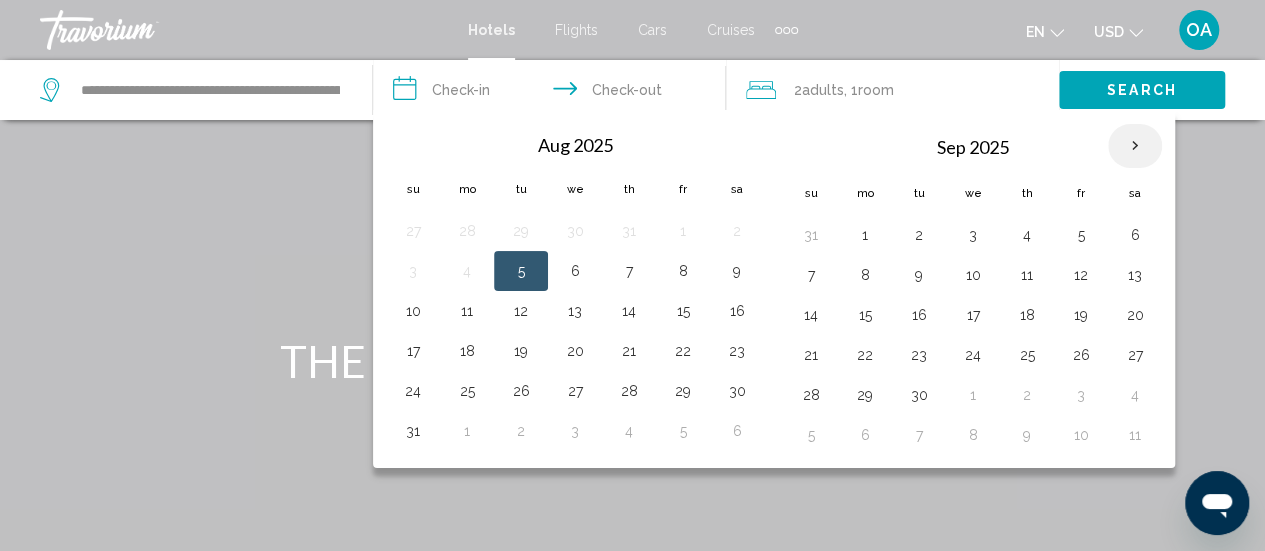 click at bounding box center [1135, 146] 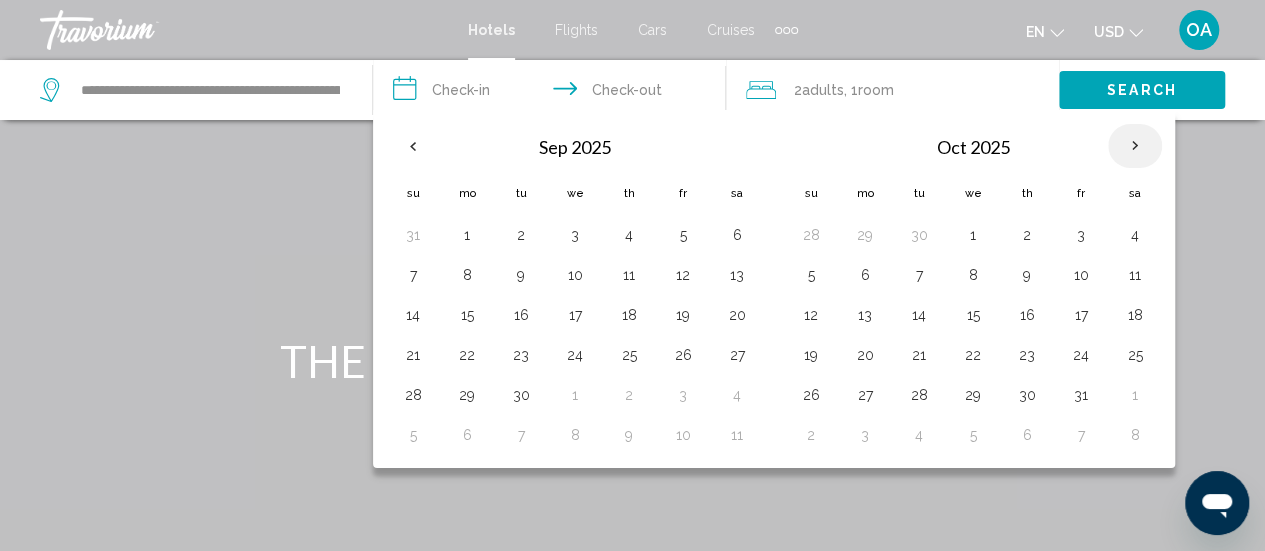 click at bounding box center (1135, 146) 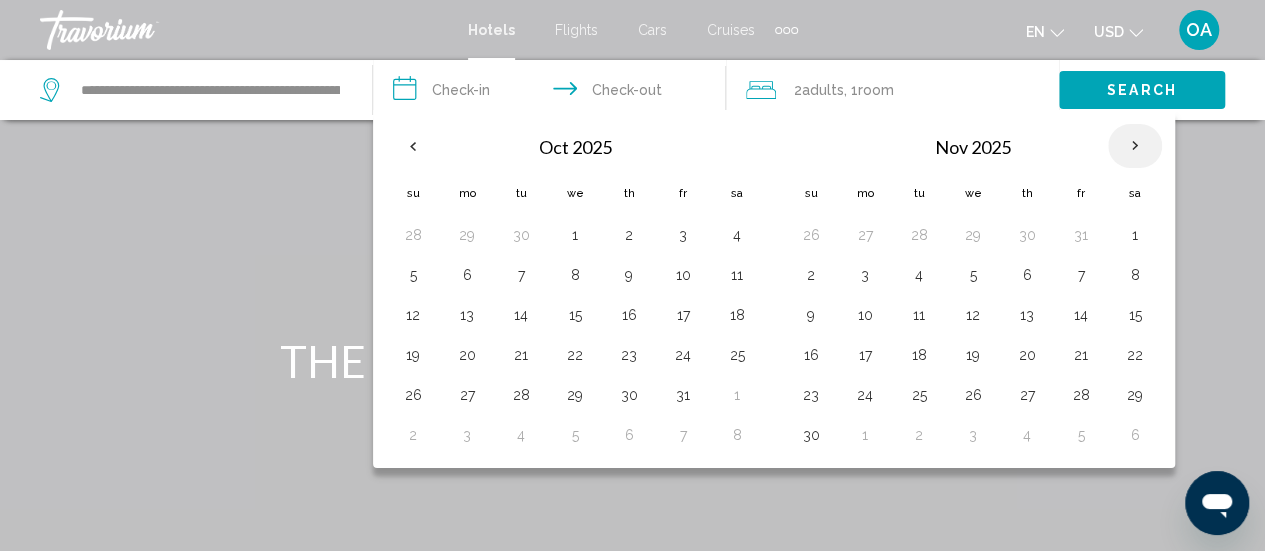 click at bounding box center [1135, 146] 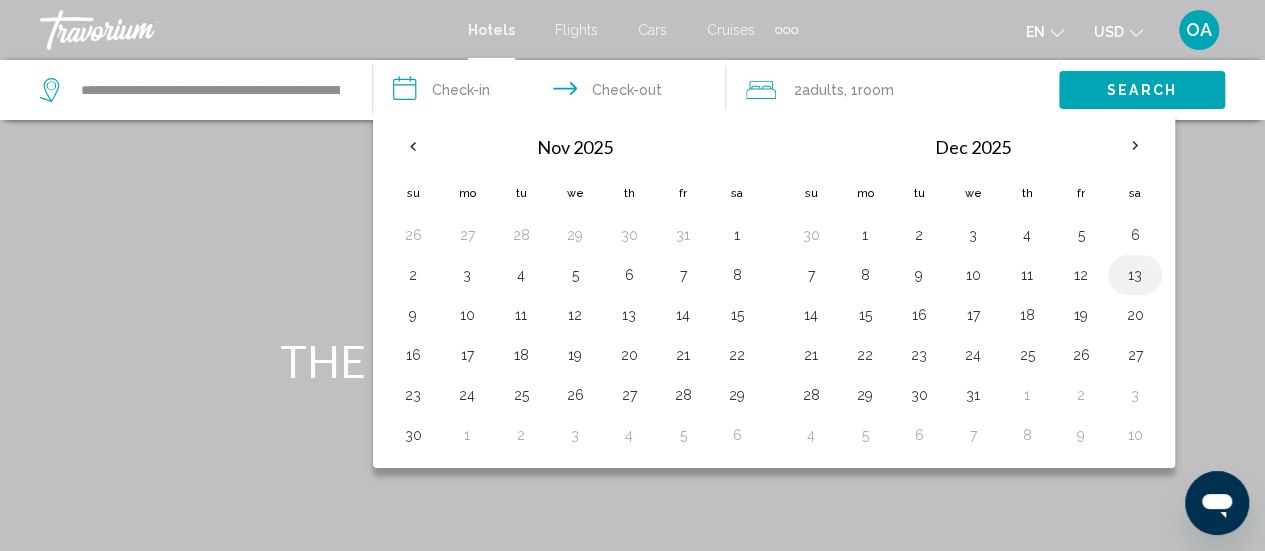 click on "13" at bounding box center (1135, 275) 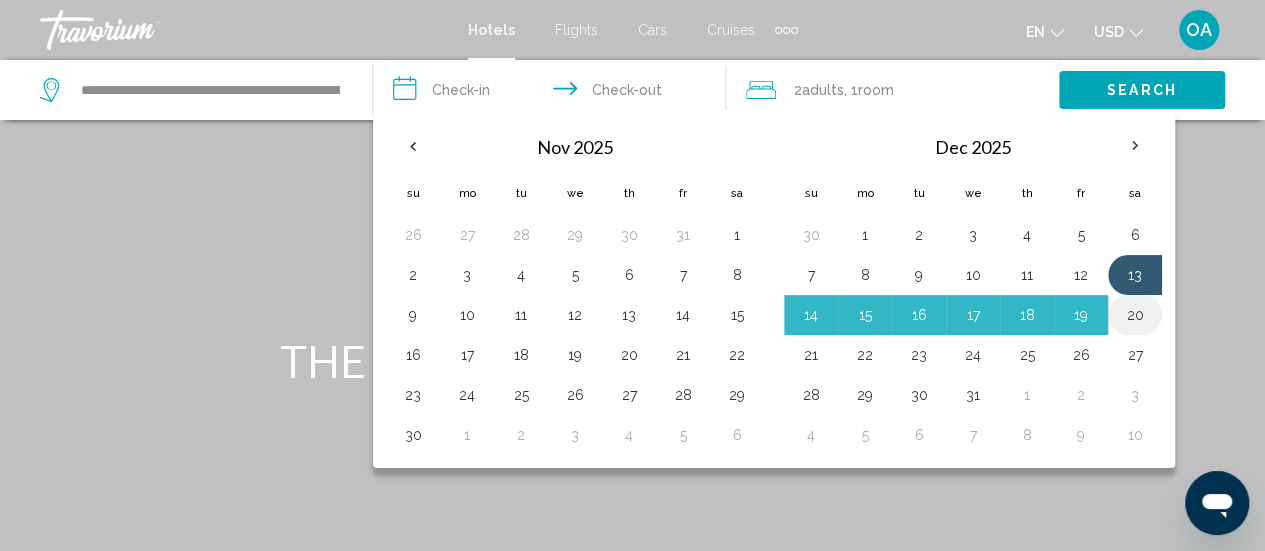 click on "20" at bounding box center [1135, 315] 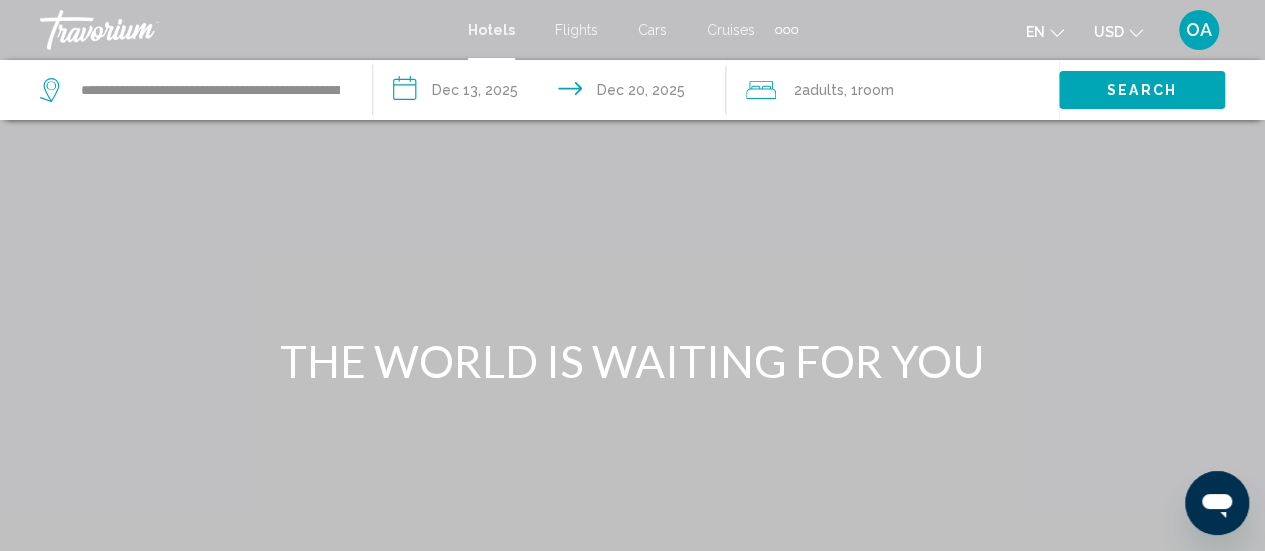 click on ", 1  Room rooms" 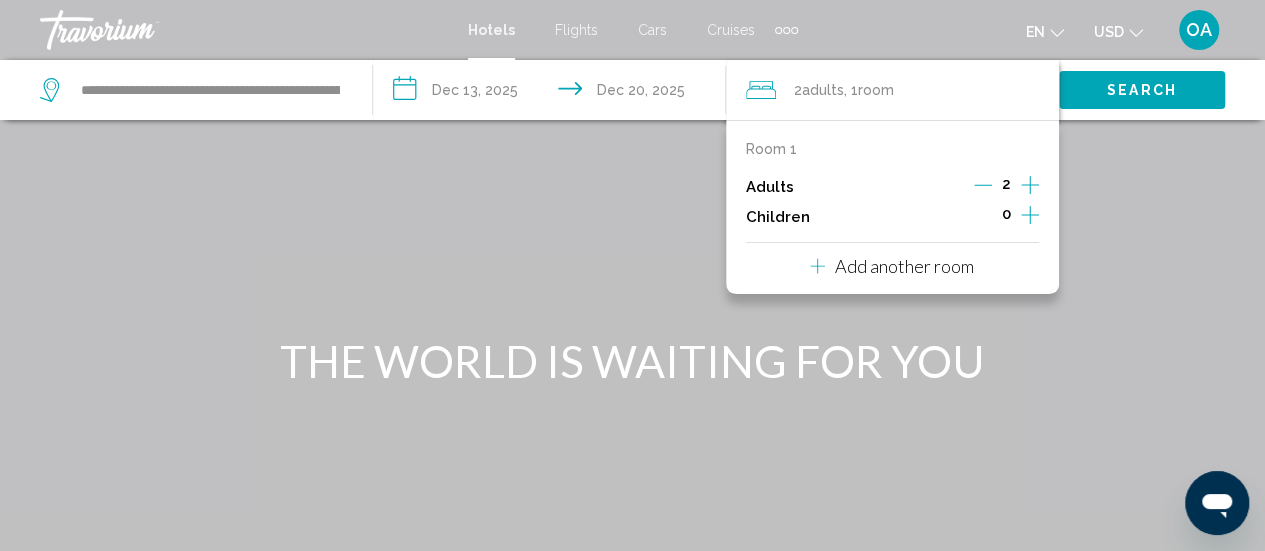 click 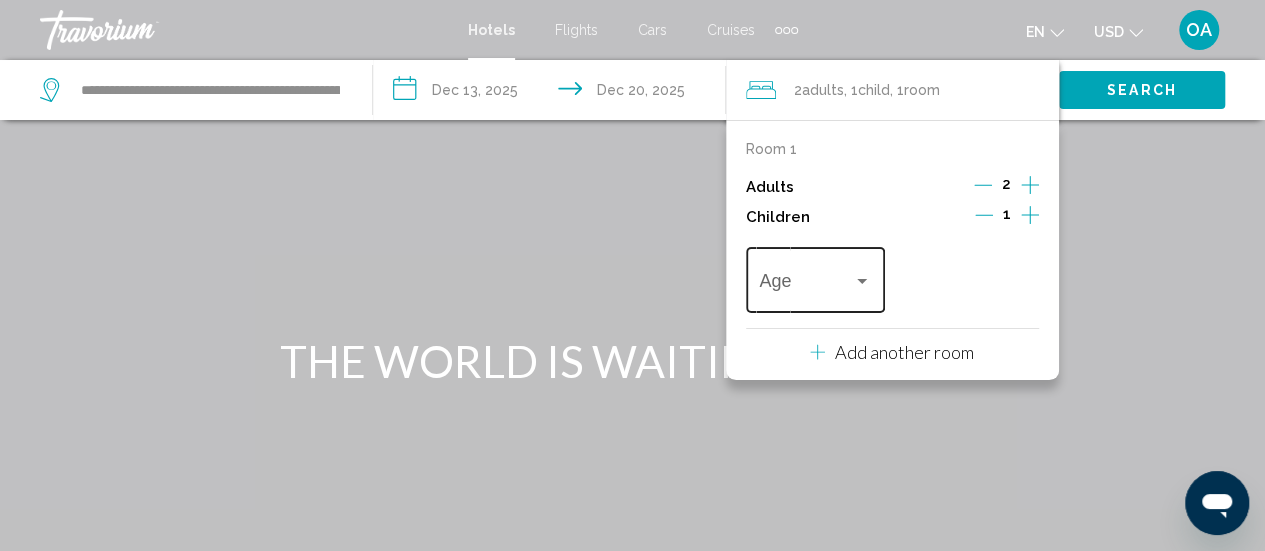 click at bounding box center [862, 281] 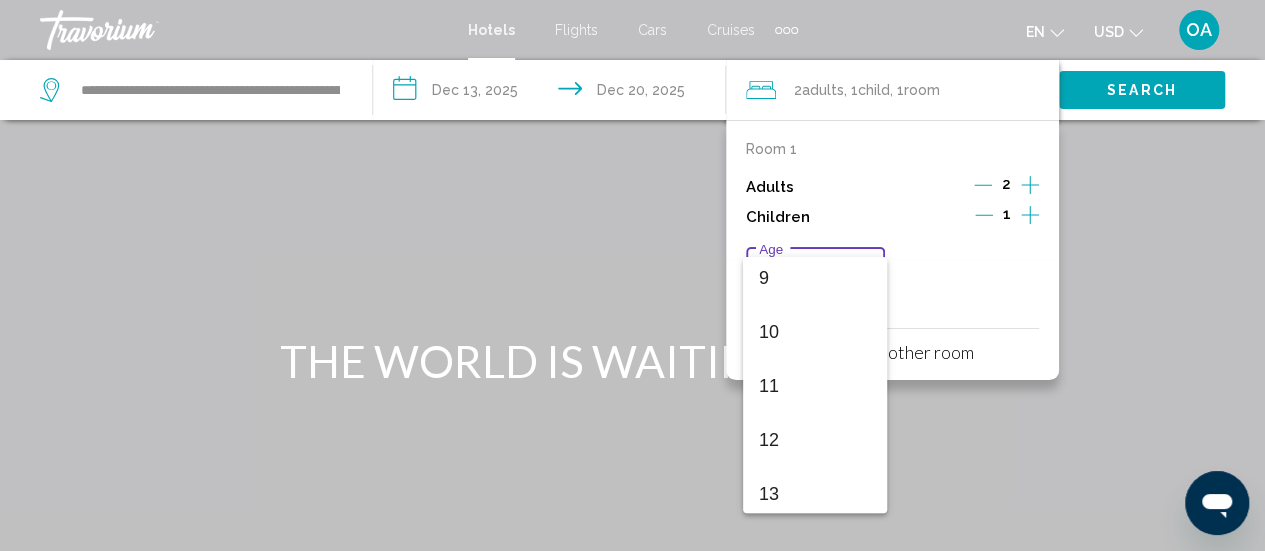 scroll, scrollTop: 500, scrollLeft: 0, axis: vertical 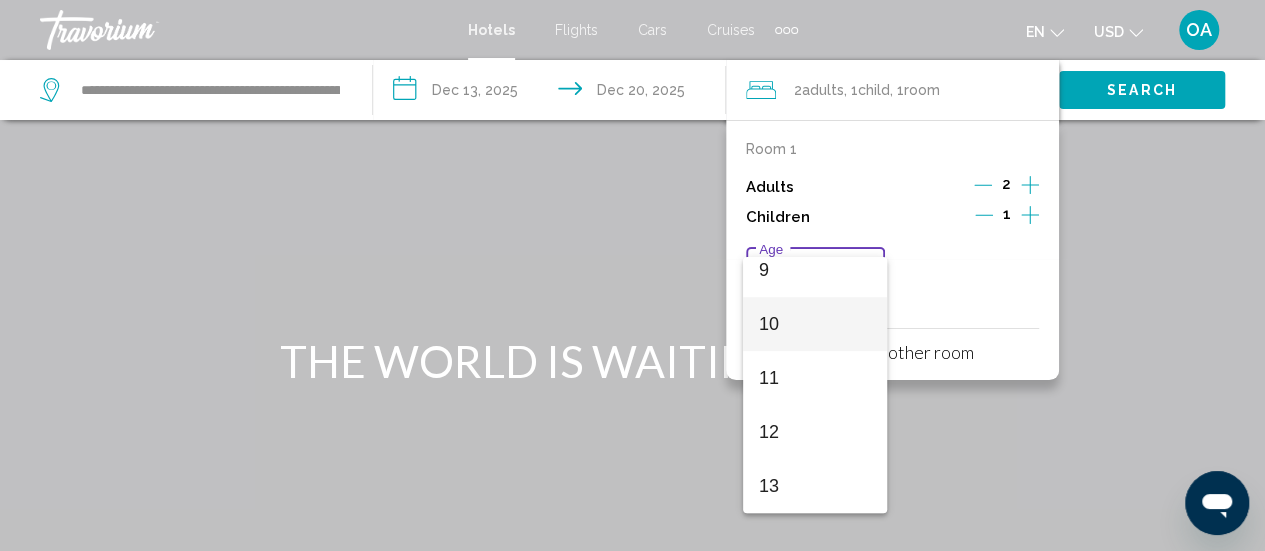 click on "10" at bounding box center (815, 324) 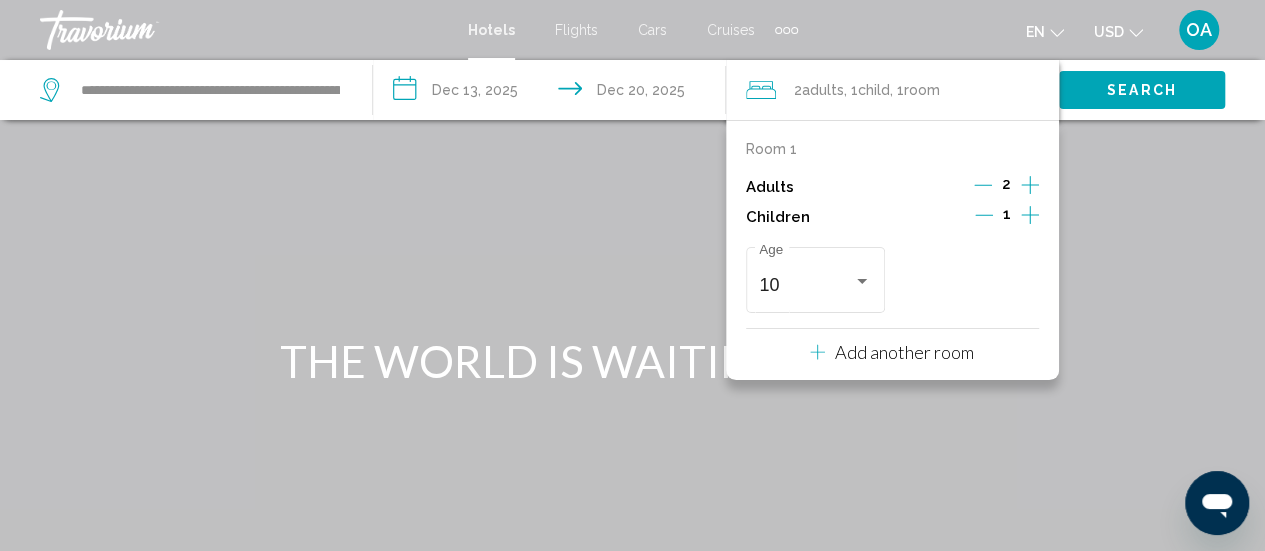click on "Search" at bounding box center [1142, 91] 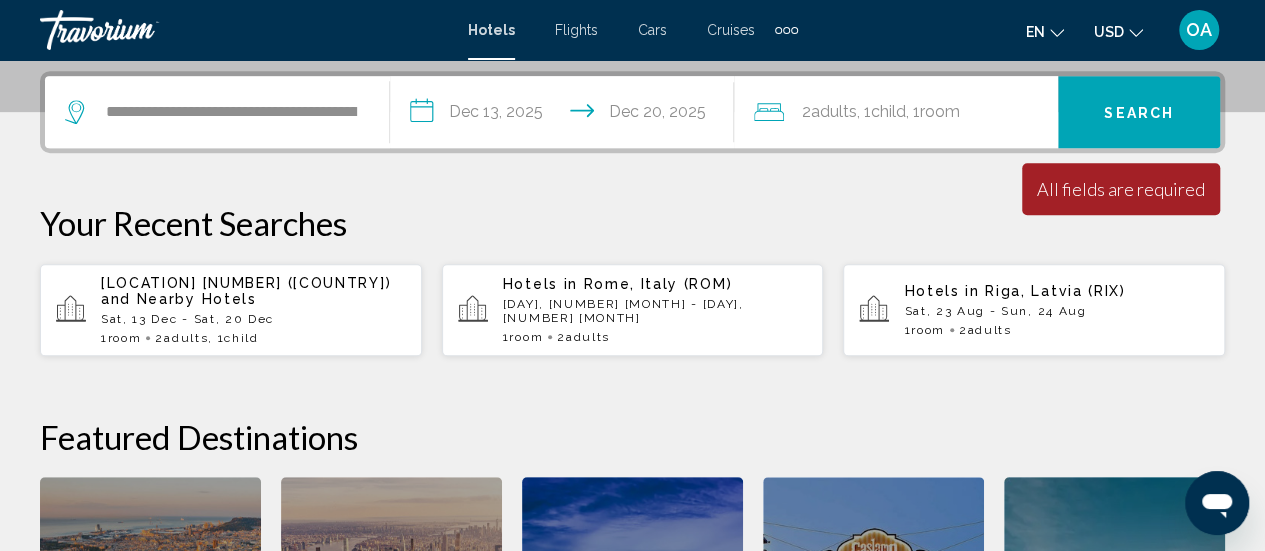 scroll, scrollTop: 500, scrollLeft: 0, axis: vertical 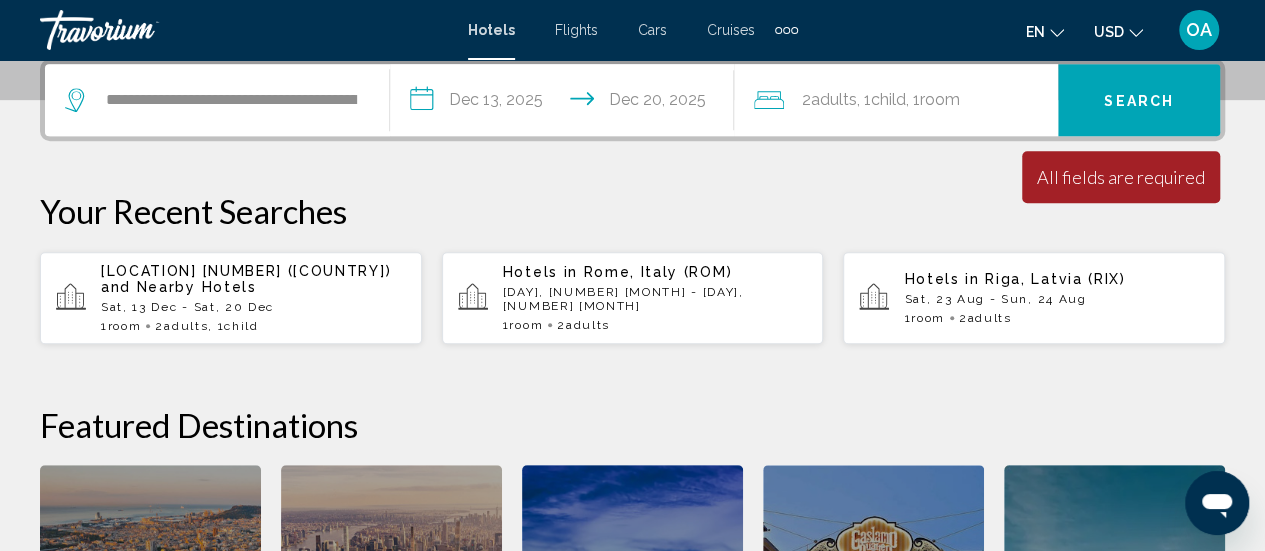 click on "All fields are required" at bounding box center [1121, 177] 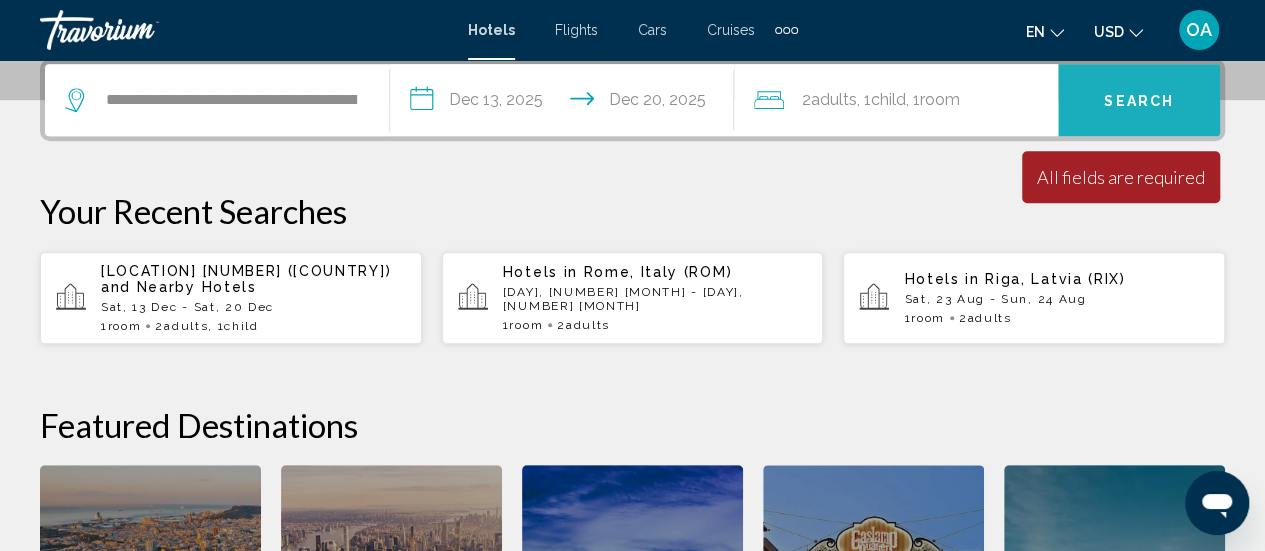 click on "Search" at bounding box center [1139, 101] 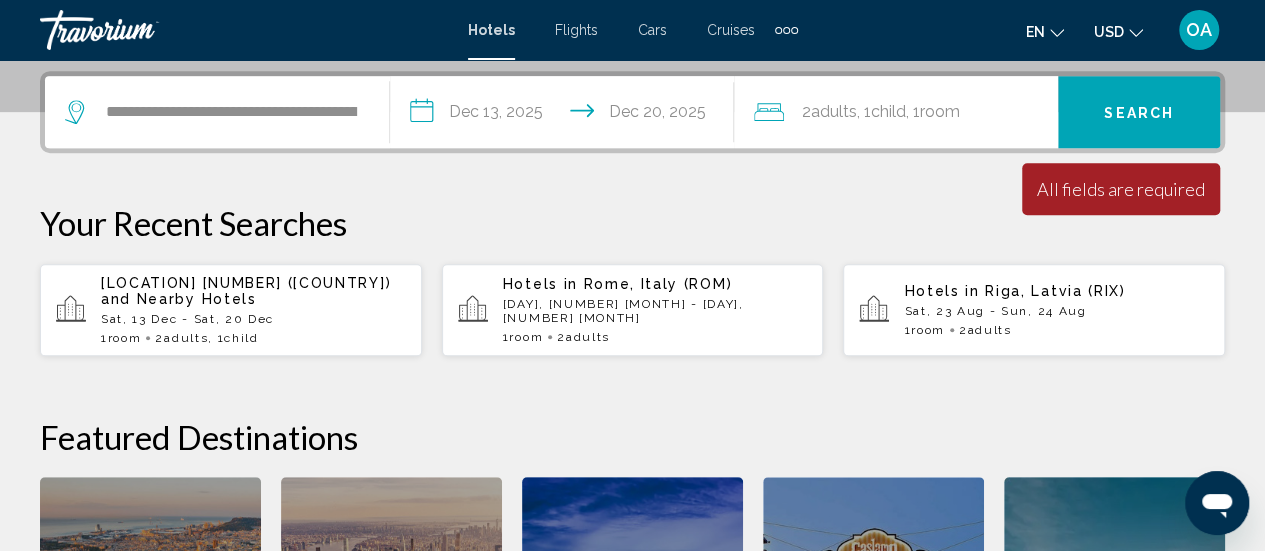 scroll, scrollTop: 488, scrollLeft: 0, axis: vertical 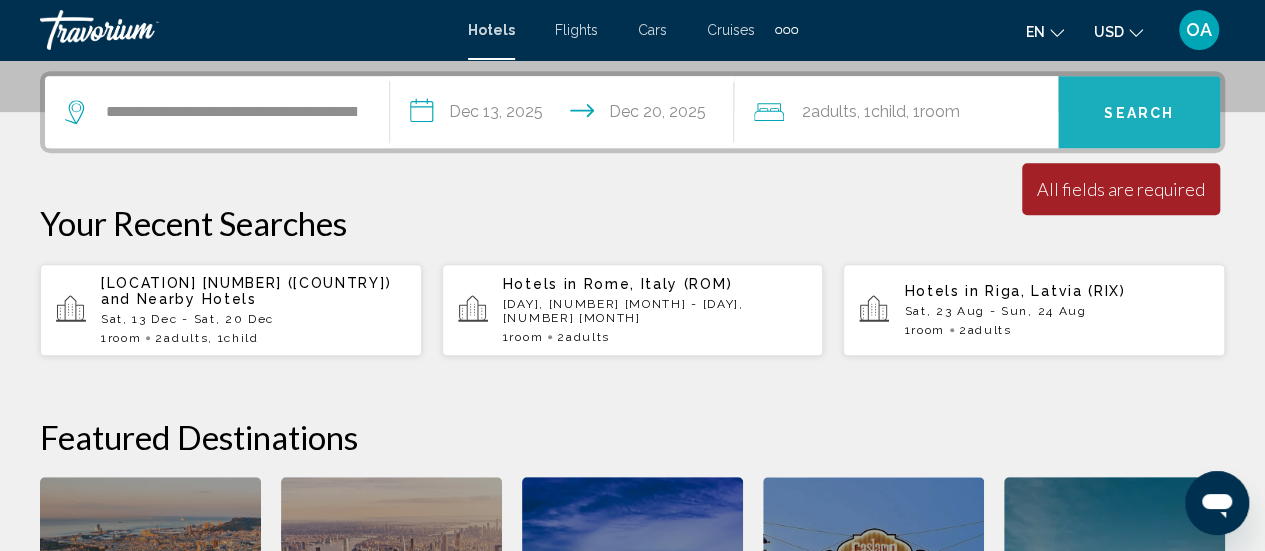 click on "Search" at bounding box center (1139, 112) 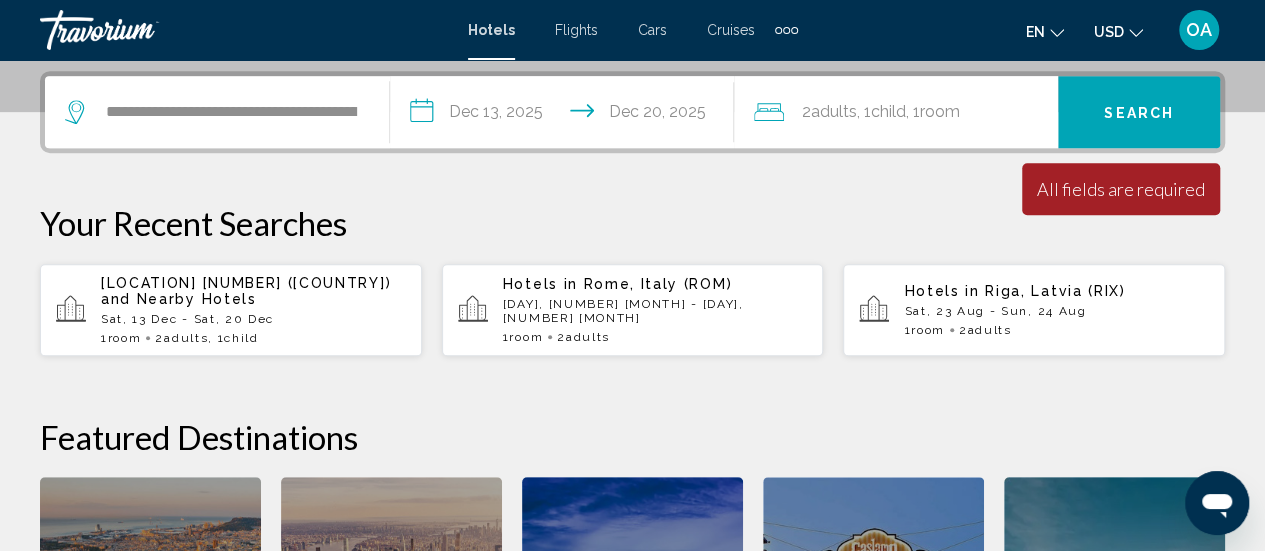 click on ", 1  Child Children" 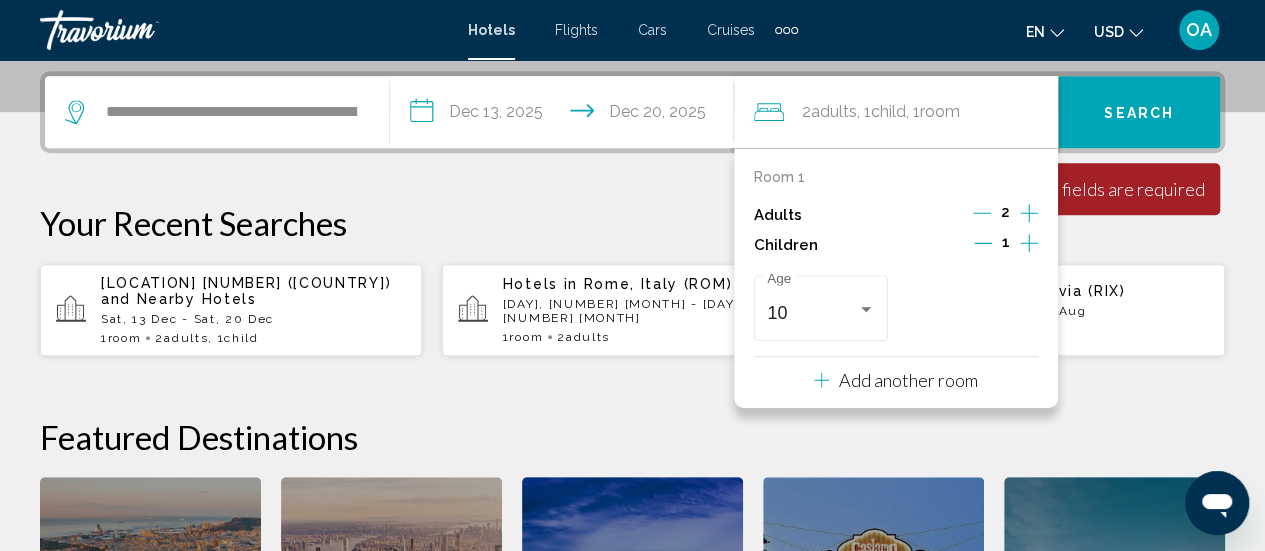scroll, scrollTop: 494, scrollLeft: 0, axis: vertical 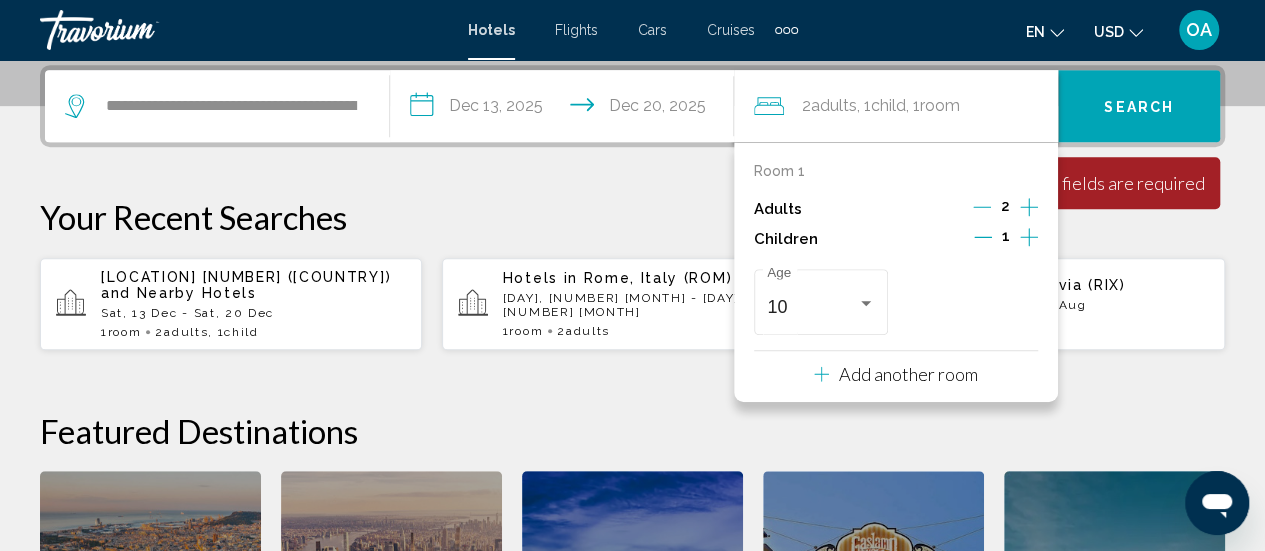 click on "Your Recent Searches" at bounding box center [632, 217] 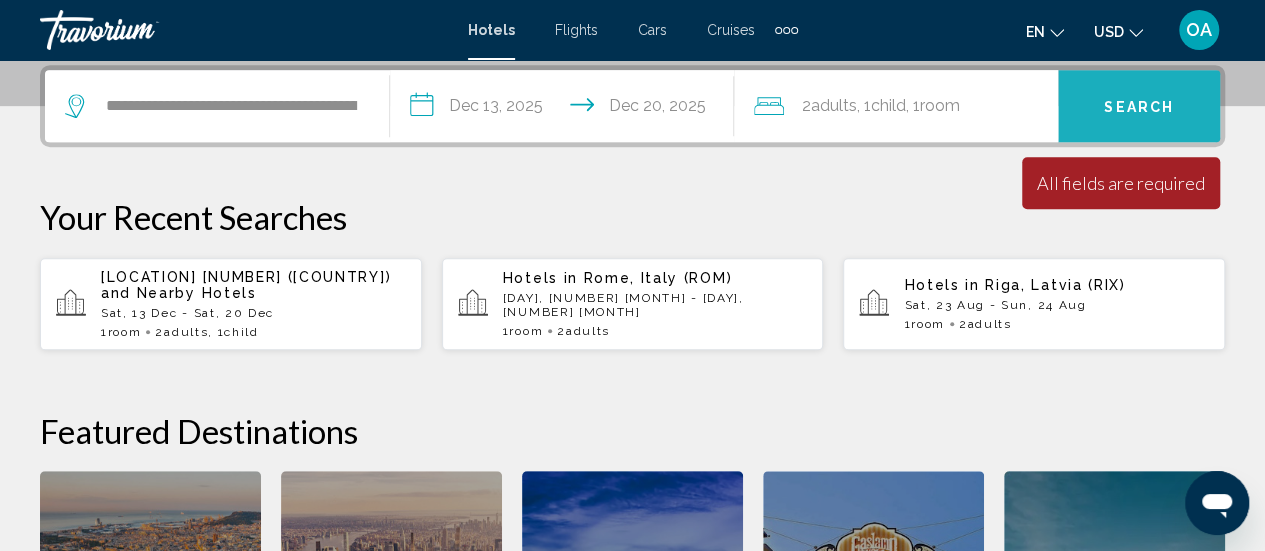 click on "Search" at bounding box center (1139, 106) 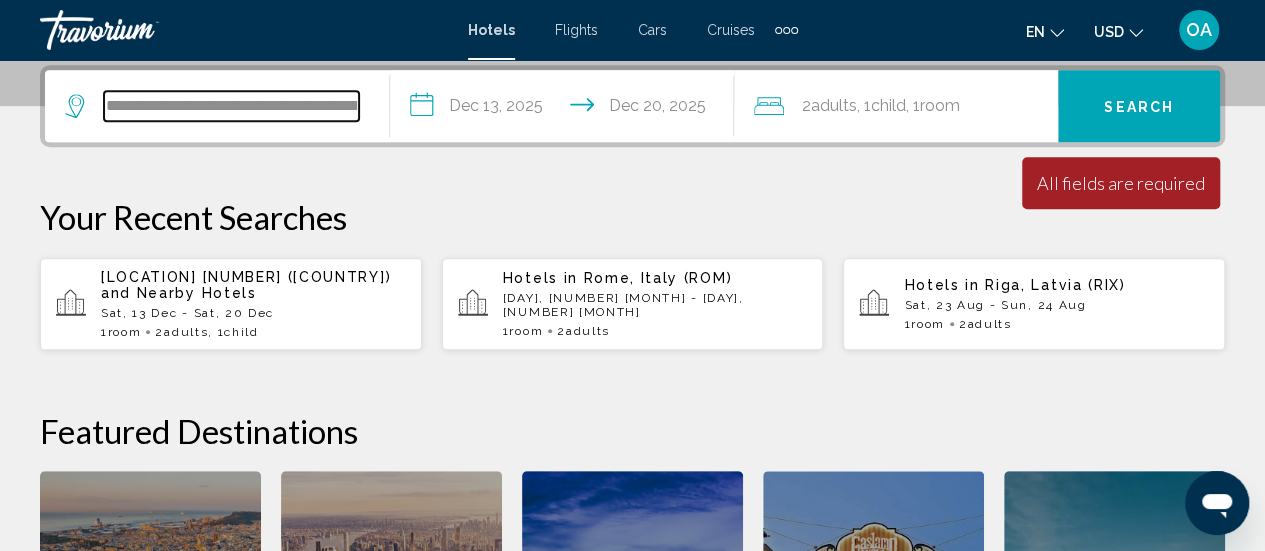 click on "**********" at bounding box center (231, 106) 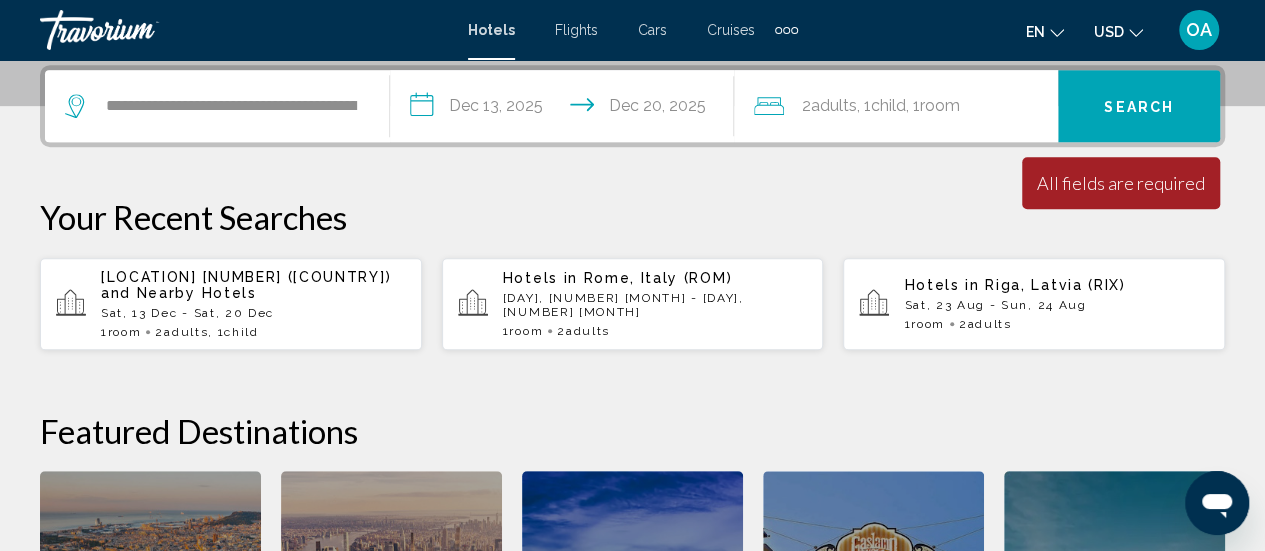 click on "**********" at bounding box center (217, 106) 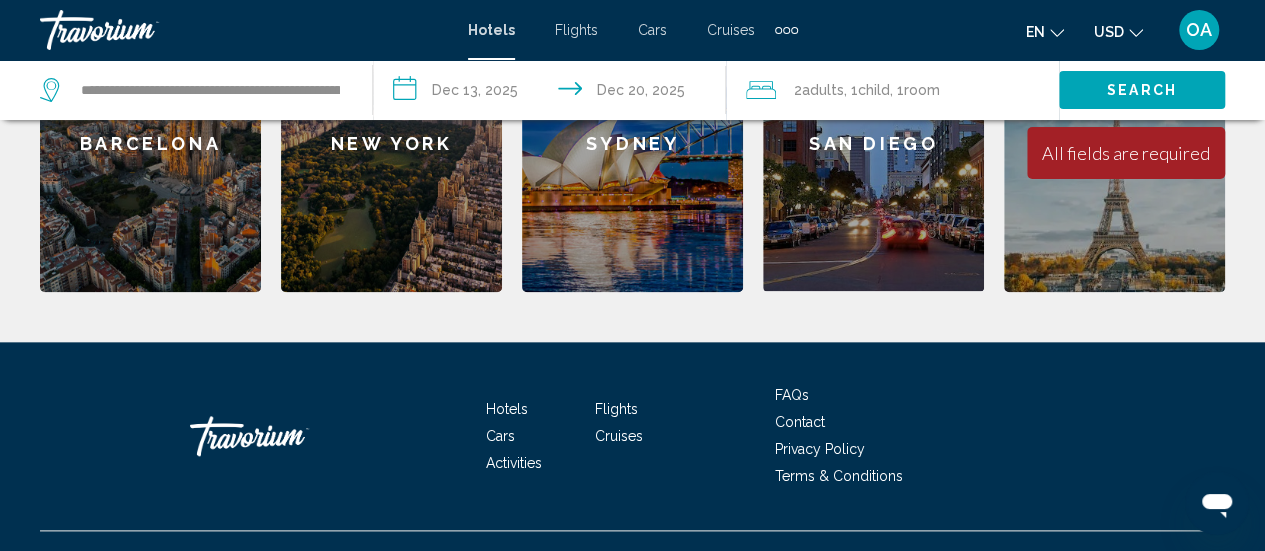 scroll, scrollTop: 988, scrollLeft: 0, axis: vertical 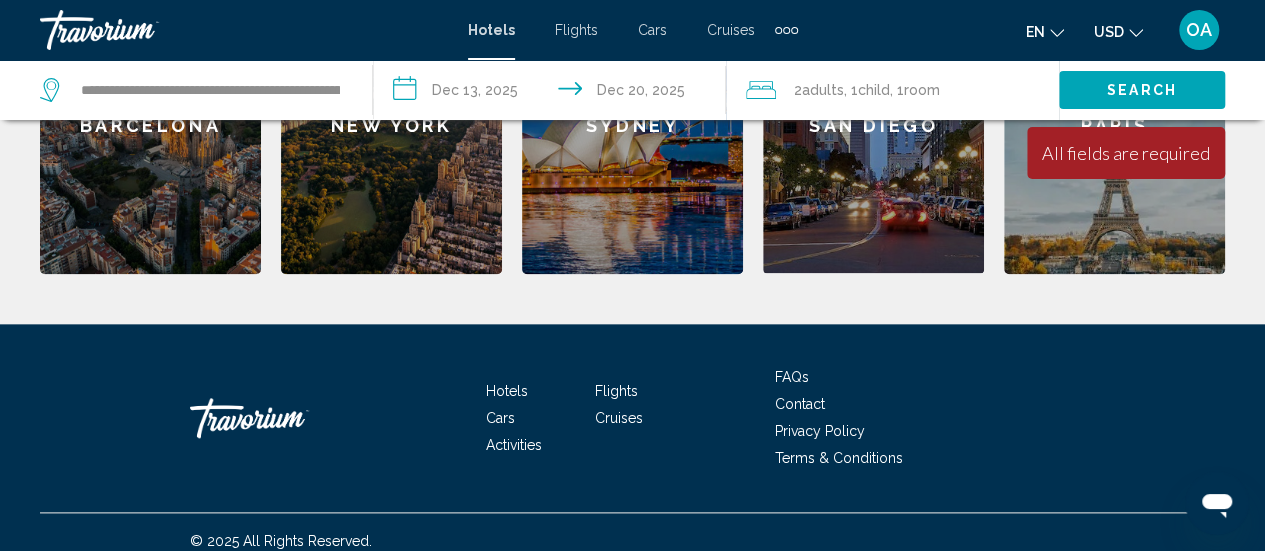click on "All fields are required" at bounding box center (1126, 153) 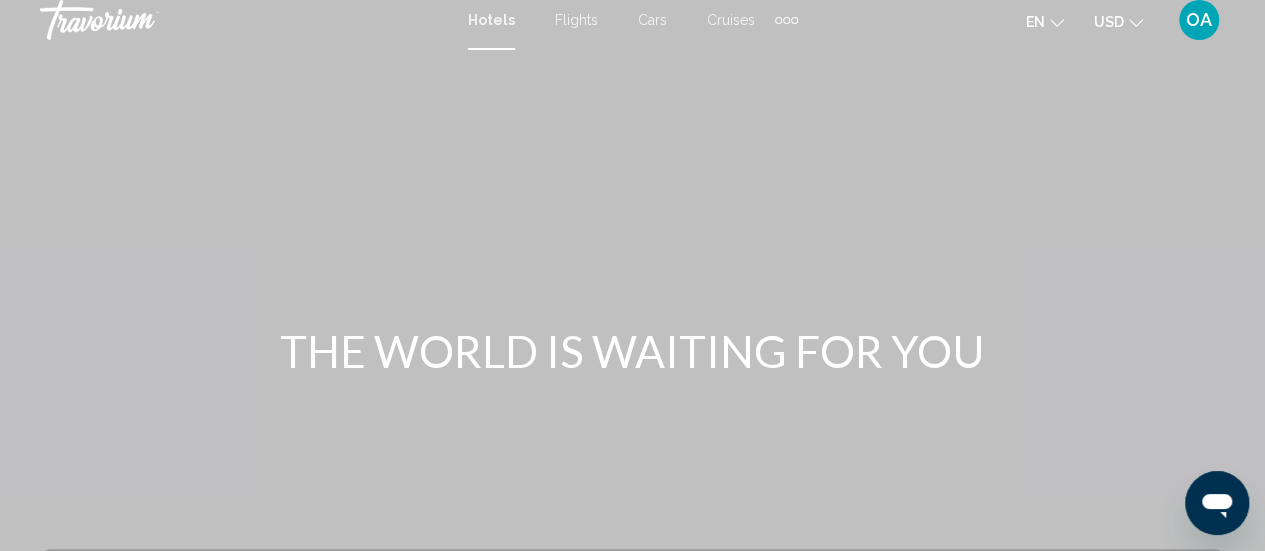 scroll, scrollTop: 0, scrollLeft: 0, axis: both 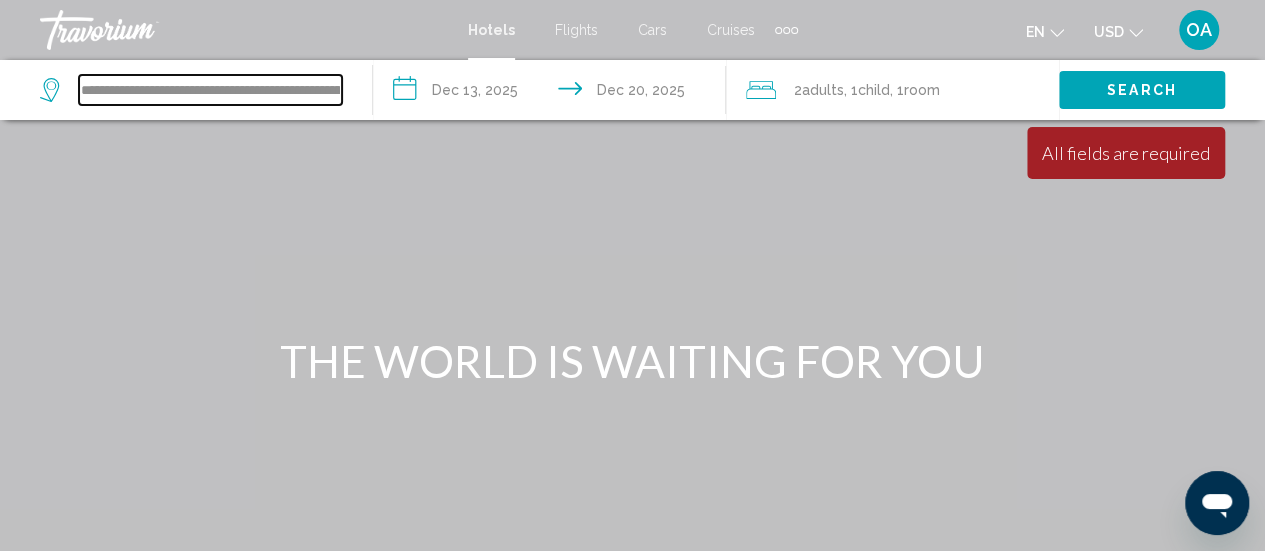 click on "**********" at bounding box center [210, 90] 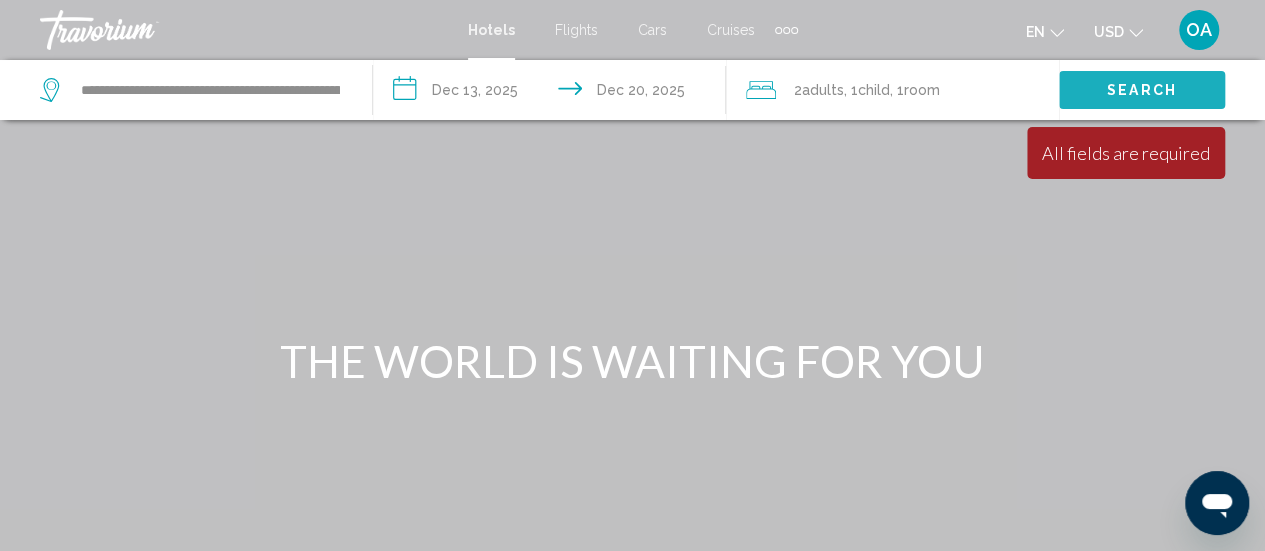 click on "Search" at bounding box center [1142, 91] 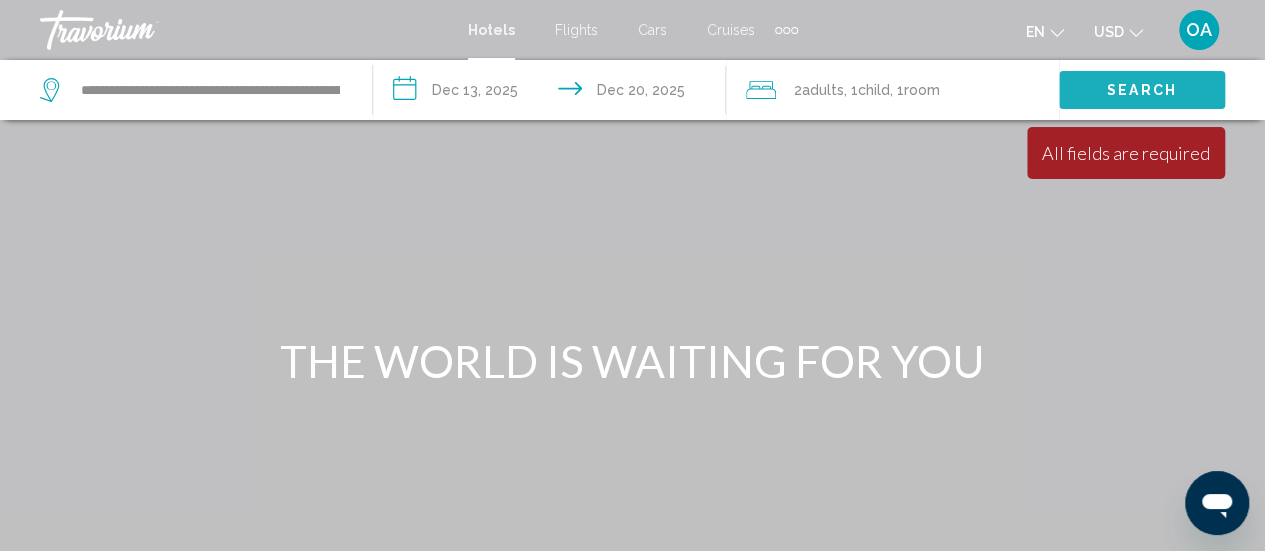click on "Search" at bounding box center (1142, 91) 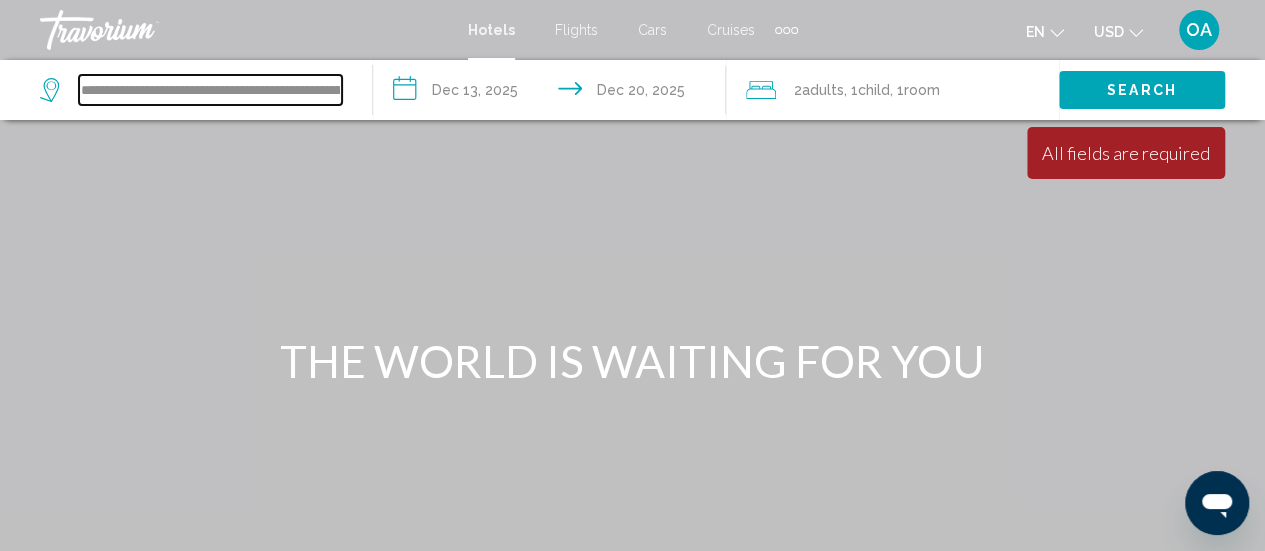 click on "**********" at bounding box center (210, 90) 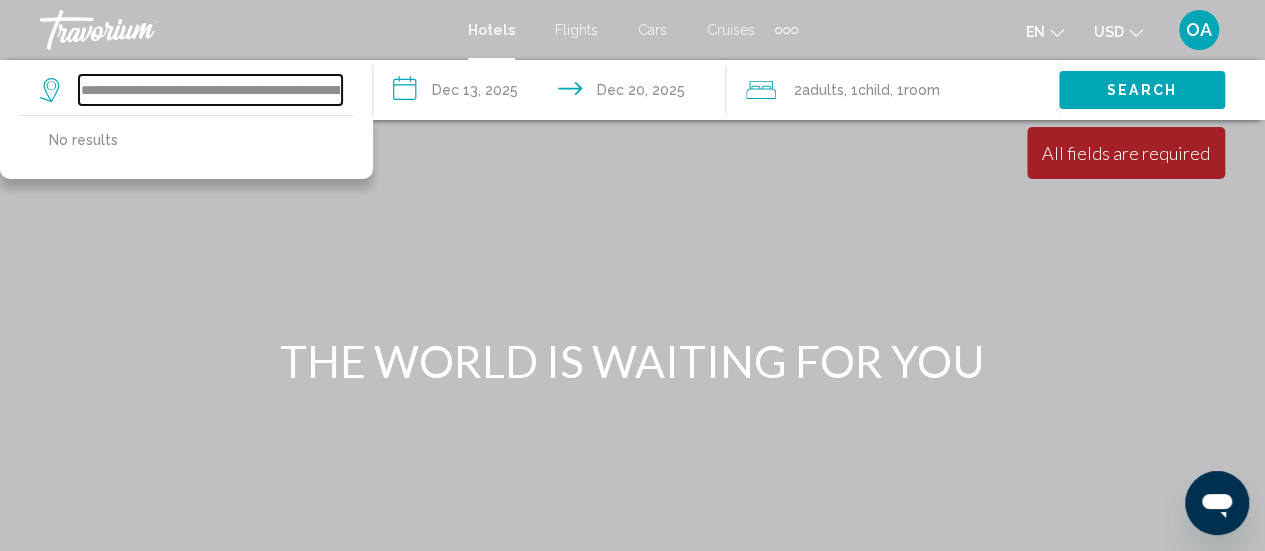 click on "**********" at bounding box center [210, 90] 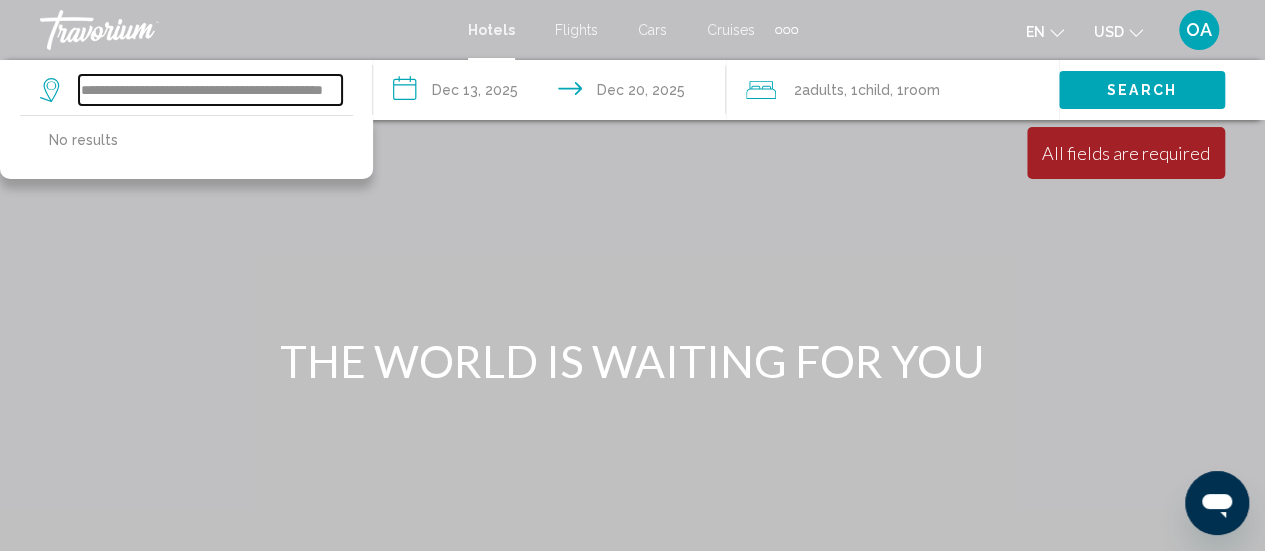 click on "**********" at bounding box center (210, 90) 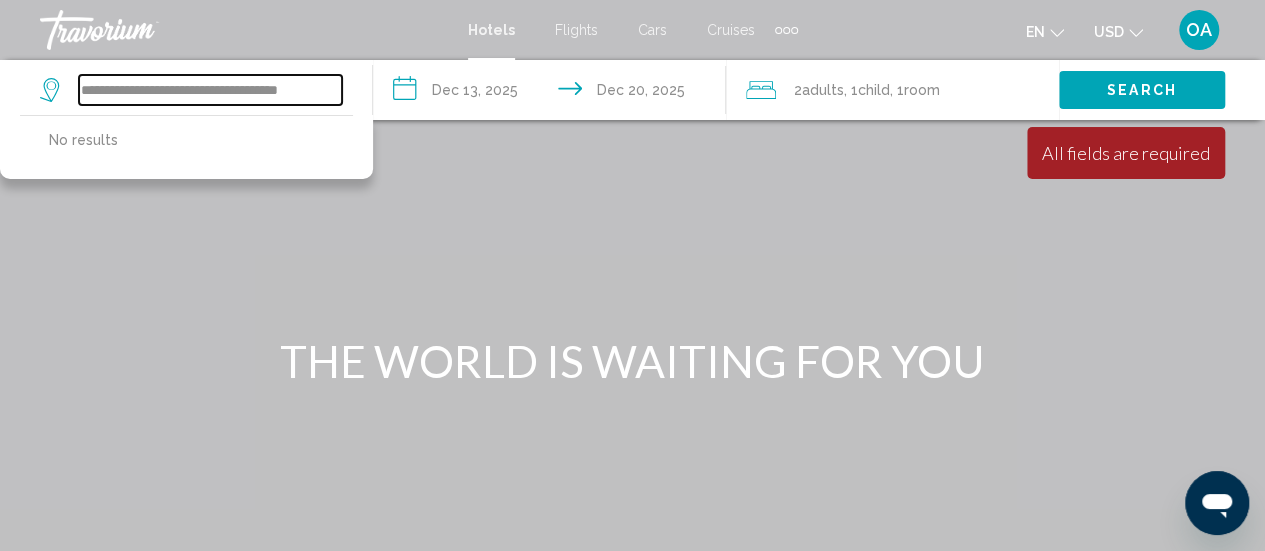 click on "**********" at bounding box center [210, 90] 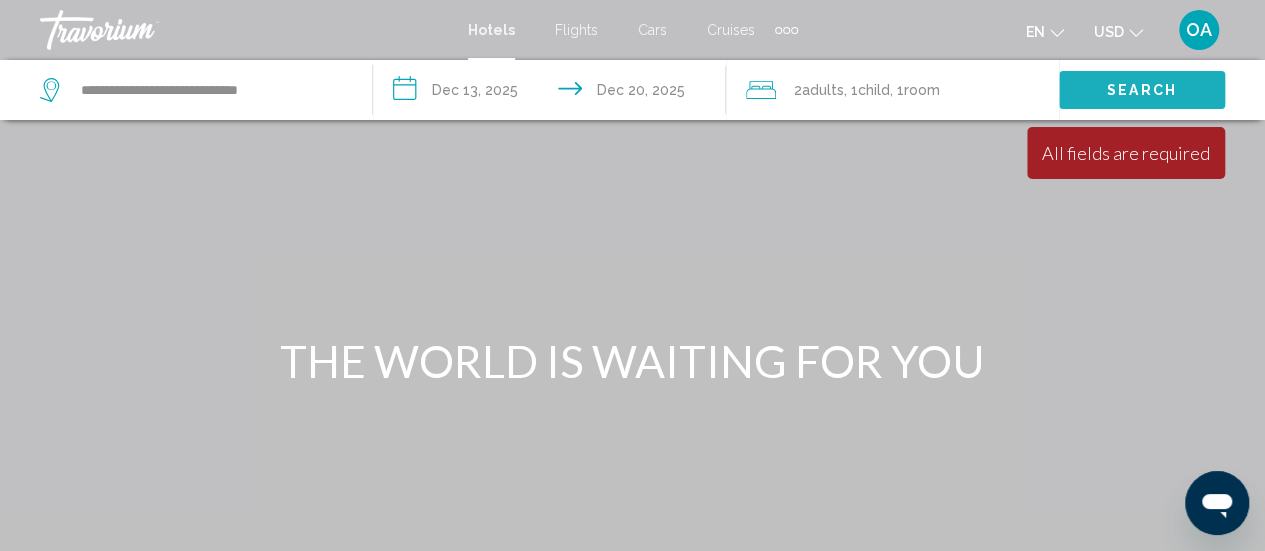 click on "Search" at bounding box center (1142, 91) 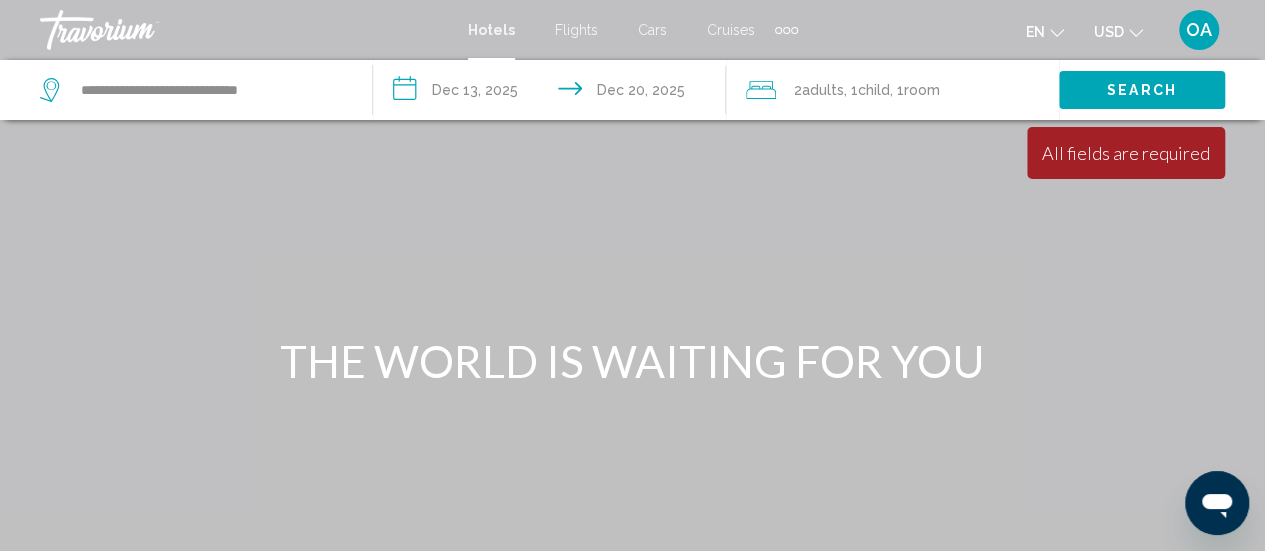 click on "Search" at bounding box center [1142, 91] 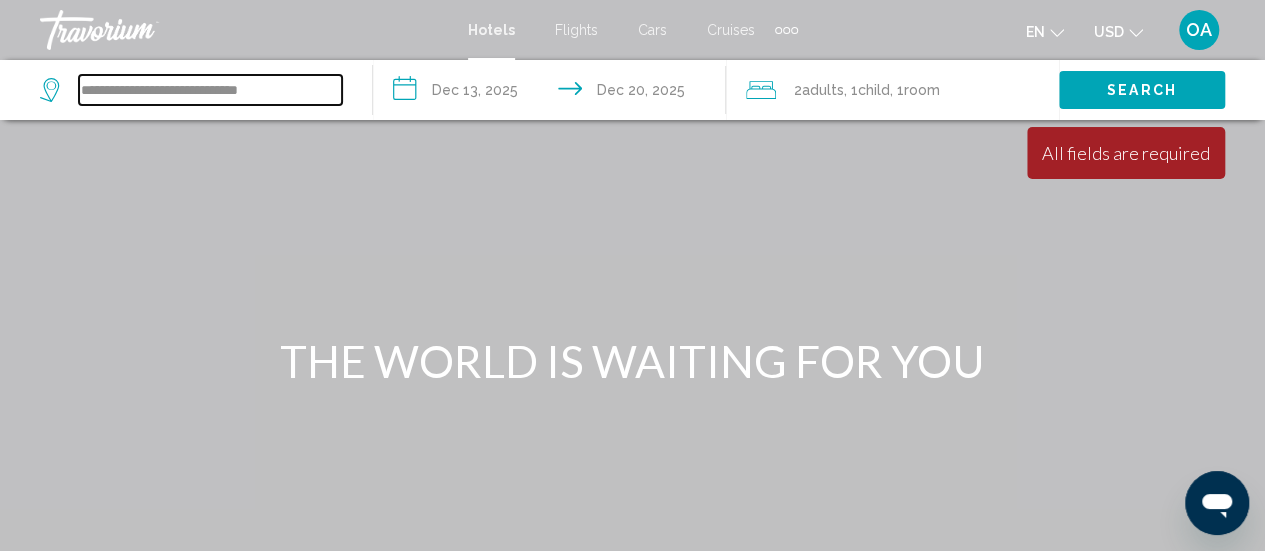 click on "**********" at bounding box center [210, 90] 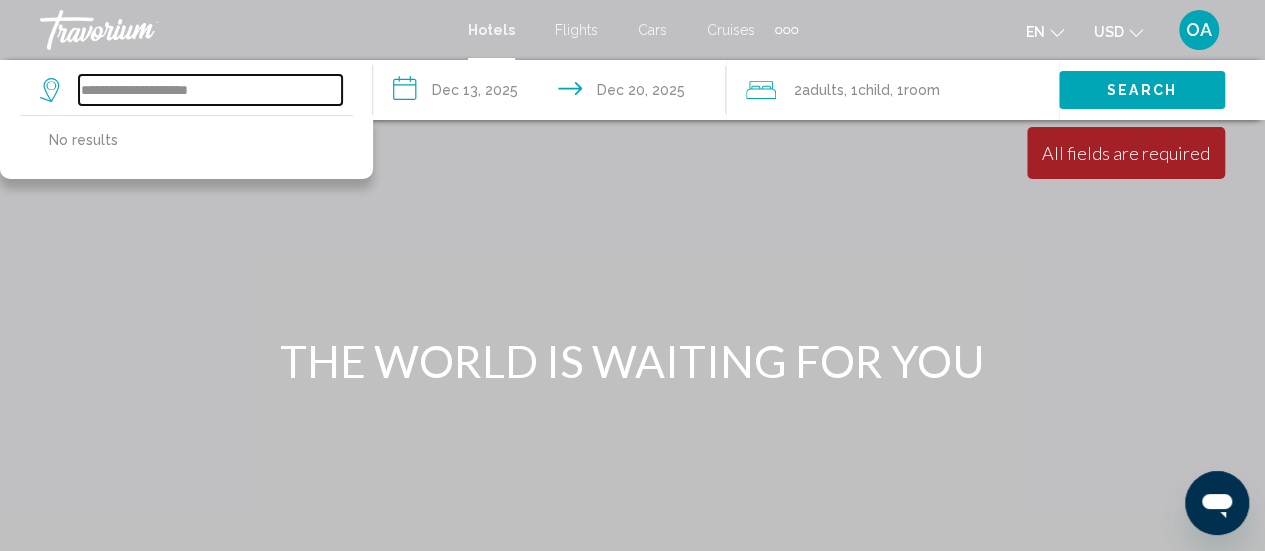 click on "**********" at bounding box center [210, 90] 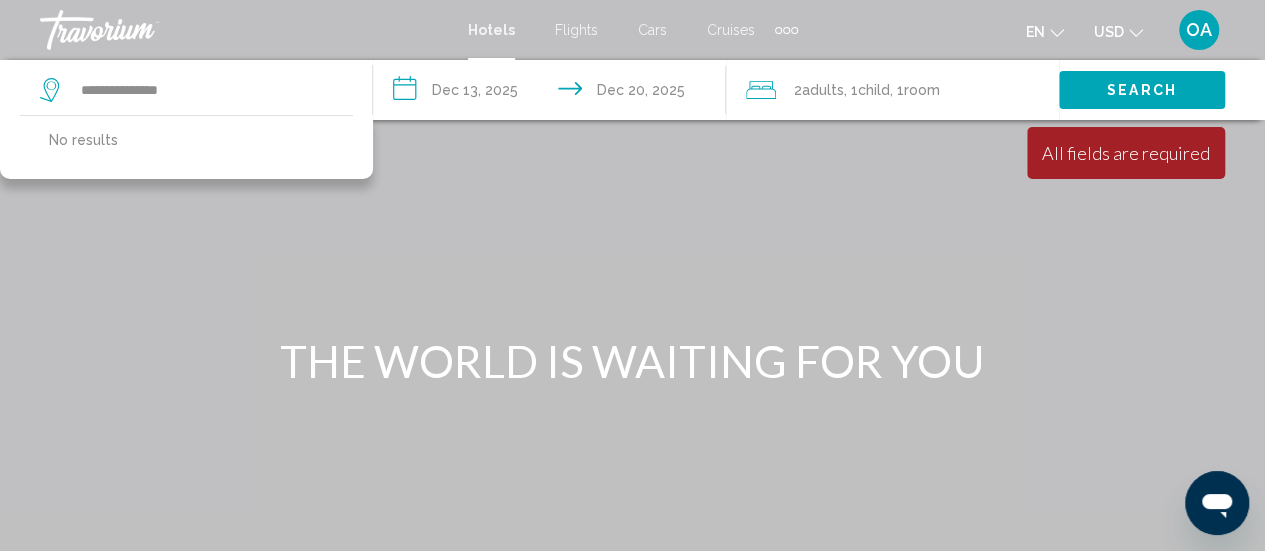 click on "Search" at bounding box center (1142, 89) 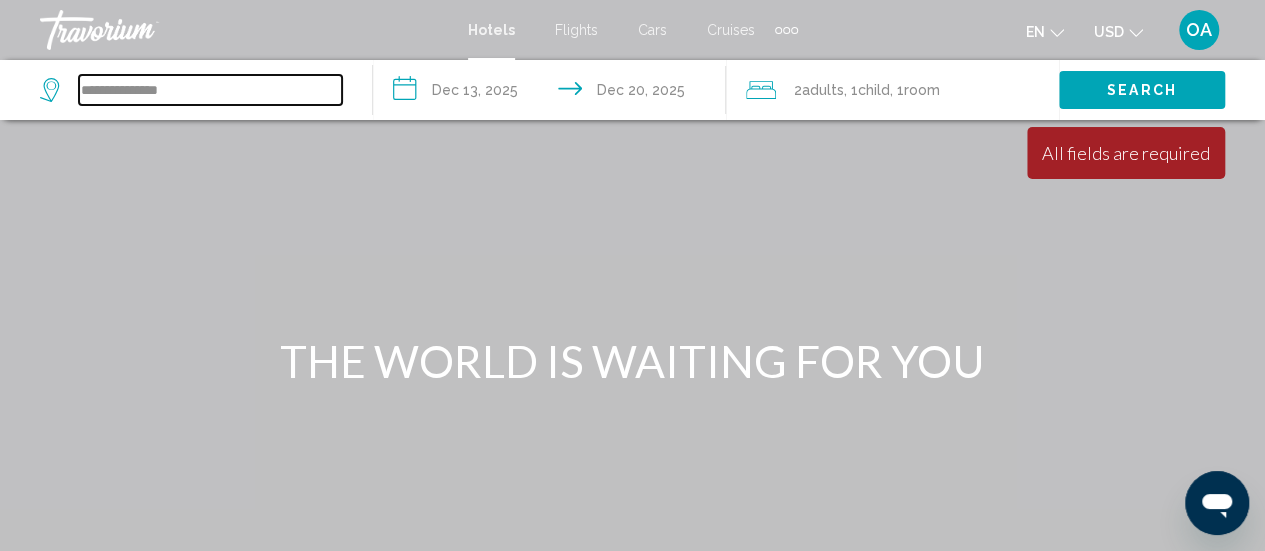 click on "**********" at bounding box center [210, 90] 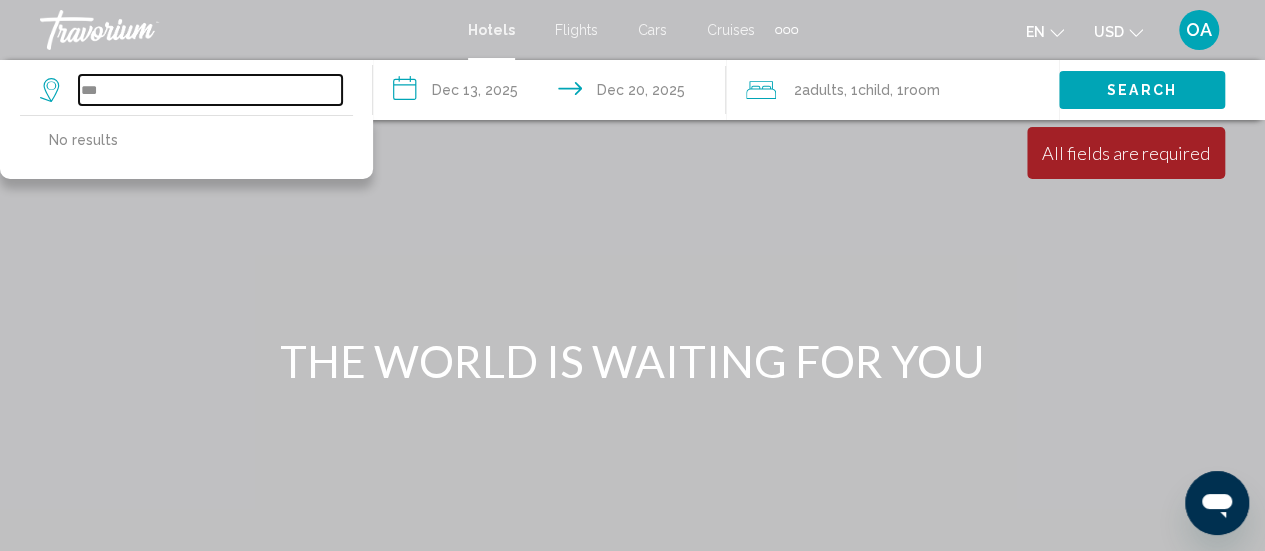 type on "*" 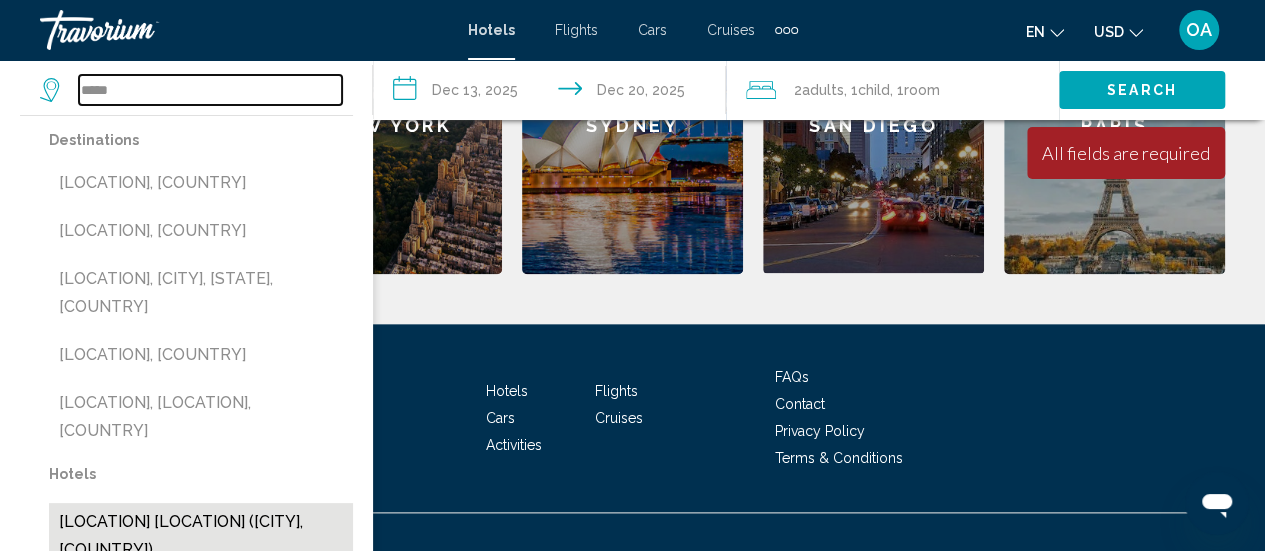 scroll, scrollTop: 0, scrollLeft: 0, axis: both 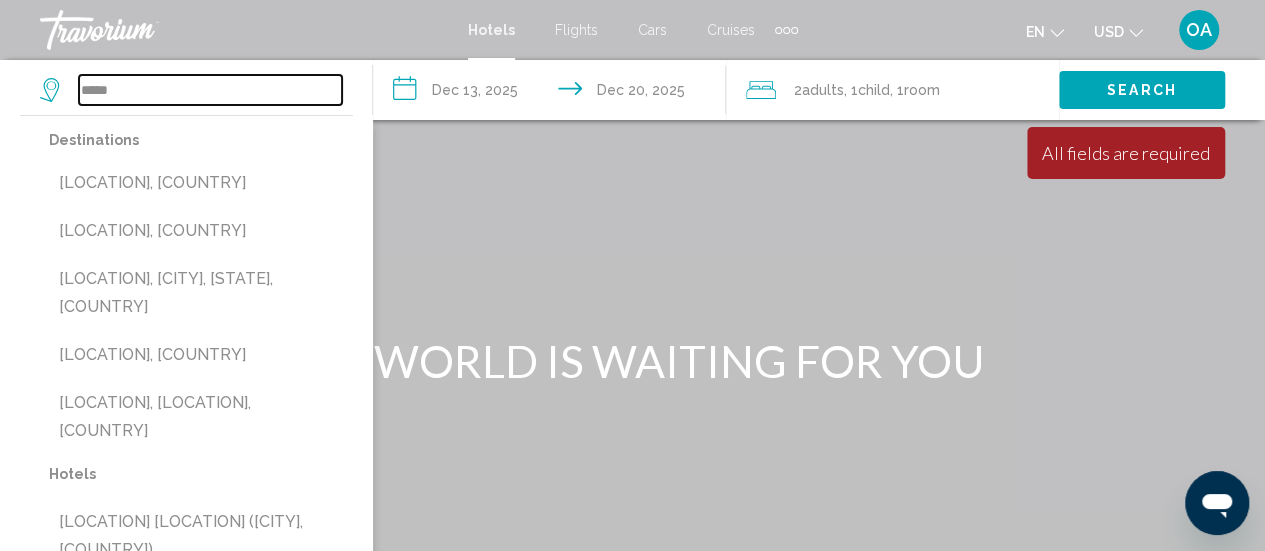 click on "****" at bounding box center (210, 90) 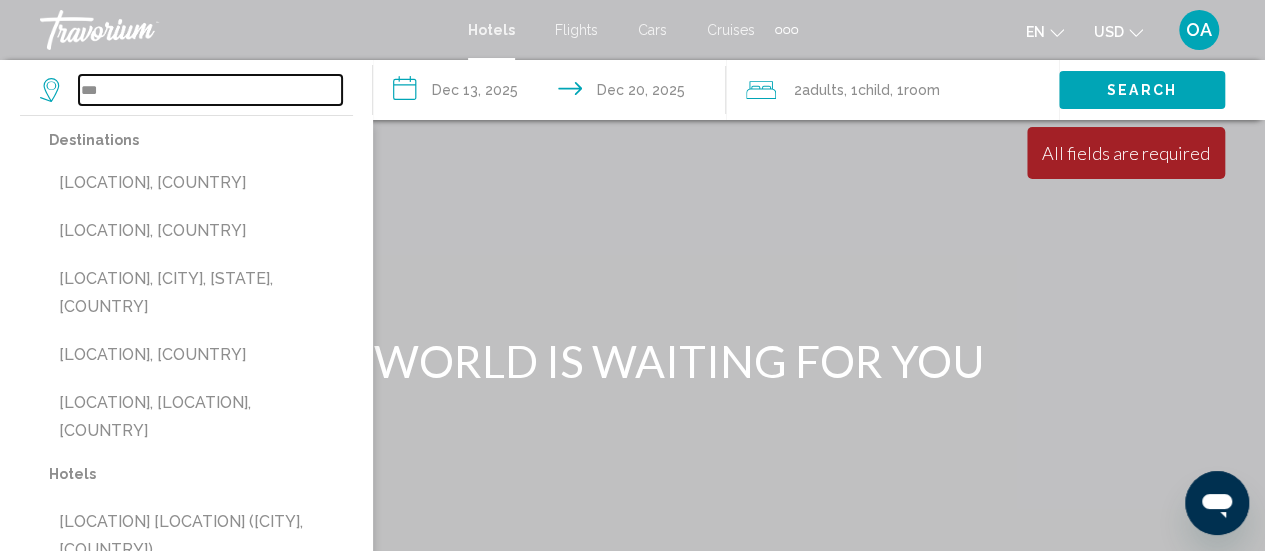 type on "*" 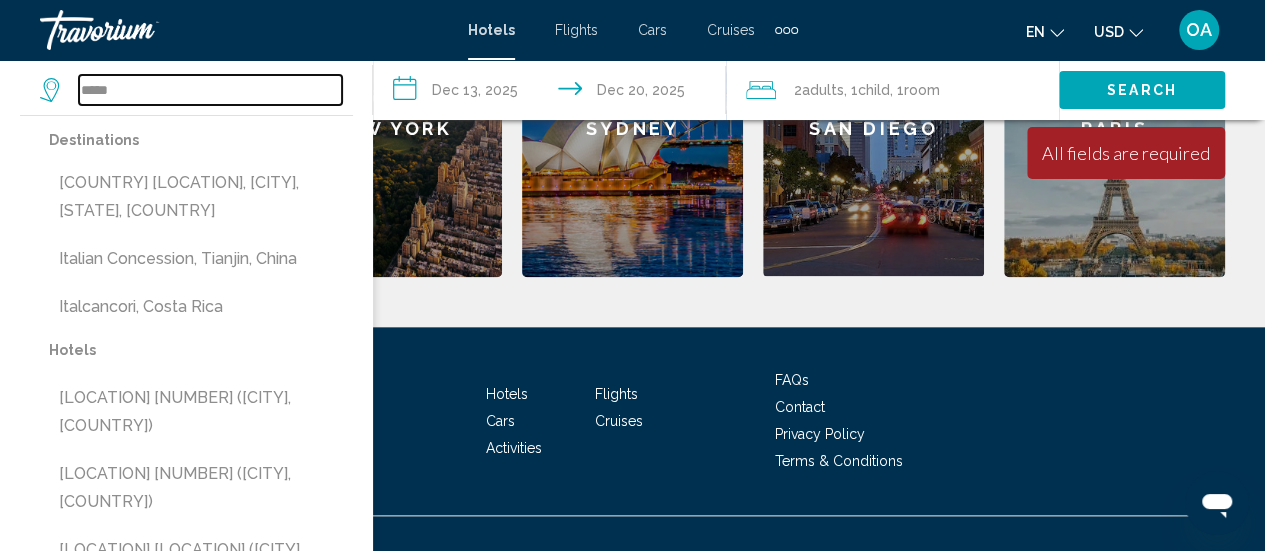 scroll, scrollTop: 988, scrollLeft: 0, axis: vertical 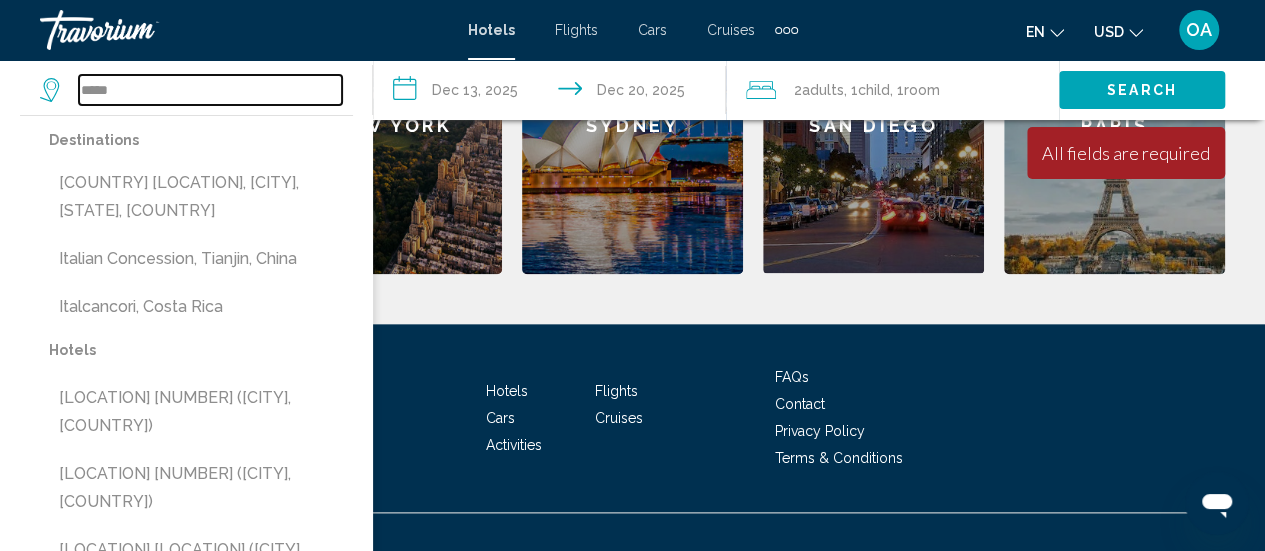 click on "*****" at bounding box center [210, 90] 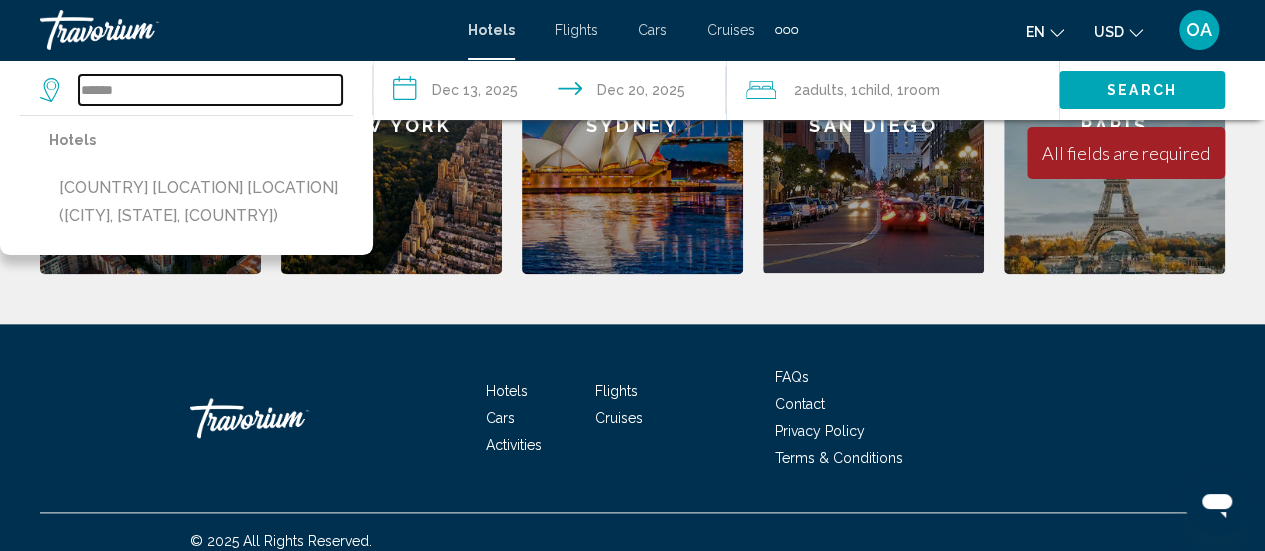 click on "******" at bounding box center (210, 90) 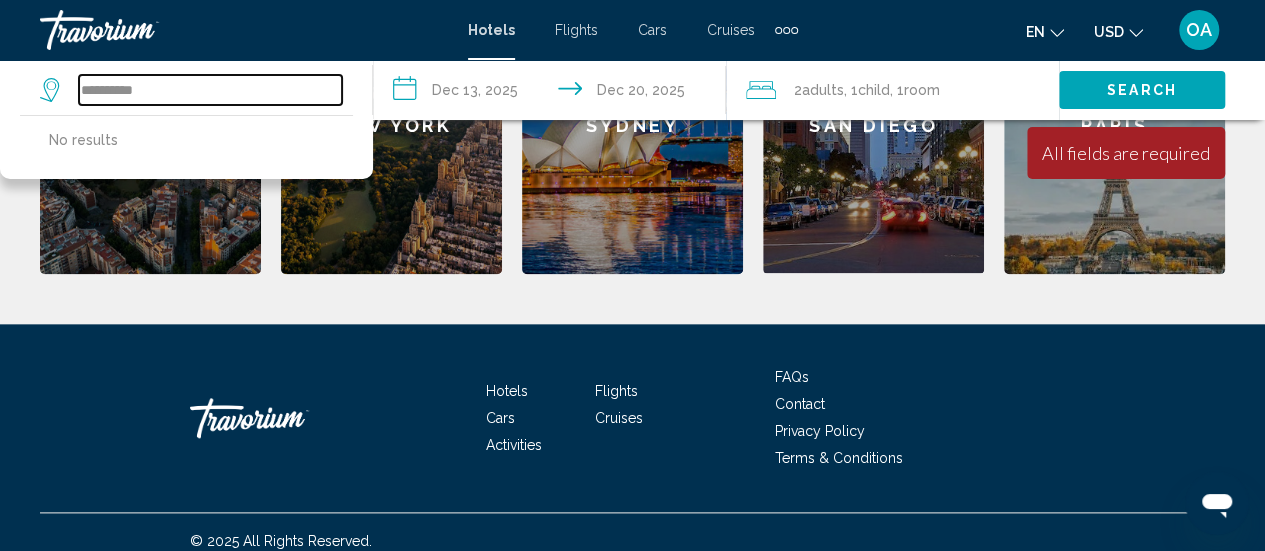 click on "*********" at bounding box center [210, 90] 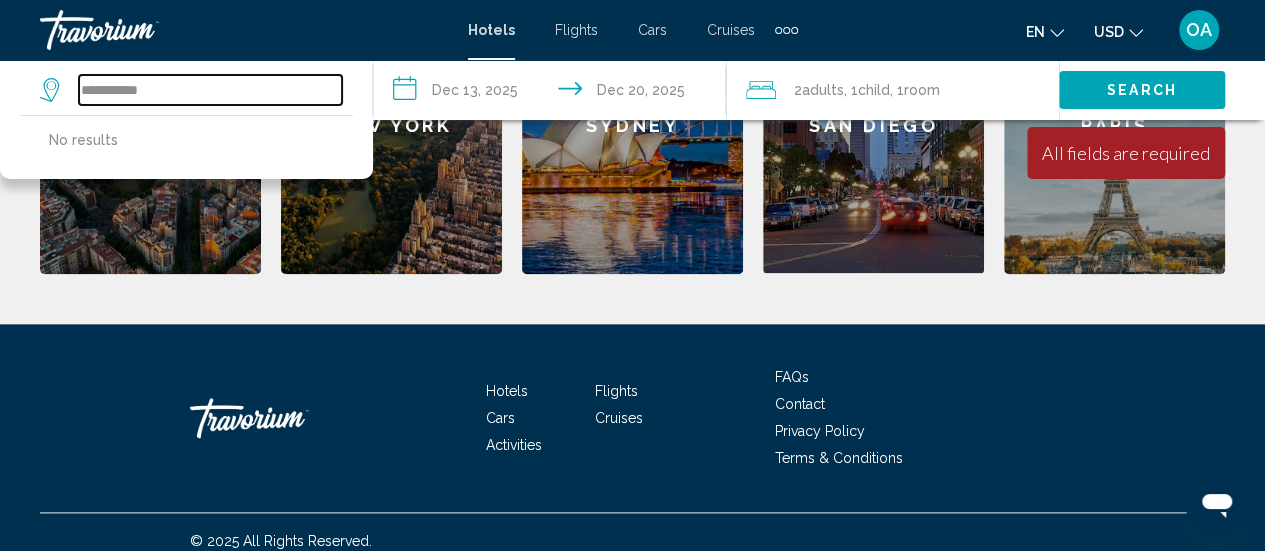 click on "**********" at bounding box center (210, 90) 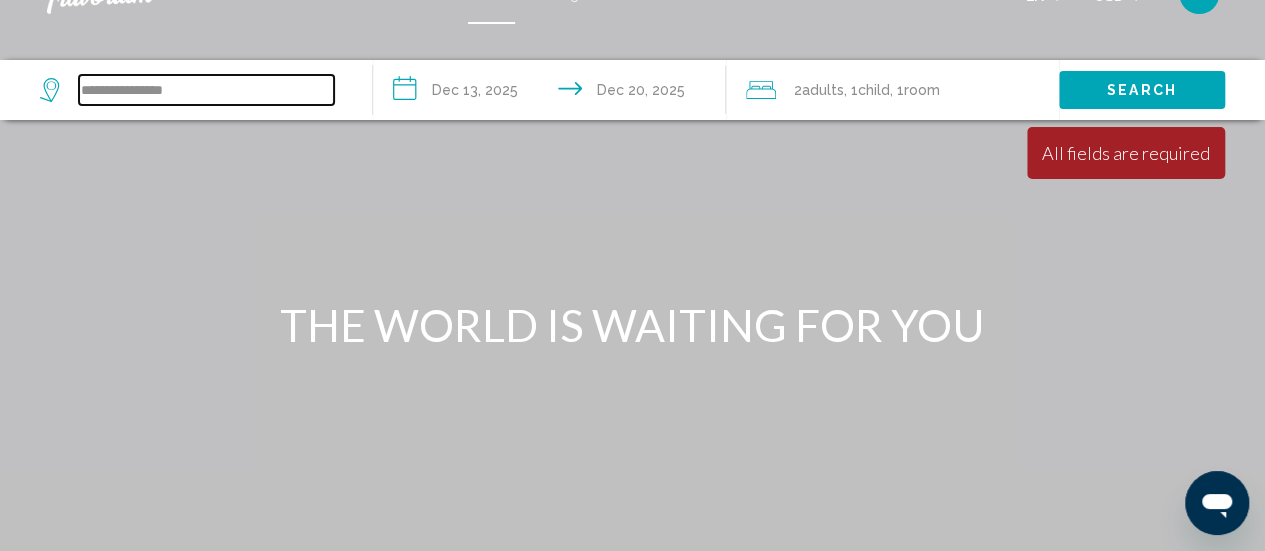 scroll, scrollTop: 0, scrollLeft: 0, axis: both 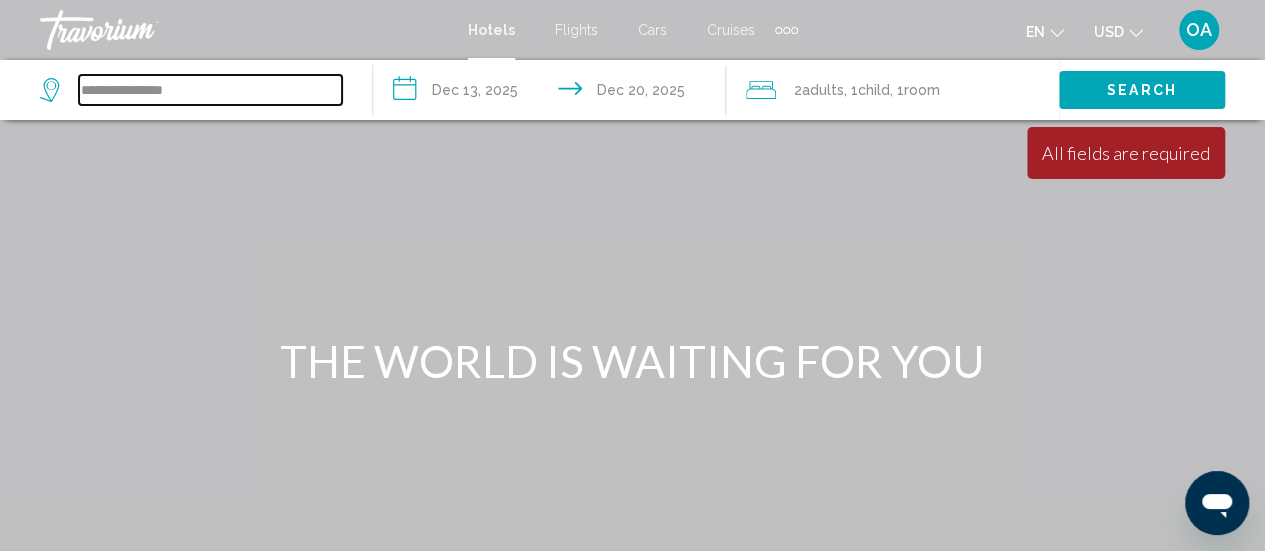 click on "**********" at bounding box center (210, 90) 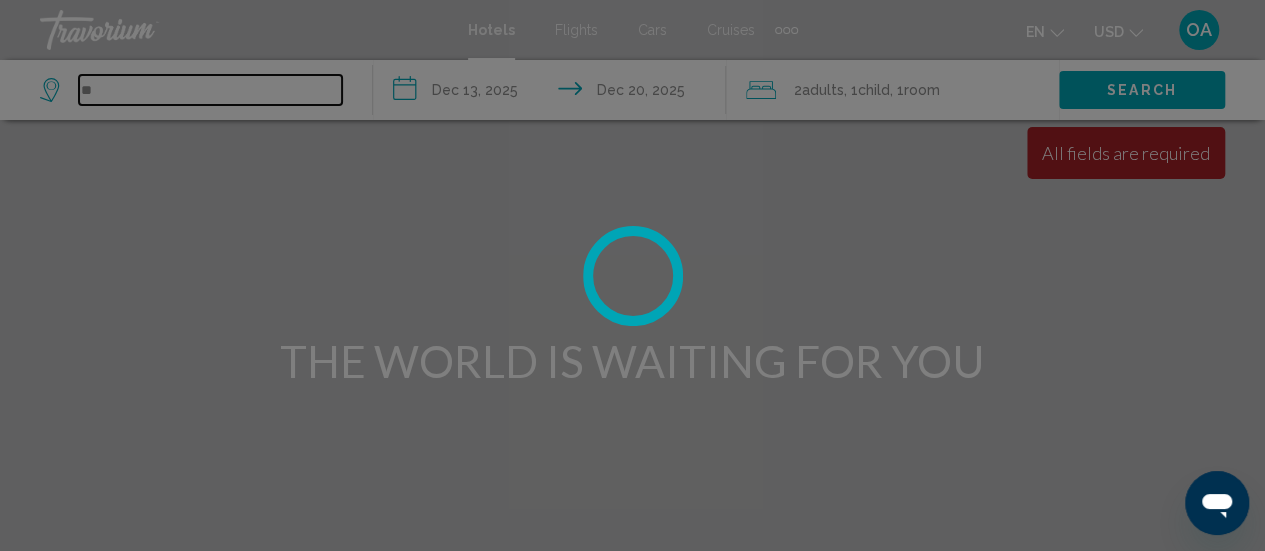 type on "*" 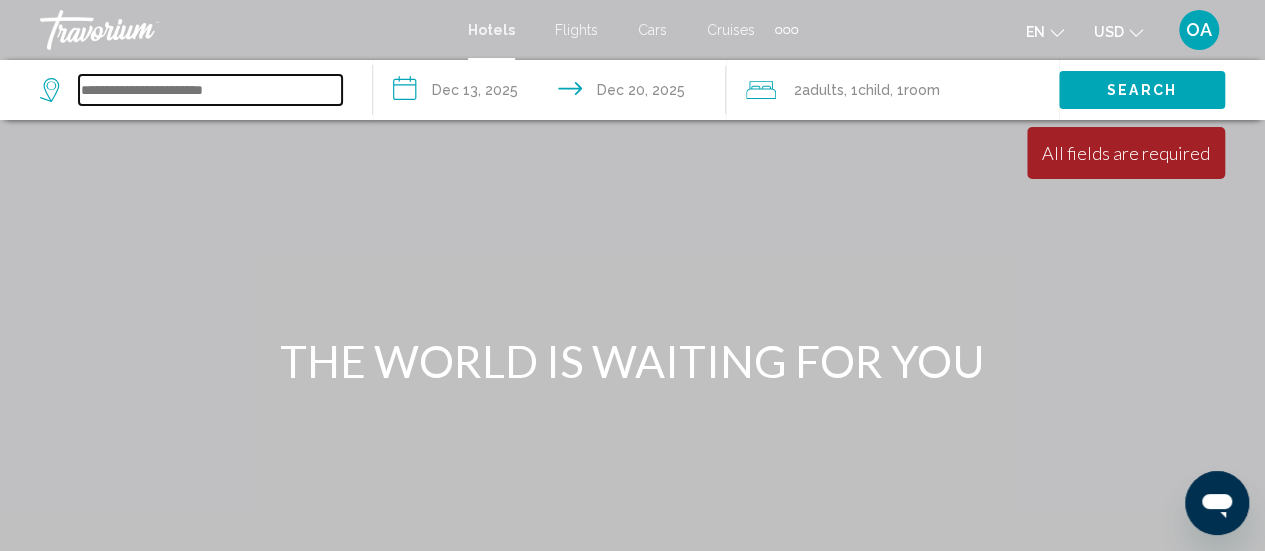 paste on "**********" 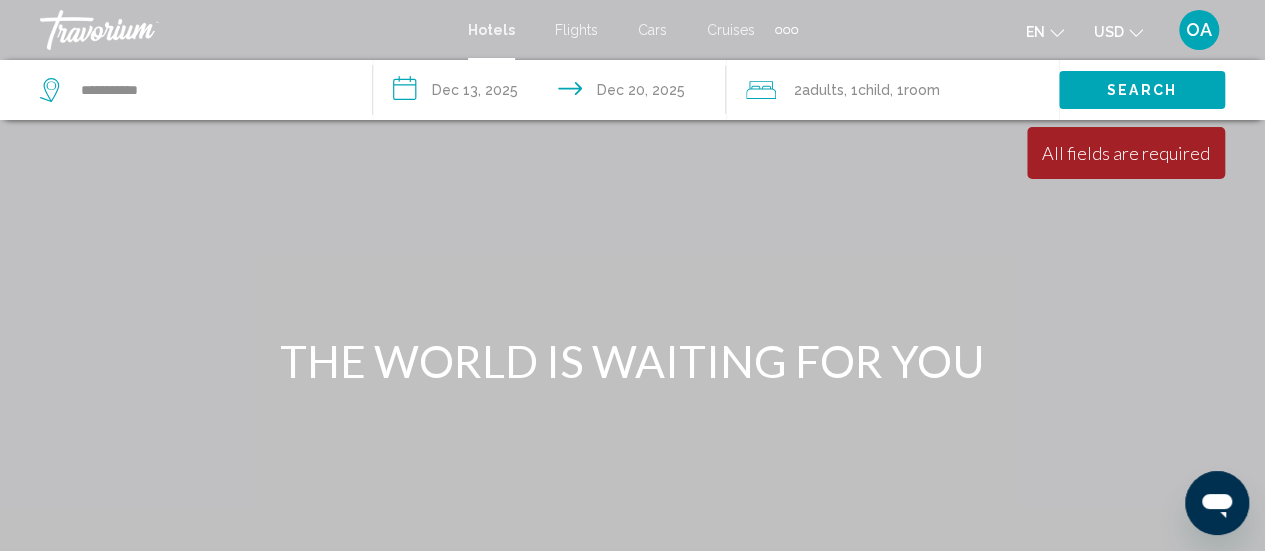 click on "Search" at bounding box center [1142, 89] 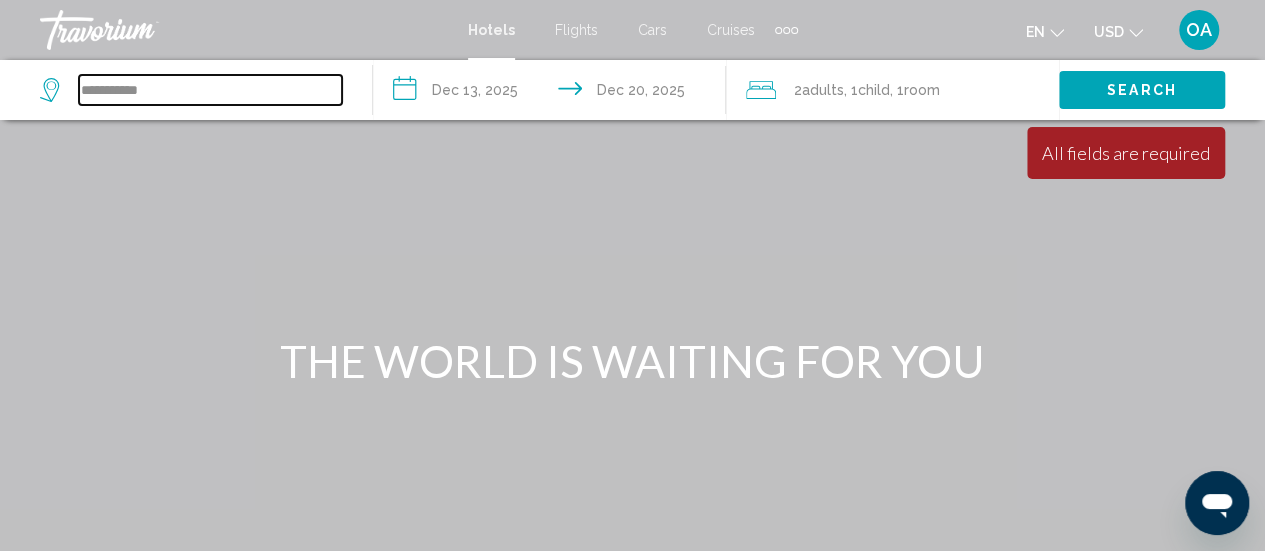 click on "**********" at bounding box center (210, 90) 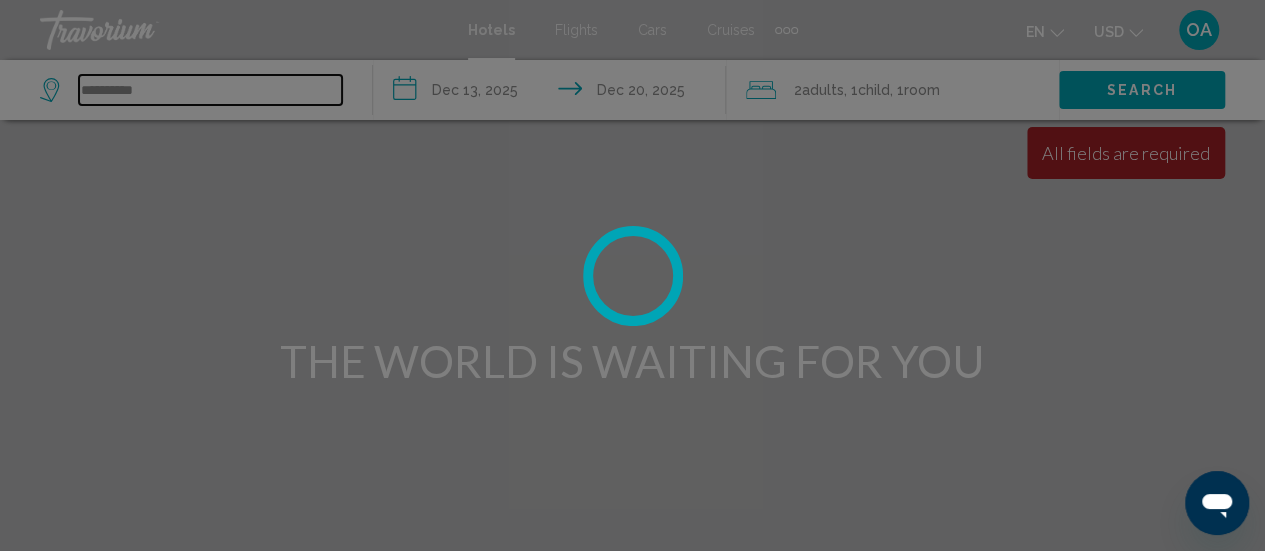 type on "**********" 